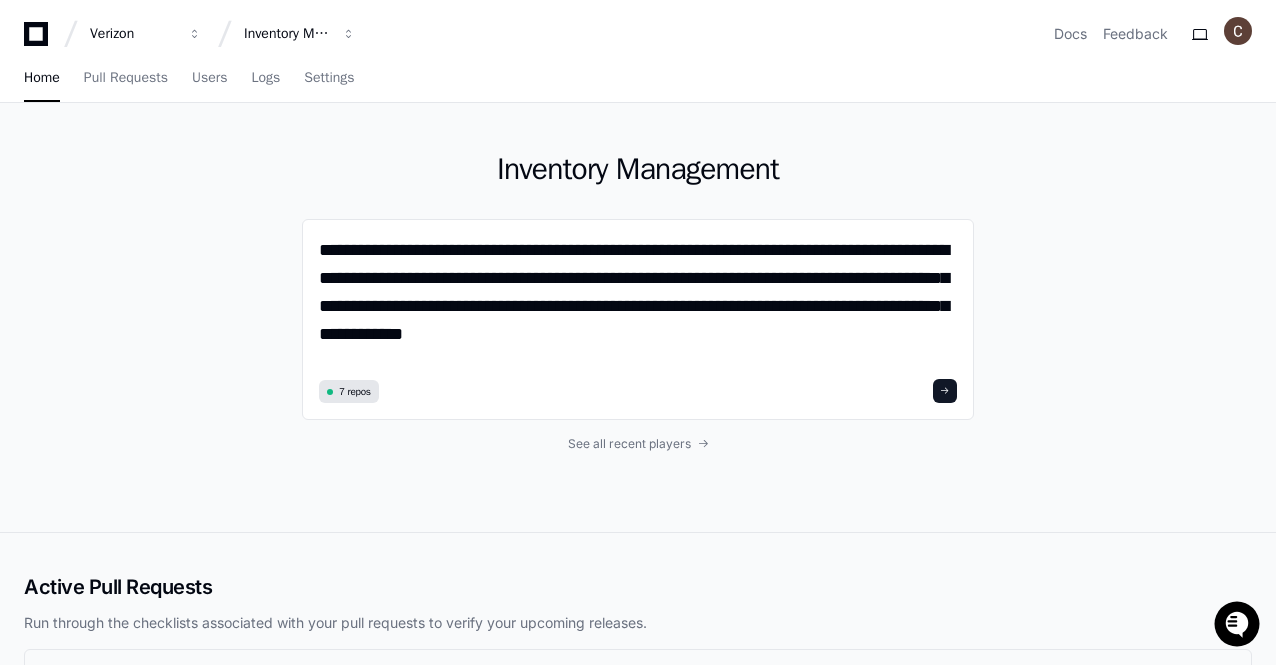 scroll, scrollTop: 0, scrollLeft: 0, axis: both 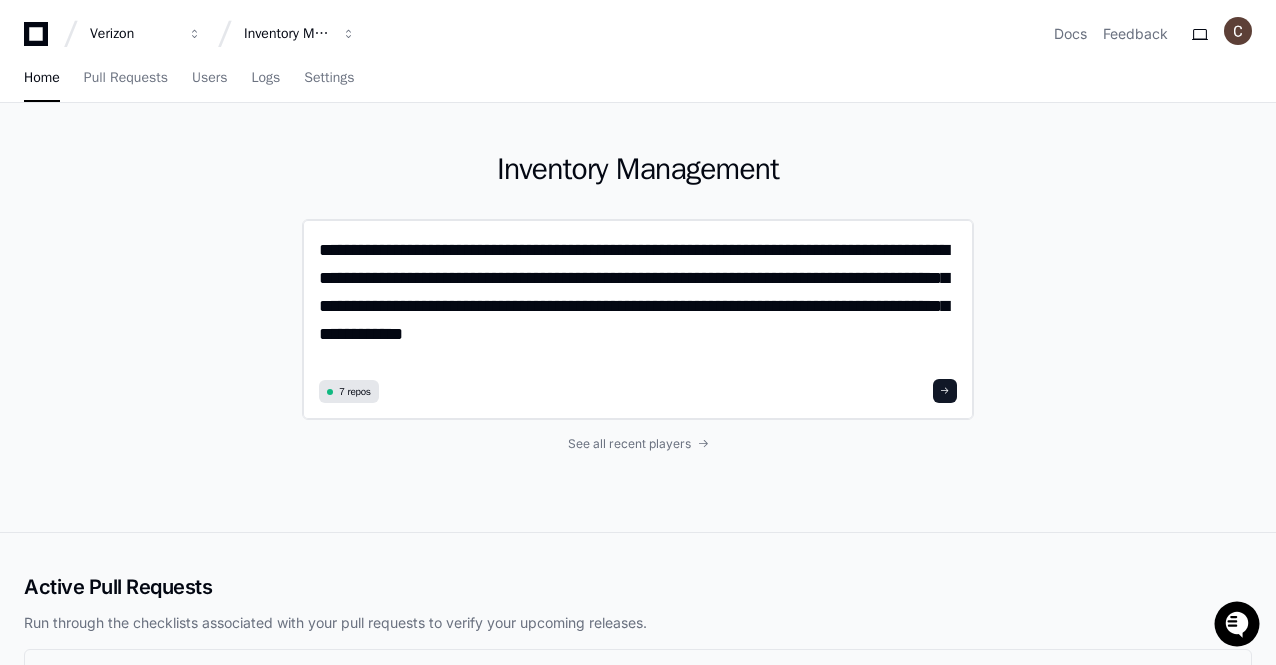 click on "**********" 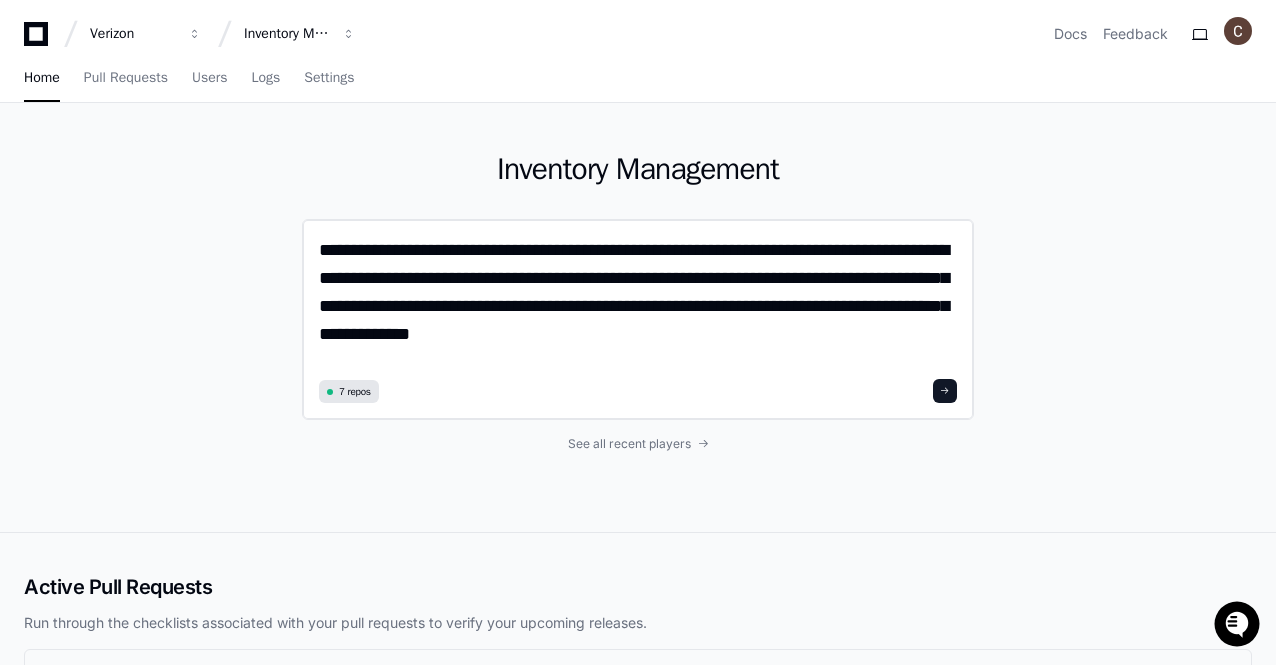 click on "**********" 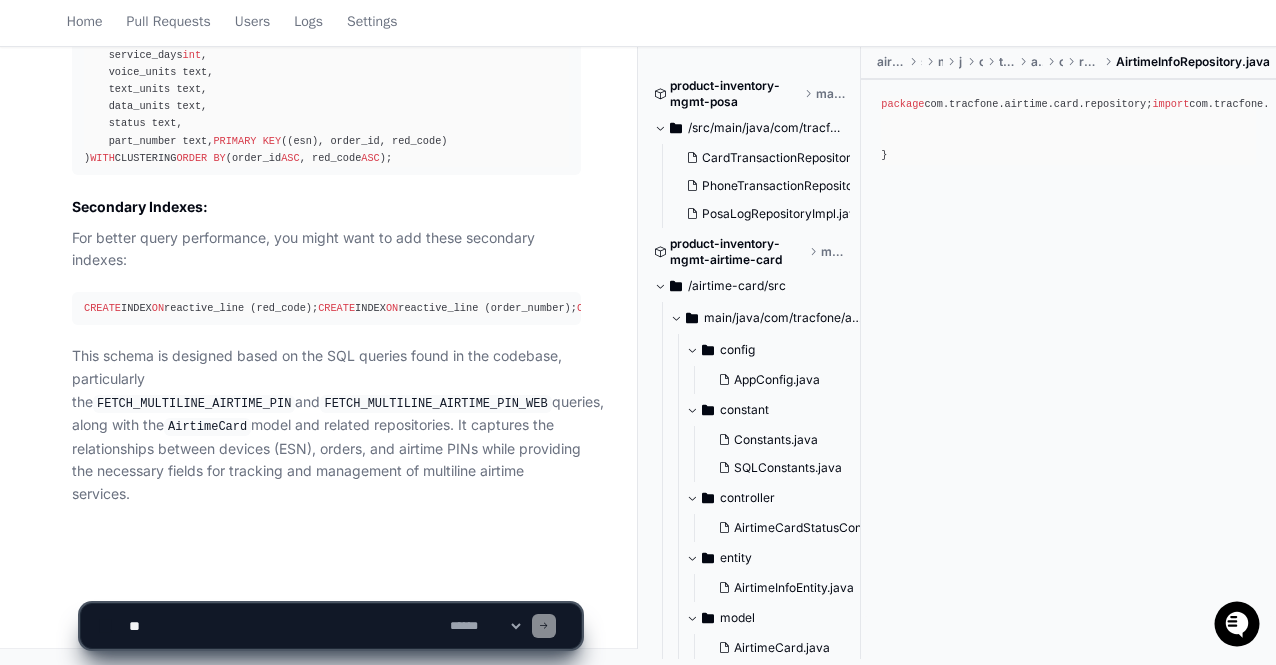 scroll, scrollTop: 3504, scrollLeft: 0, axis: vertical 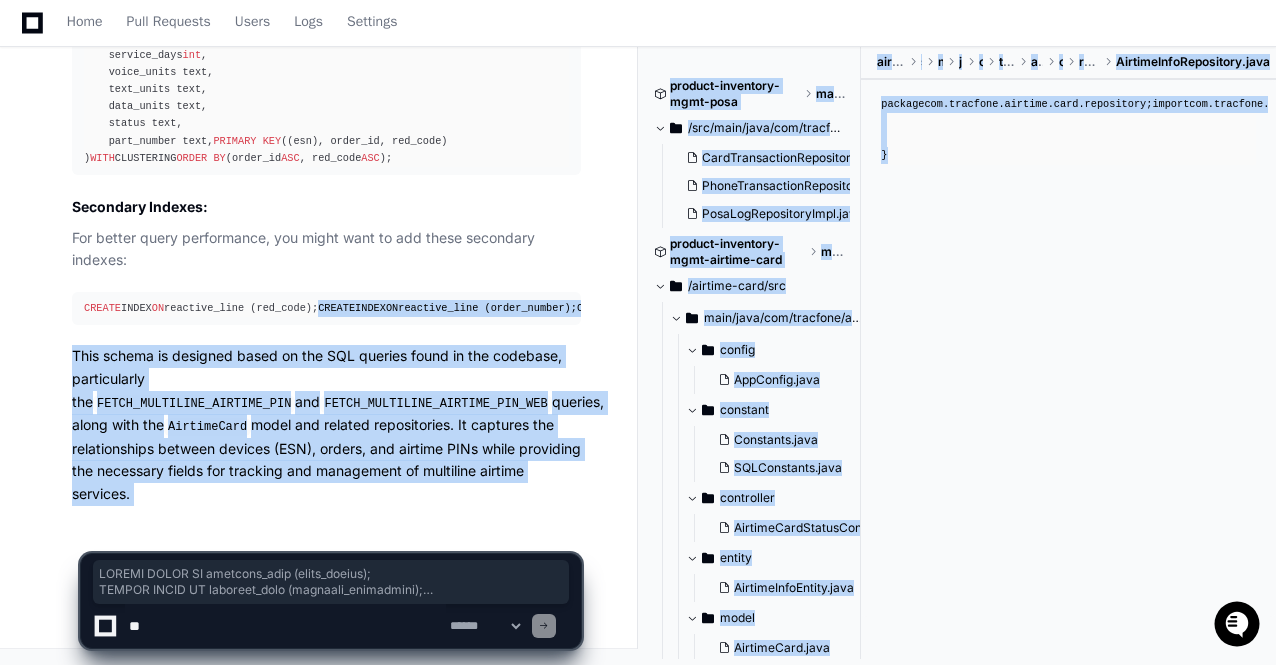 drag, startPoint x: 606, startPoint y: 571, endPoint x: 48, endPoint y: 309, distance: 616.4479 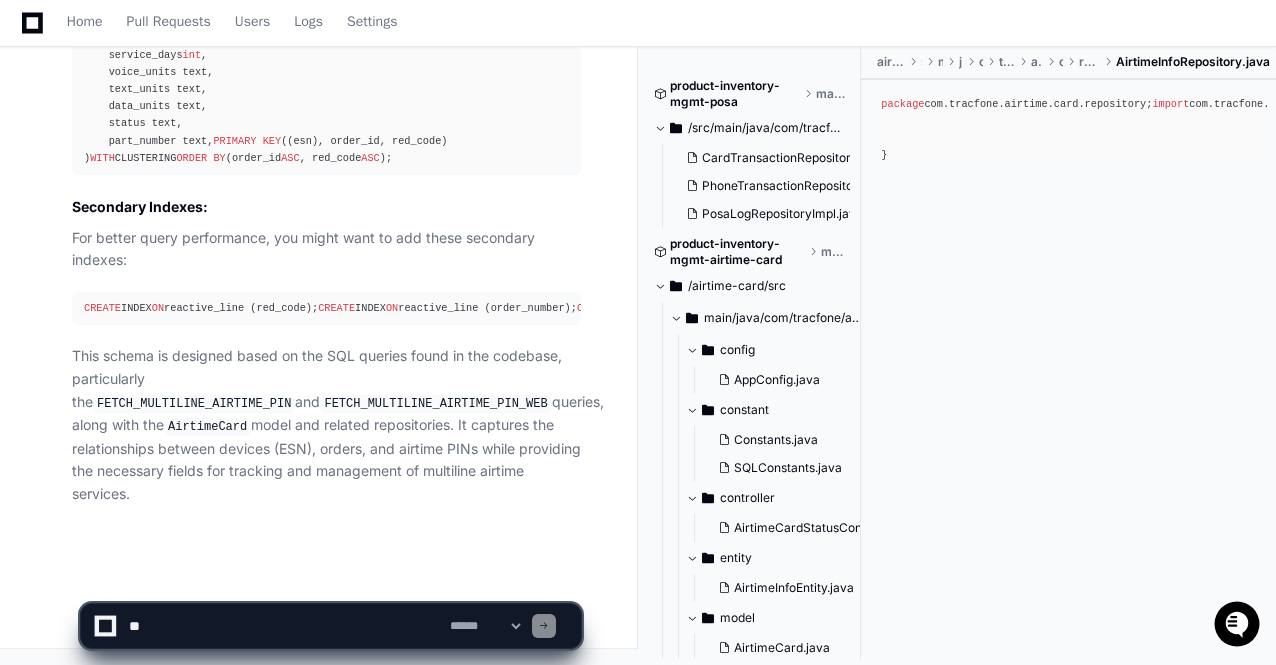 click on "chakravarthi.ponnuru 2 minutes ago You are a Cassandra expert. Create Cassandra table for Reactive Line from all the tables and queries you discovered. Show it in the table format with column name, type, description along with the column showing the original fields and table name from where this column was picked up.
PlayerZero 2 minutes ago Thinking Researching Reactive Line Cassandra table schema or entity  I need to understand what the user is asking for. The user wants me to create a Cassandra table schema for something called "Reactive Line" based on examining existing tables and queries in the codebase. The request is for a table format showing:
1. Column name
2. Type
3. Description
4. Original fields and table names where these columns were derived from
First, I'll need to search the codebase to find information about "Reactive Line" tables and related queries. Let's start with a semantic search to find relevant code." 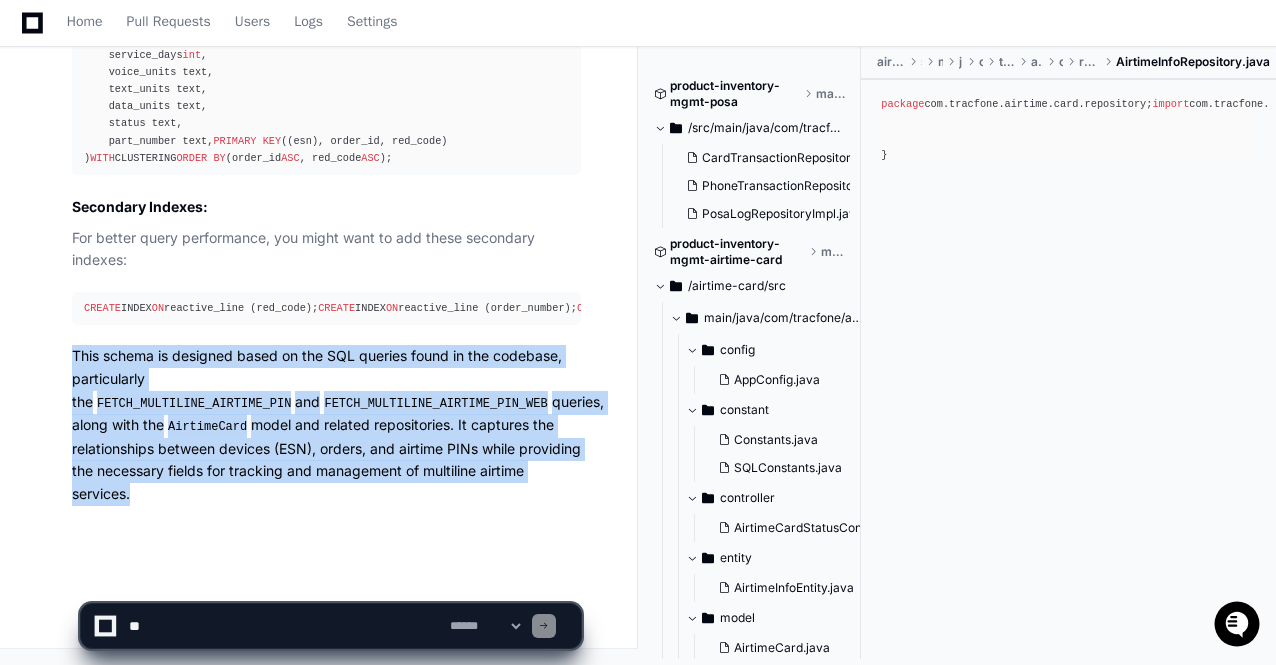 click on "chakravarthi.ponnuru 2 minutes ago You are a Cassandra expert. Create Cassandra table for Reactive Line from all the tables and queries you discovered. Show it in the table format with column name, type, description along with the column showing the original fields and table name from where this column was picked up.
PlayerZero 2 minutes ago Thinking Researching Reactive Line Cassandra table schema or entity  I need to understand what the user is asking for. The user wants me to create a Cassandra table schema for something called "Reactive Line" based on examining existing tables and queries in the codebase. The request is for a table format showing:
1. Column name
2. Type
3. Description
4. Original fields and table names where these columns were derived from
First, I'll need to search the codebase to find information about "Reactive Line" tables and related queries. Let's start with a semantic search to find relevant code." 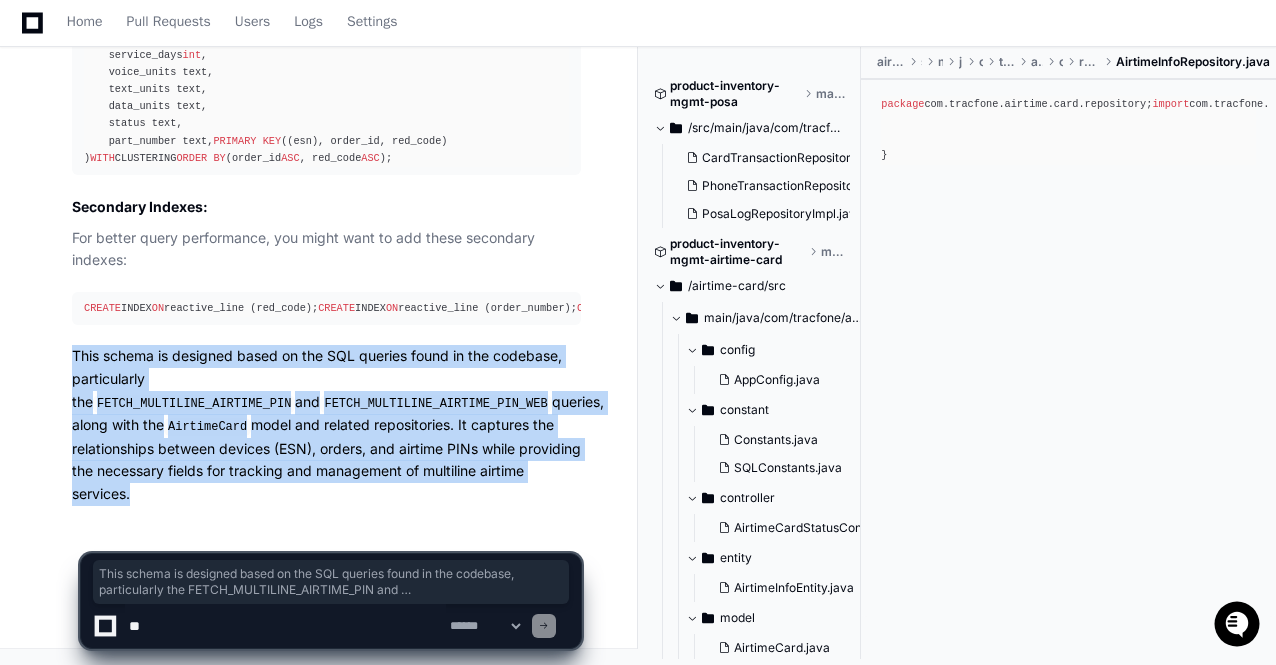 click on "chakravarthi.ponnuru 2 minutes ago You are a Cassandra expert. Create Cassandra table for Reactive Line from all the tables and queries you discovered. Show it in the table format with column name, type, description along with the column showing the original fields and table name from where this column was picked up.
PlayerZero 2 minutes ago Thinking Researching Reactive Line Cassandra table schema or entity  I need to understand what the user is asking for. The user wants me to create a Cassandra table schema for something called "Reactive Line" based on examining existing tables and queries in the codebase. The request is for a table format showing:
1. Column name
2. Type
3. Description
4. Original fields and table names where these columns were derived from
First, I'll need to search the codebase to find information about "Reactive Line" tables and related queries. Let's start with a semantic search to find relevant code." 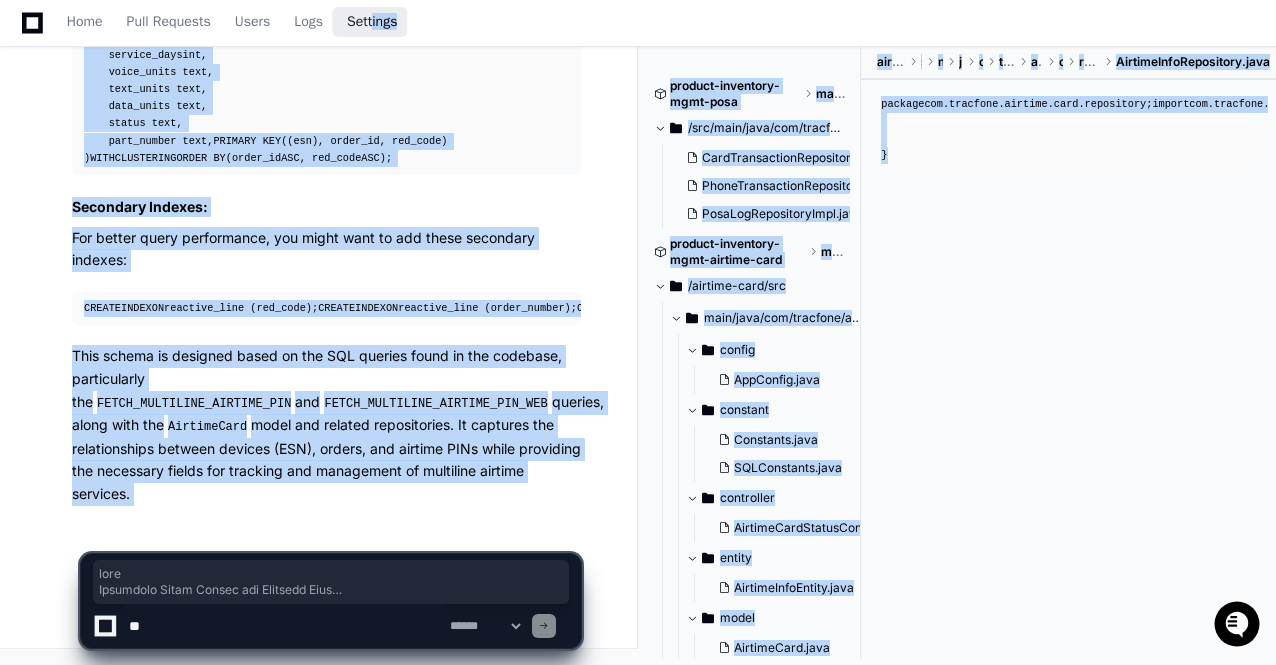 drag, startPoint x: 615, startPoint y: 587, endPoint x: 371, endPoint y: 34, distance: 604.43774 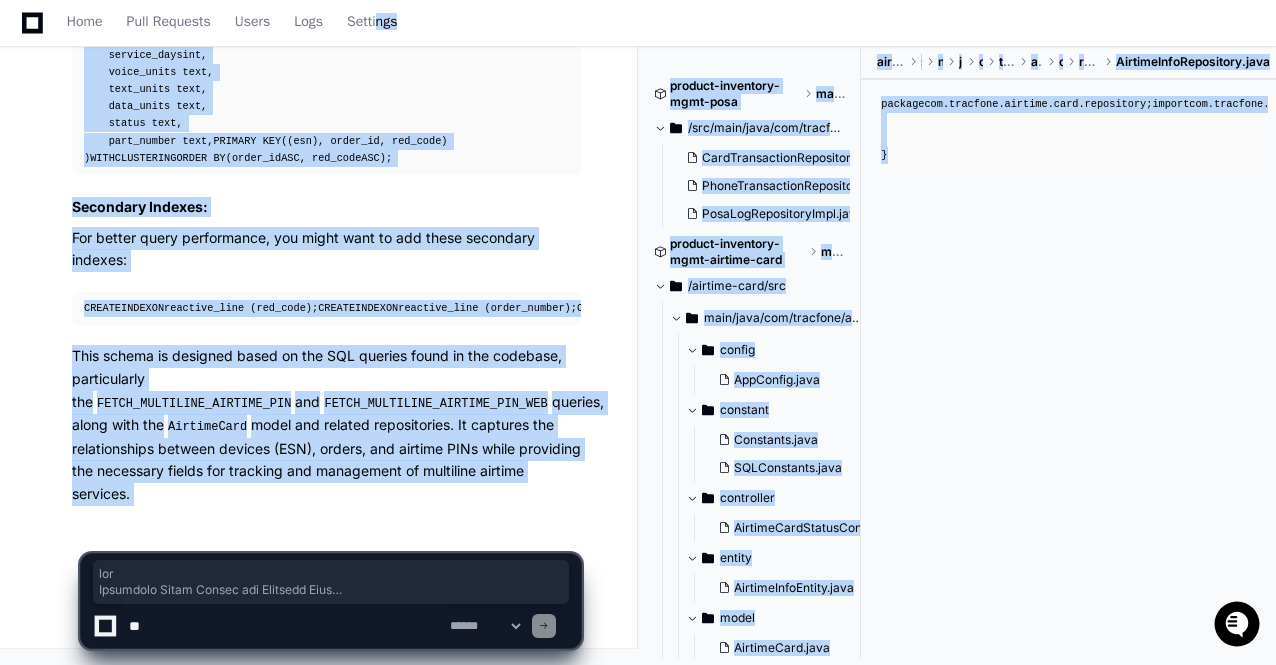 click on "PlayerZero 2 minutes ago Thinking Researching Reactive Line Cassandra table schema or entity  I need to understand what the user is asking for. The user wants me to create a Cassandra table schema for something called "Reactive Line" based on examining existing tables and queries in the codebase. The request is for a table format showing:
1. Column name
2. Type
3. Description
4. Original fields and table names where these columns were derived from
First, I'll need to search the codebase to find information about "Reactive Line" tables and related queries. Let's start with a semantic search to find relevant code.
I'll search for information about Reactive Line tables and queries in the codebase to understand the data model and create a Cassandra table schema.
Researching Cassandra entity table repository Let me try a more general search for Cassandra tables and entities in the codebase:
Researching Cassandra configuration schema repository" 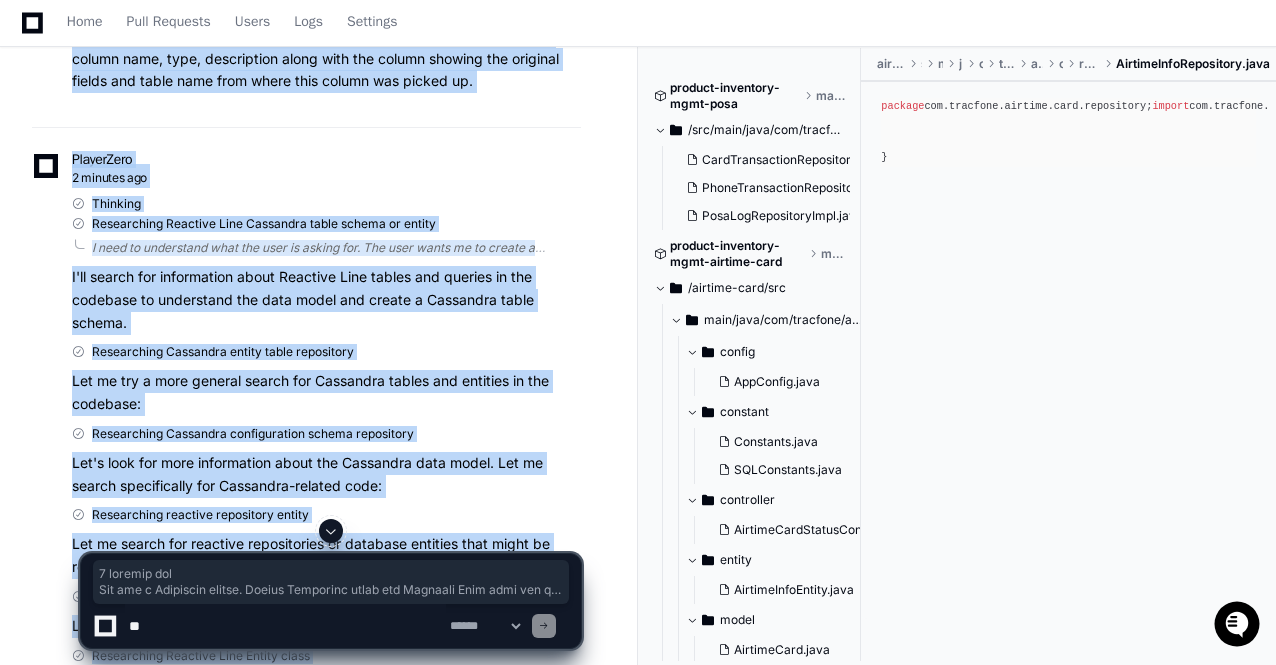 scroll, scrollTop: 0, scrollLeft: 0, axis: both 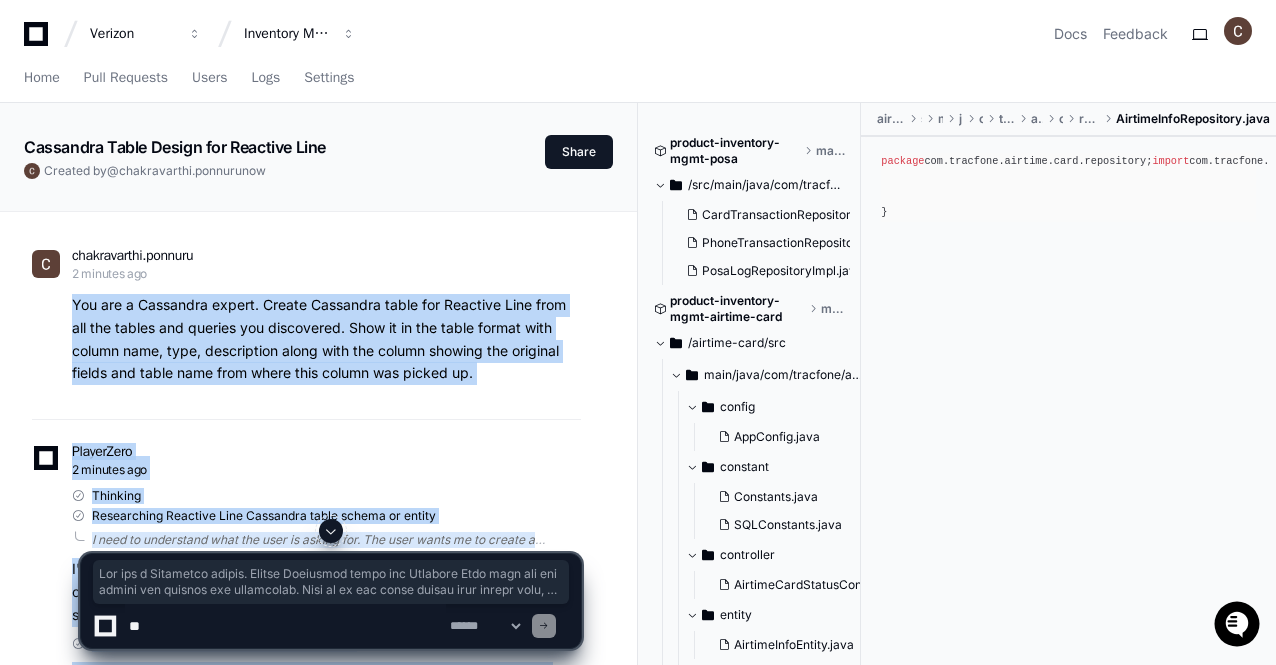 drag, startPoint x: 51, startPoint y: 539, endPoint x: 64, endPoint y: 302, distance: 237.35628 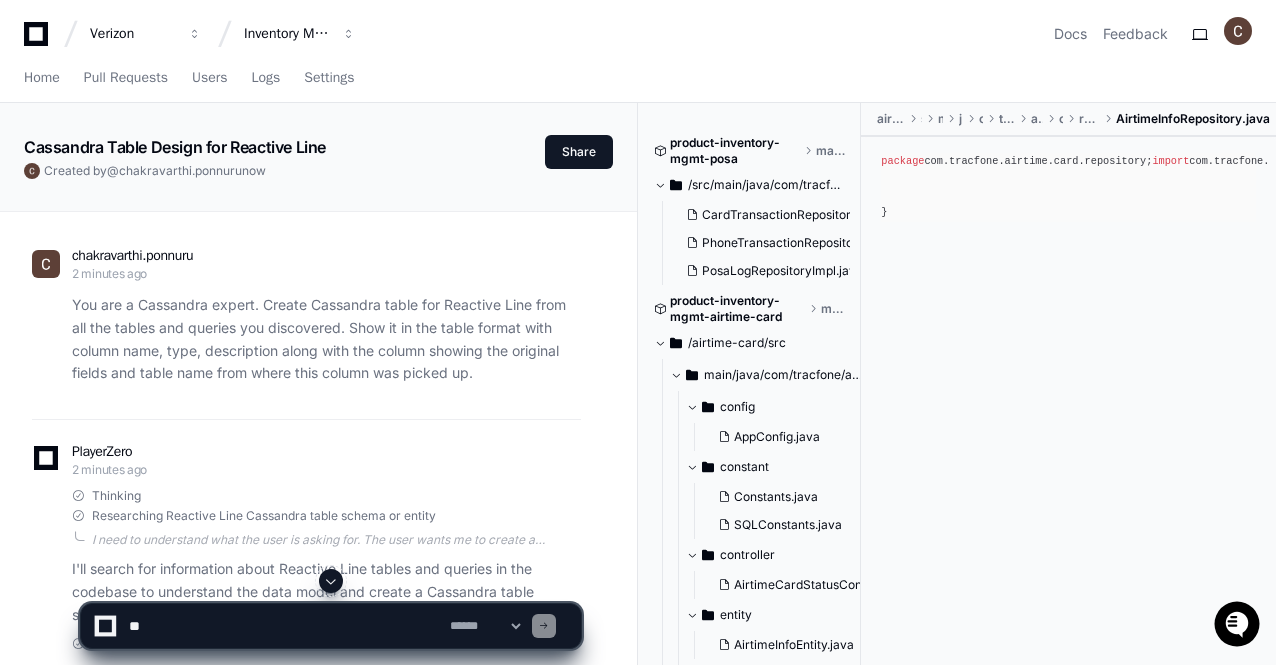 click on "You are a Cassandra expert. Create Cassandra table for Reactive Line from all the tables and queries you discovered. Show it in the table format with column name, type, description along with the column showing the original fields and table name from where this column was picked up." 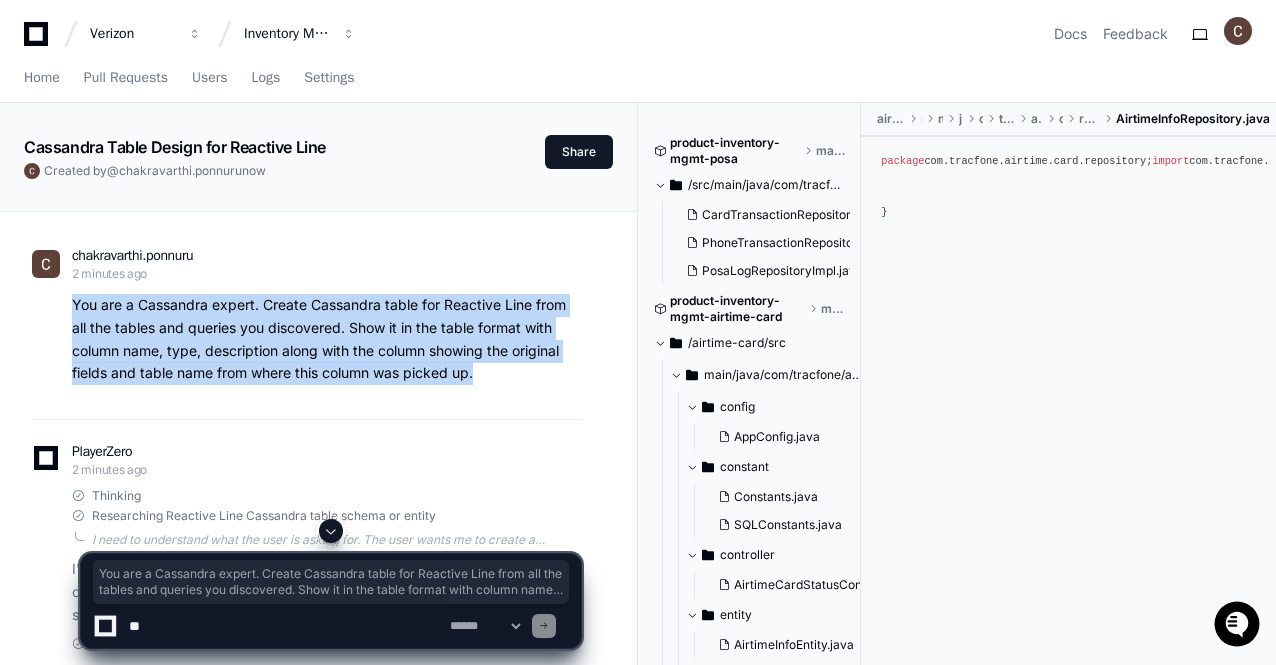 drag, startPoint x: 479, startPoint y: 376, endPoint x: 70, endPoint y: 305, distance: 415.11685 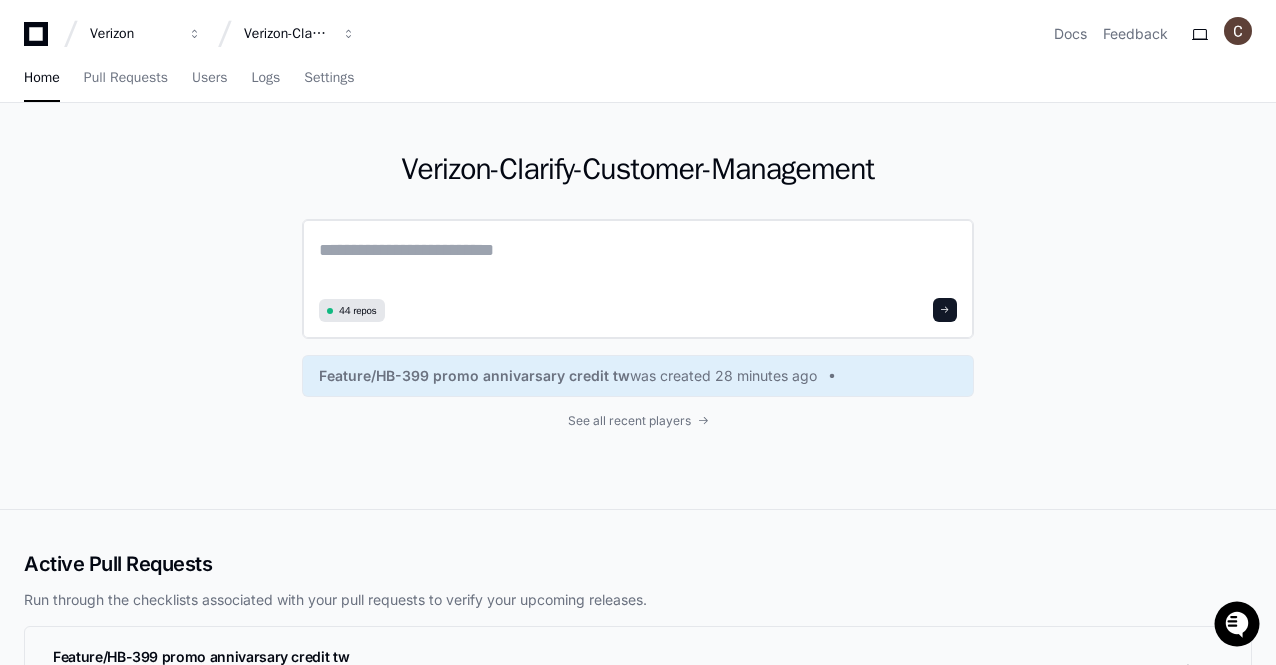 scroll, scrollTop: 0, scrollLeft: 0, axis: both 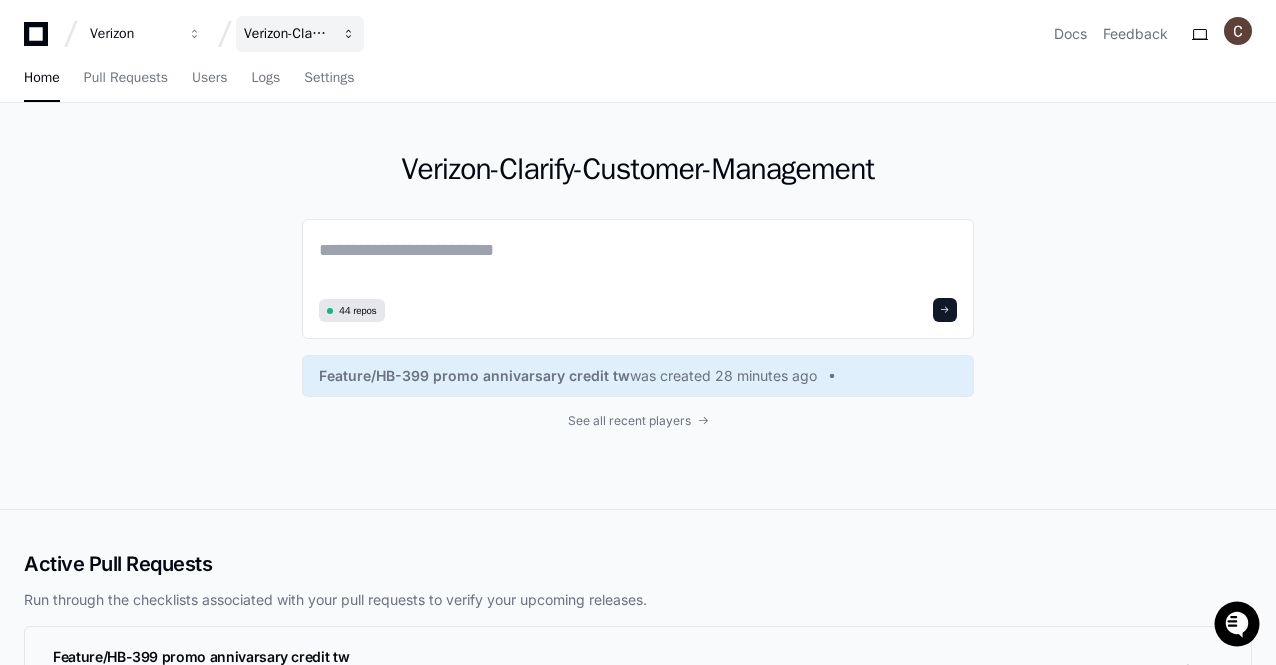 click at bounding box center [195, 34] 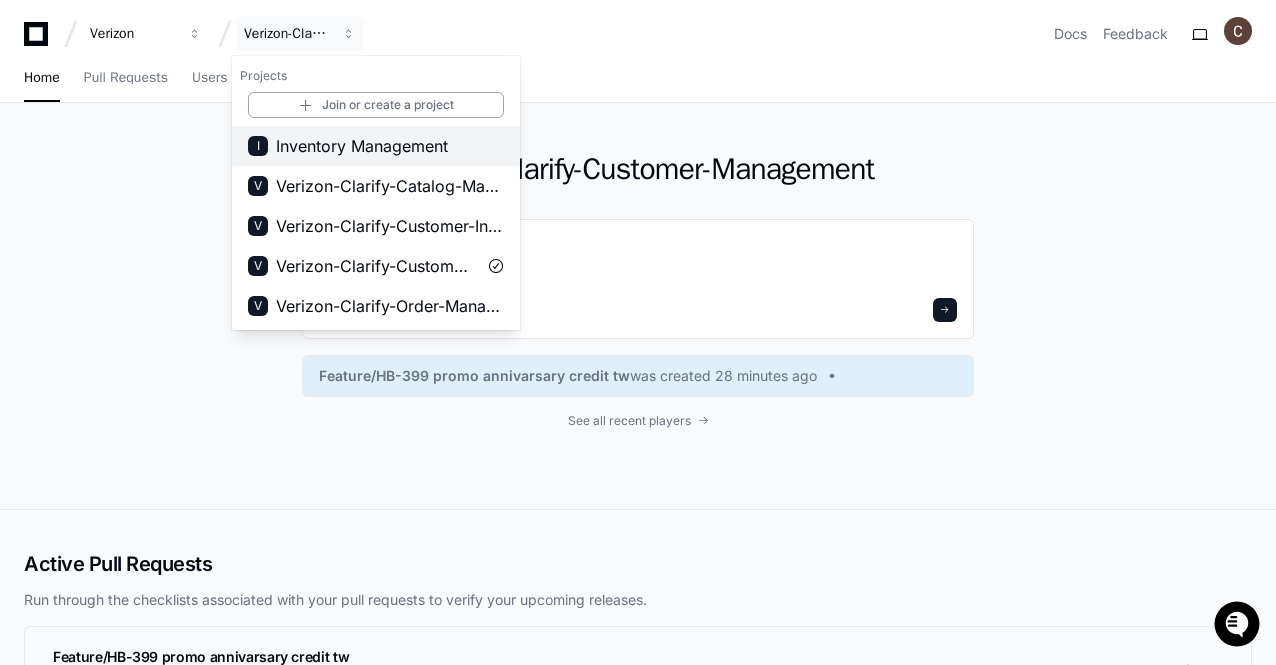 click on "Inventory Management" at bounding box center [362, 146] 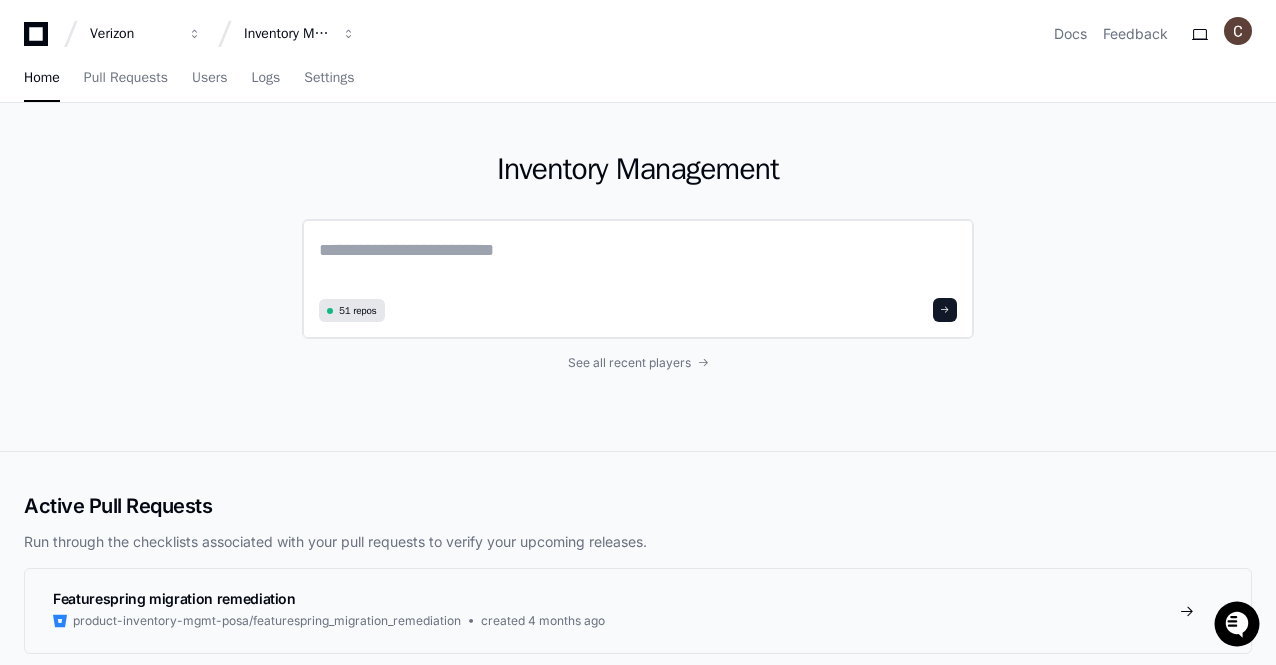 click 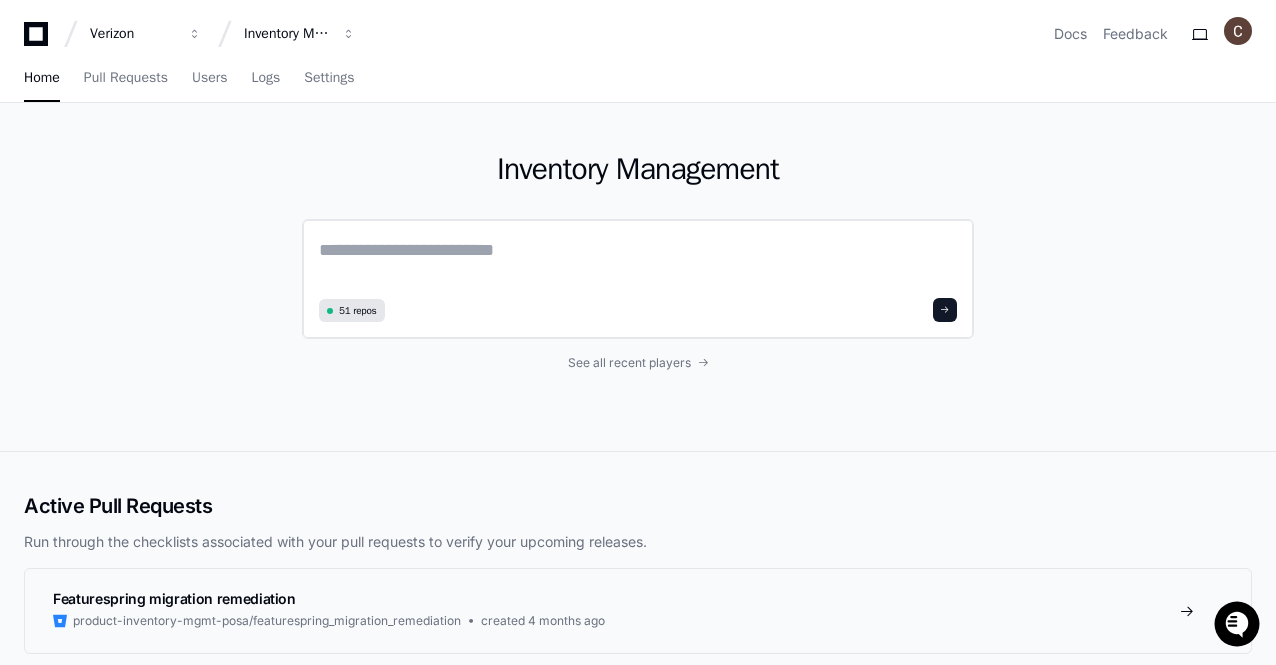 paste on "**********" 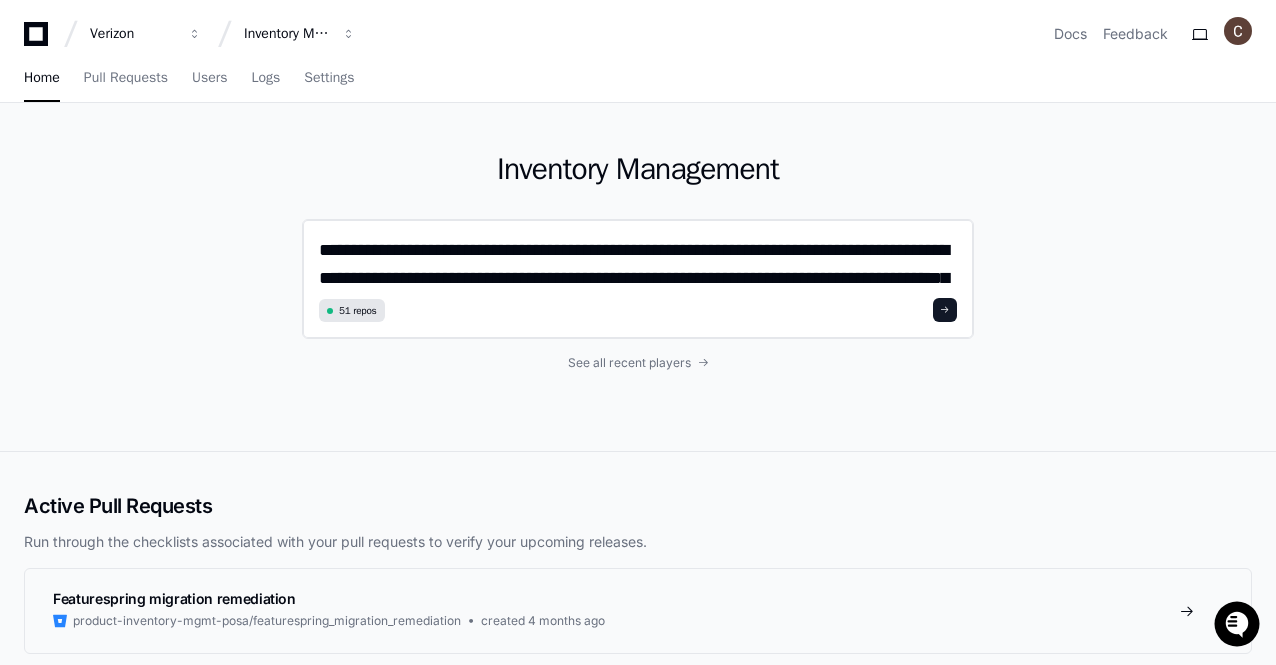 scroll, scrollTop: 0, scrollLeft: 0, axis: both 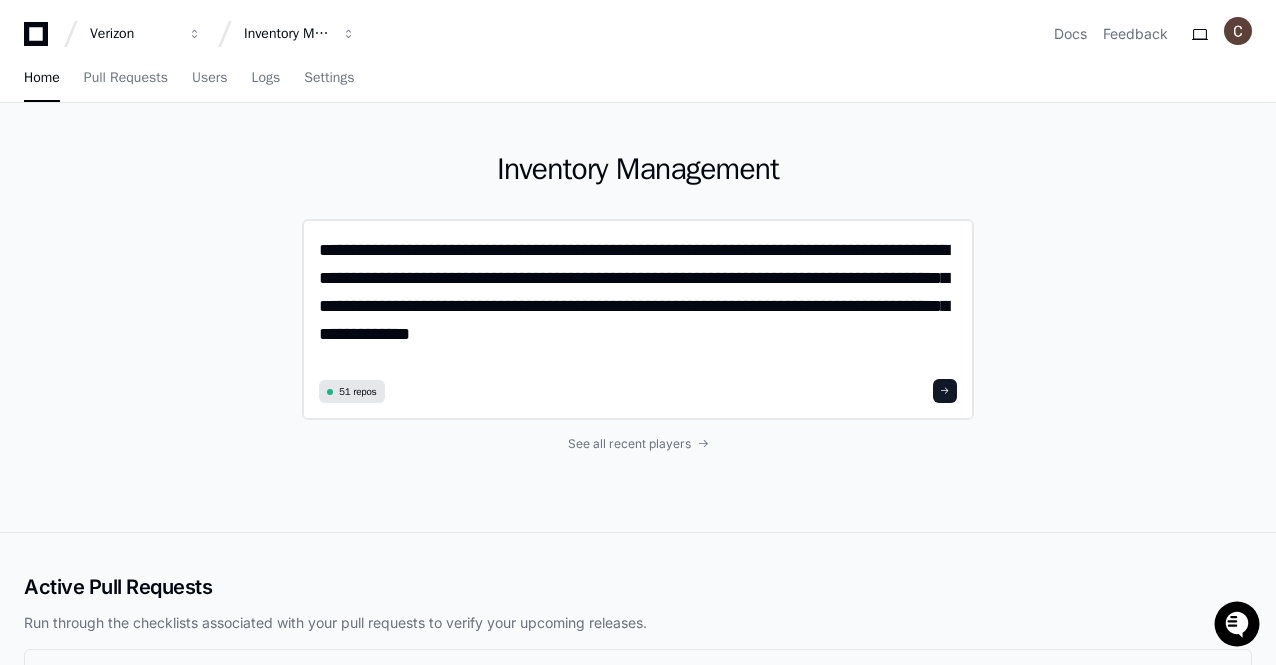 drag, startPoint x: 828, startPoint y: 251, endPoint x: 732, endPoint y: 252, distance: 96.00521 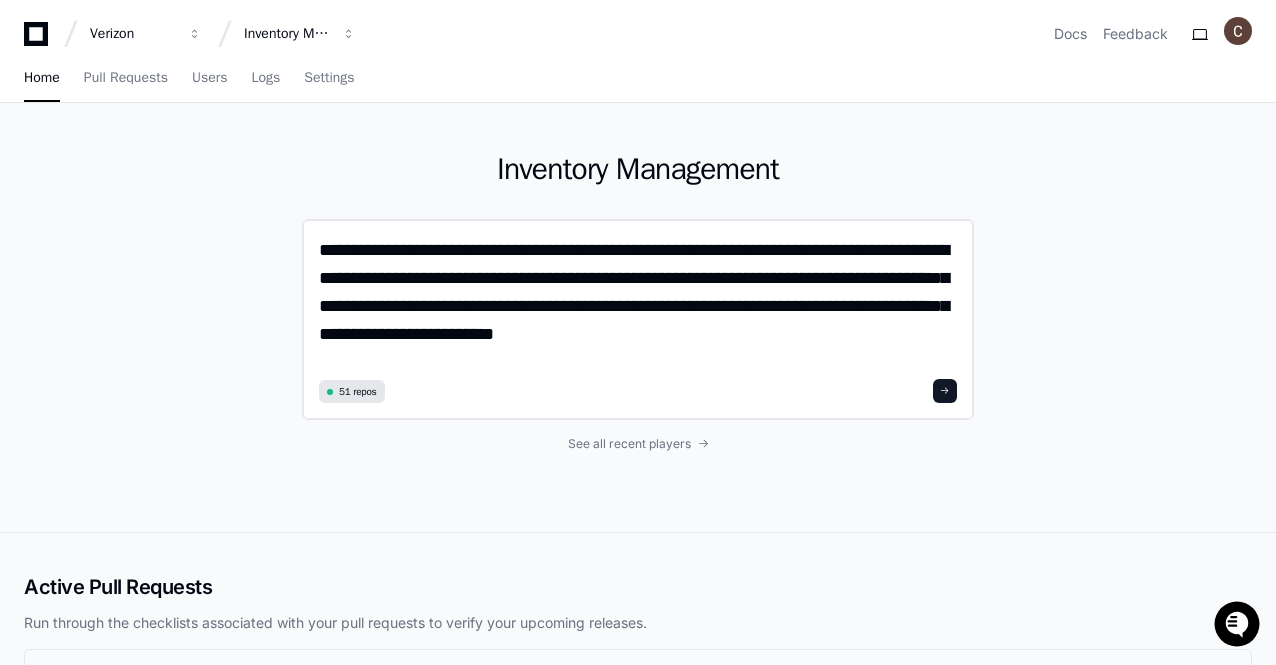 type on "**********" 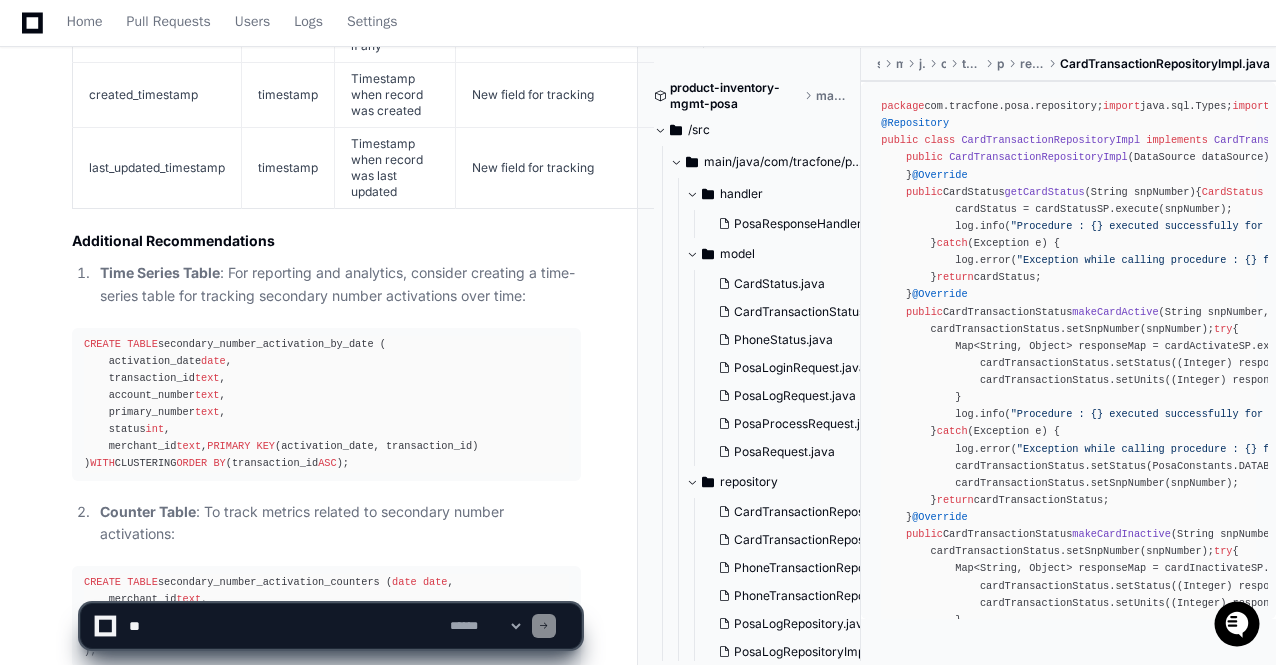 scroll, scrollTop: 4002, scrollLeft: 0, axis: vertical 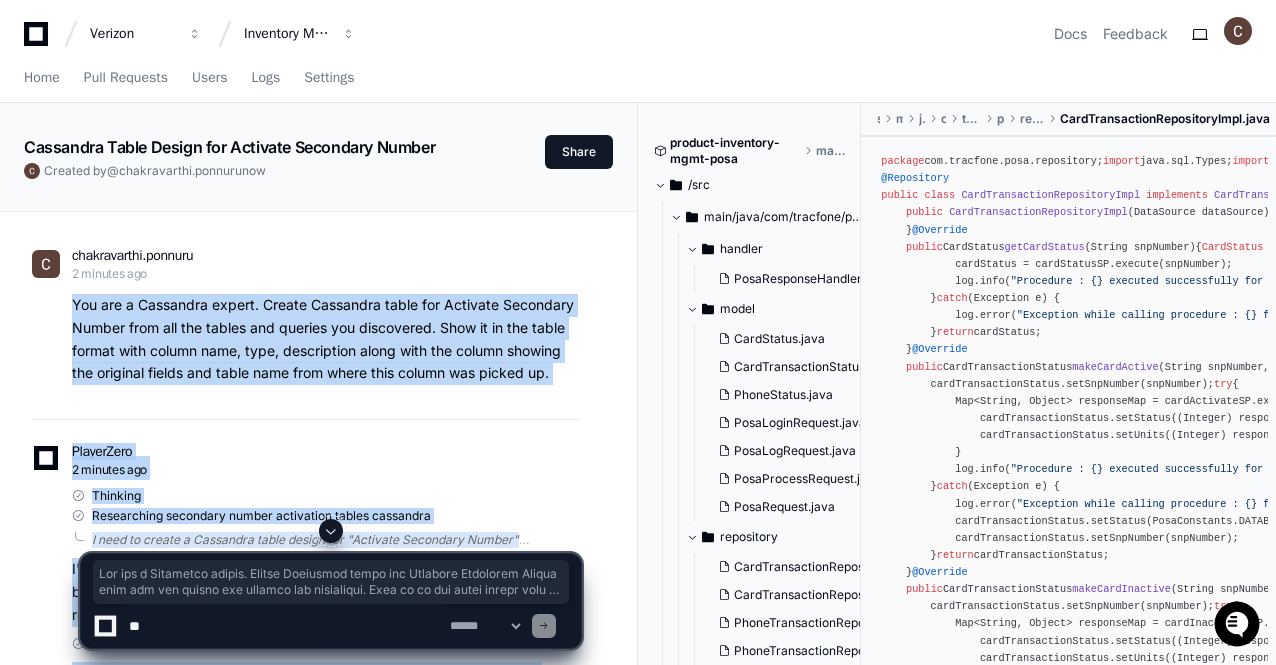 drag, startPoint x: 596, startPoint y: 527, endPoint x: 55, endPoint y: 305, distance: 584.7777 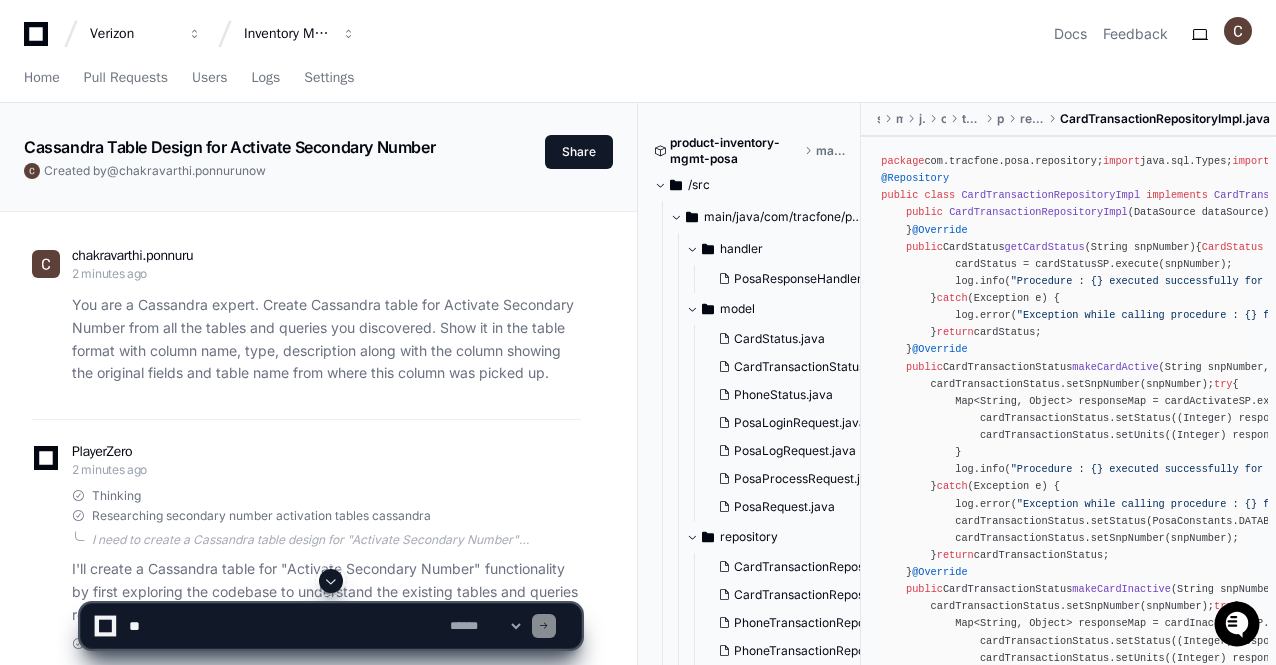 click 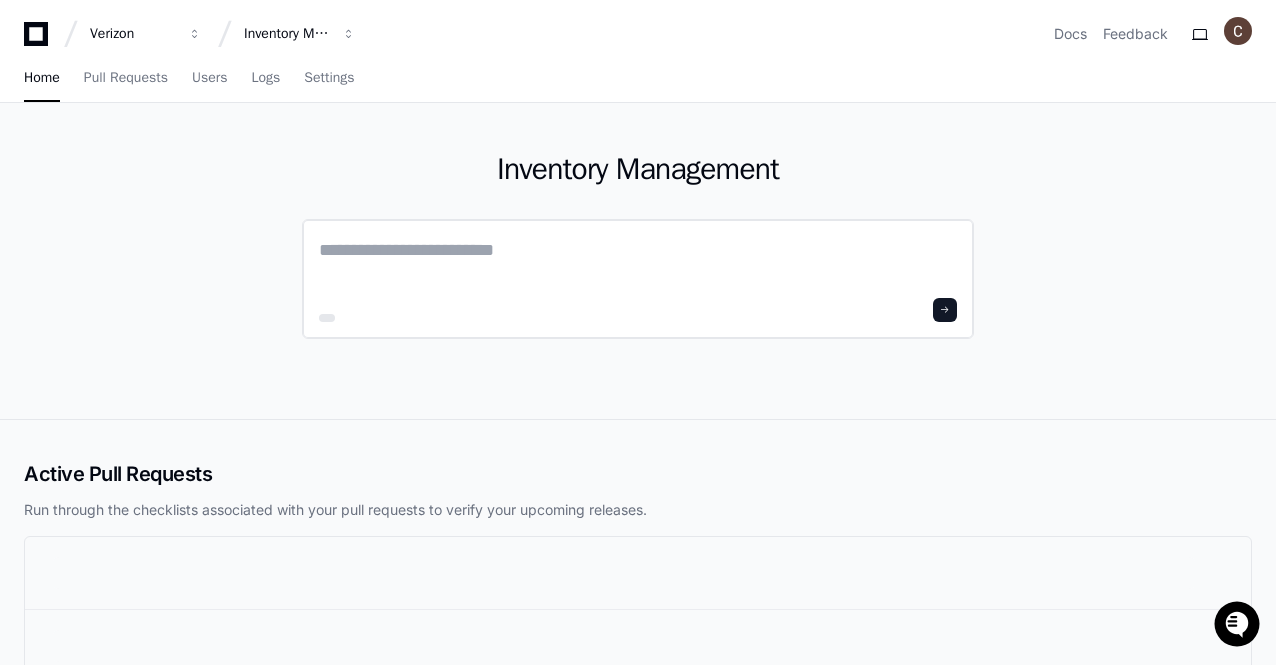 click 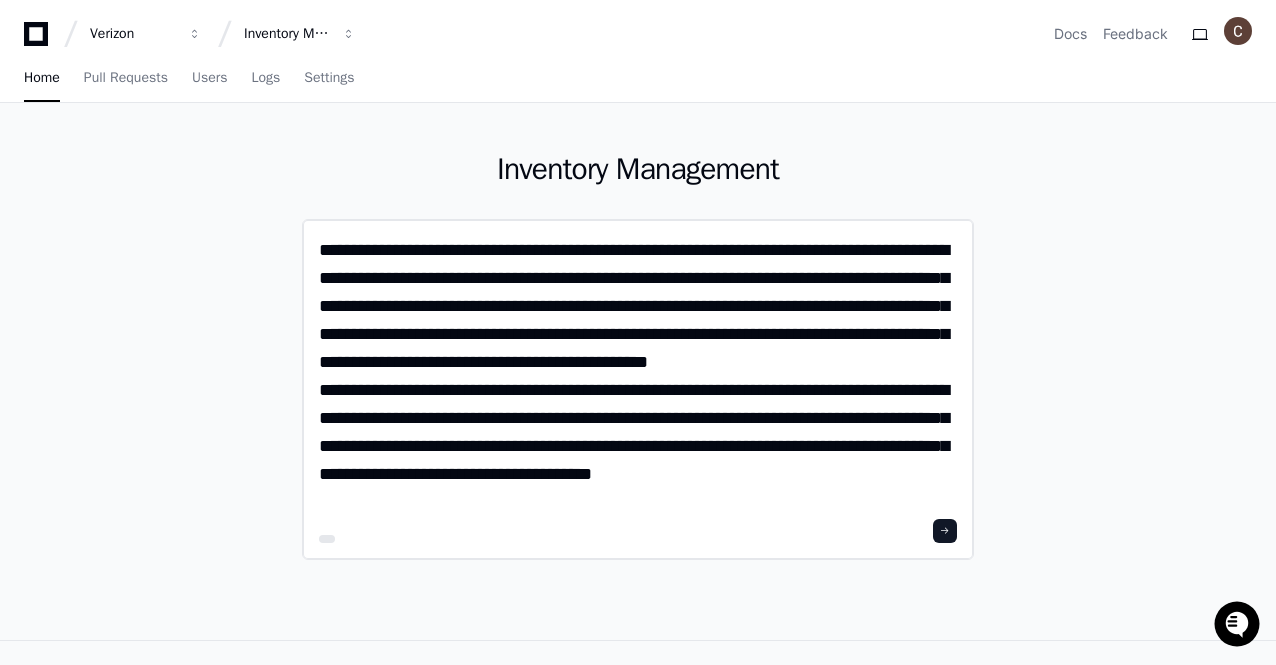scroll, scrollTop: 0, scrollLeft: 0, axis: both 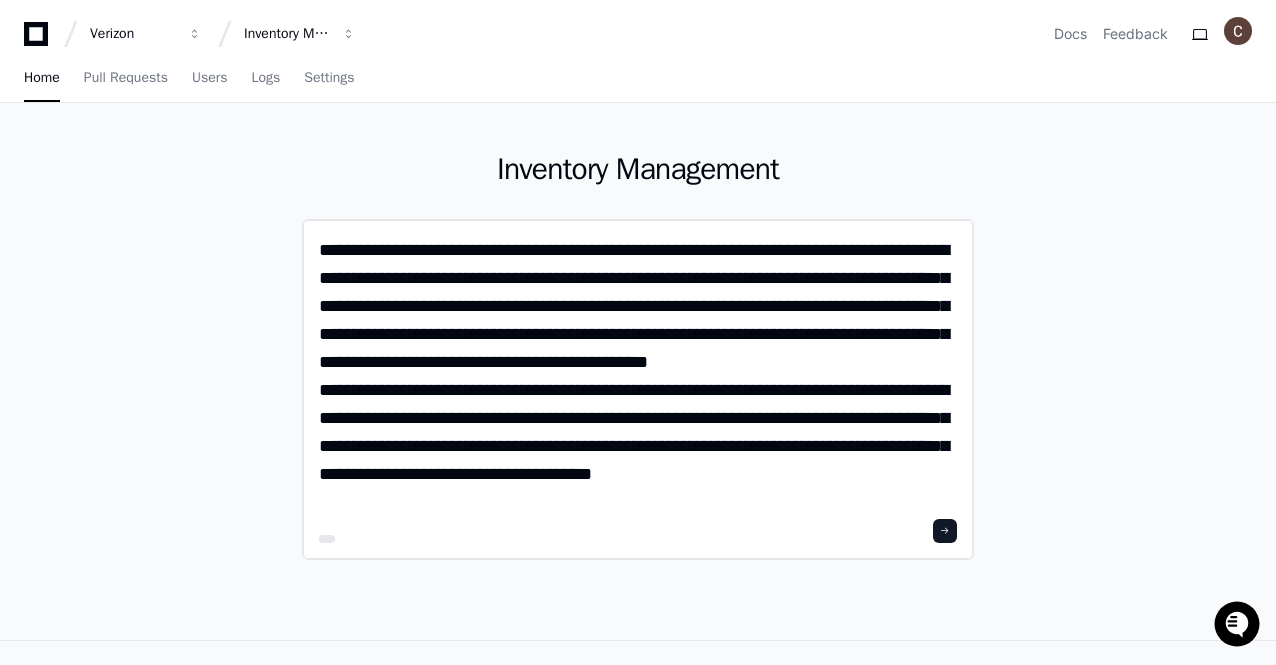 click on "**********" 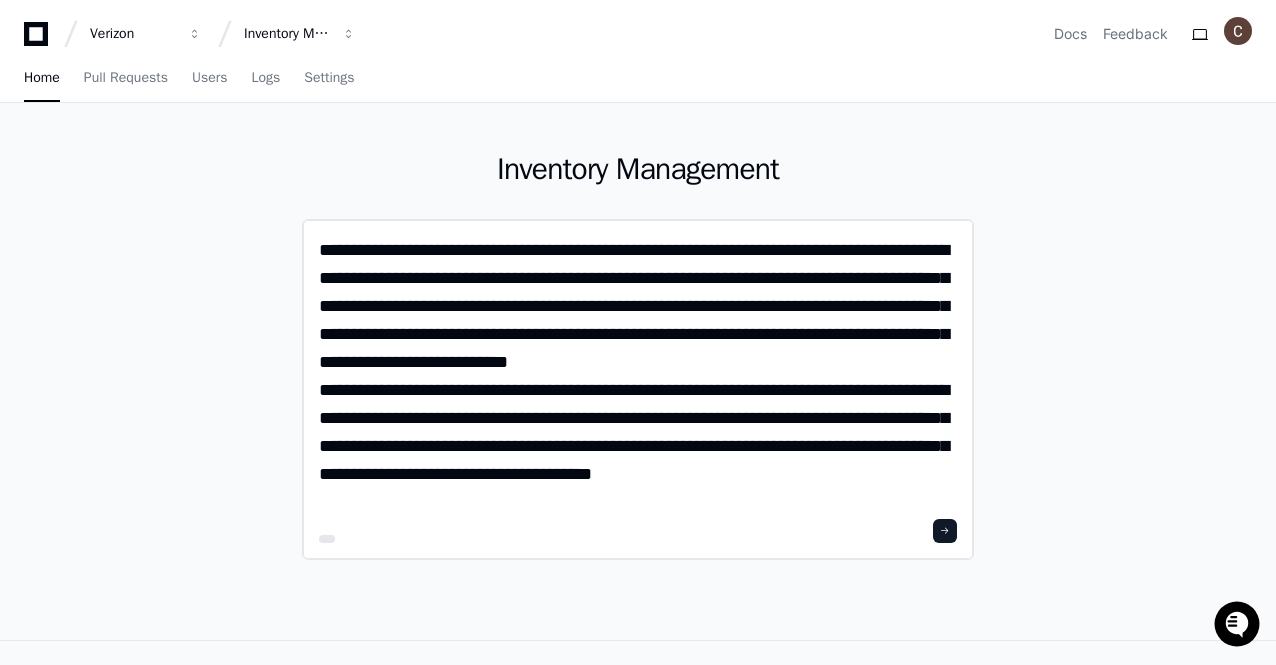 paste on "**********" 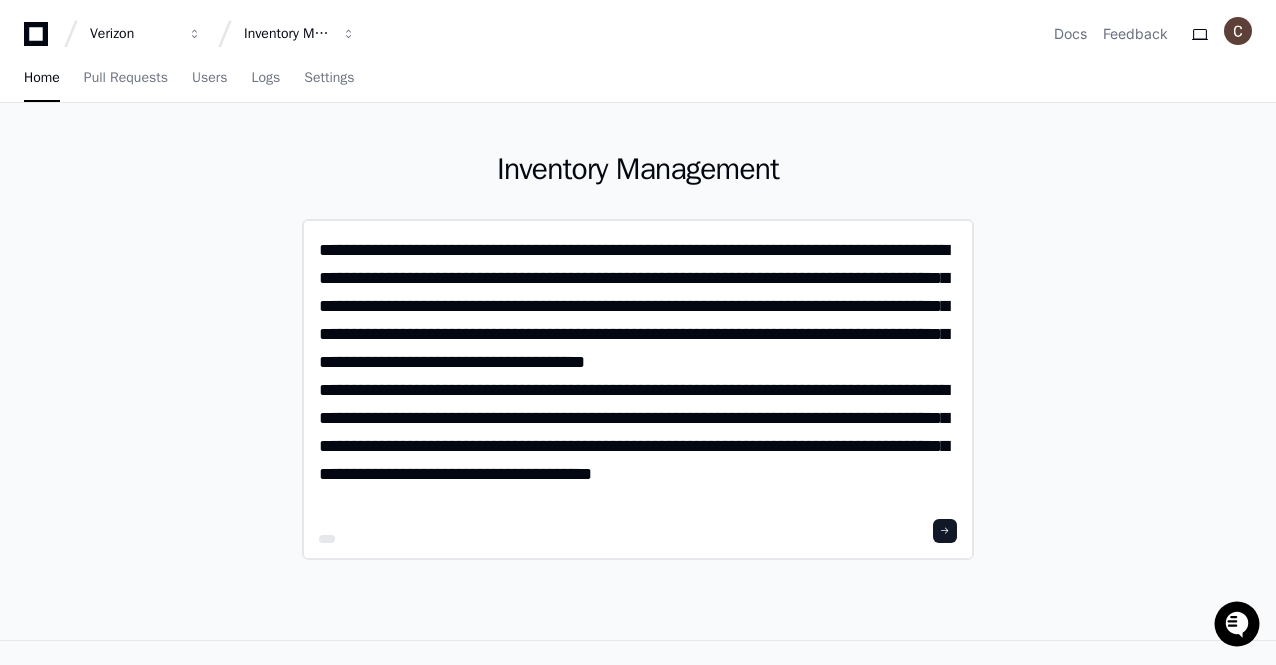 click on "**********" 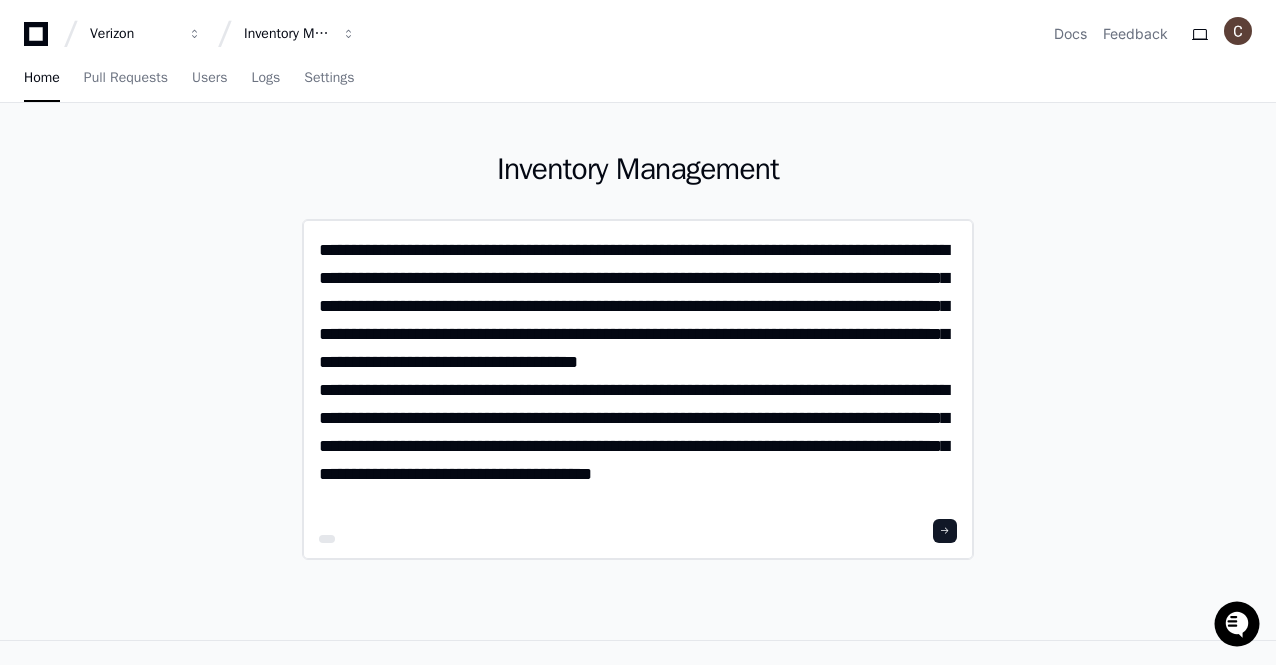 click on "**********" 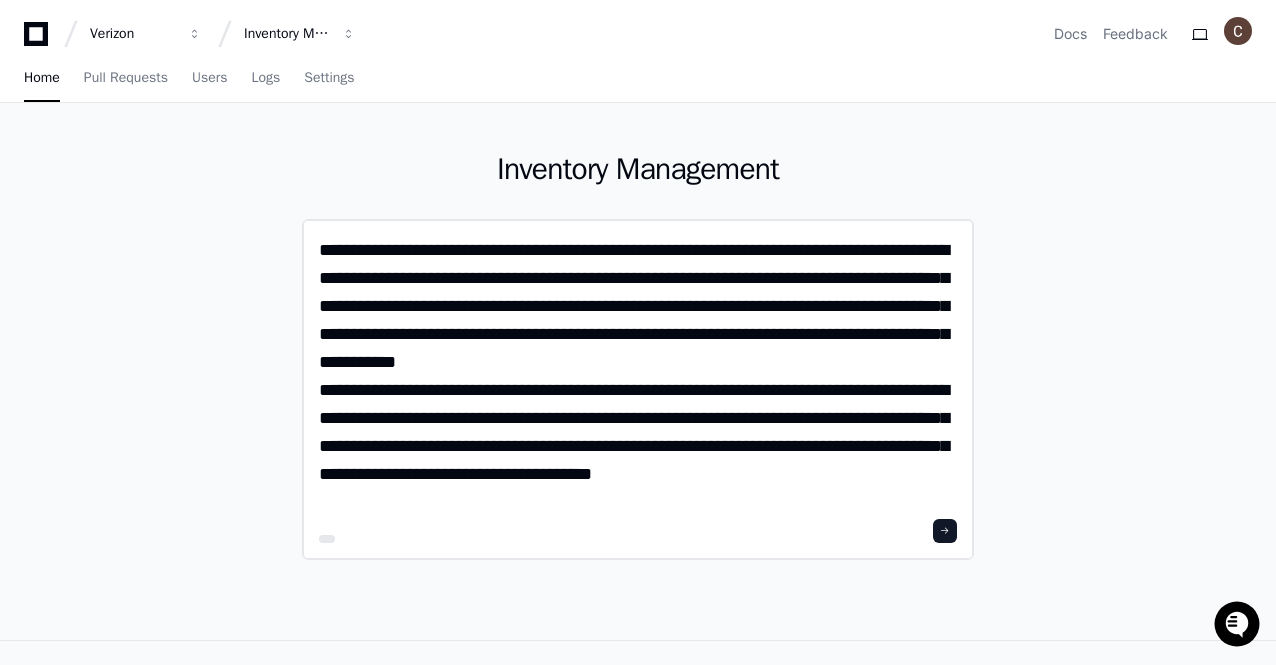 paste on "**********" 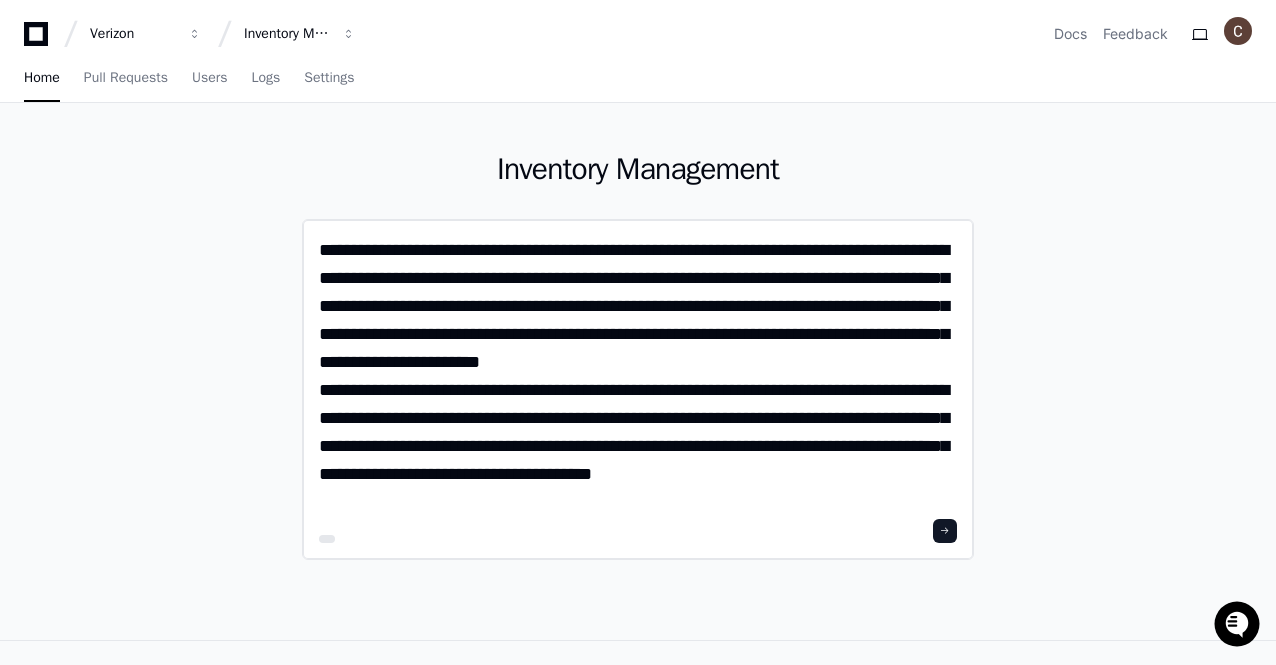 click on "**********" 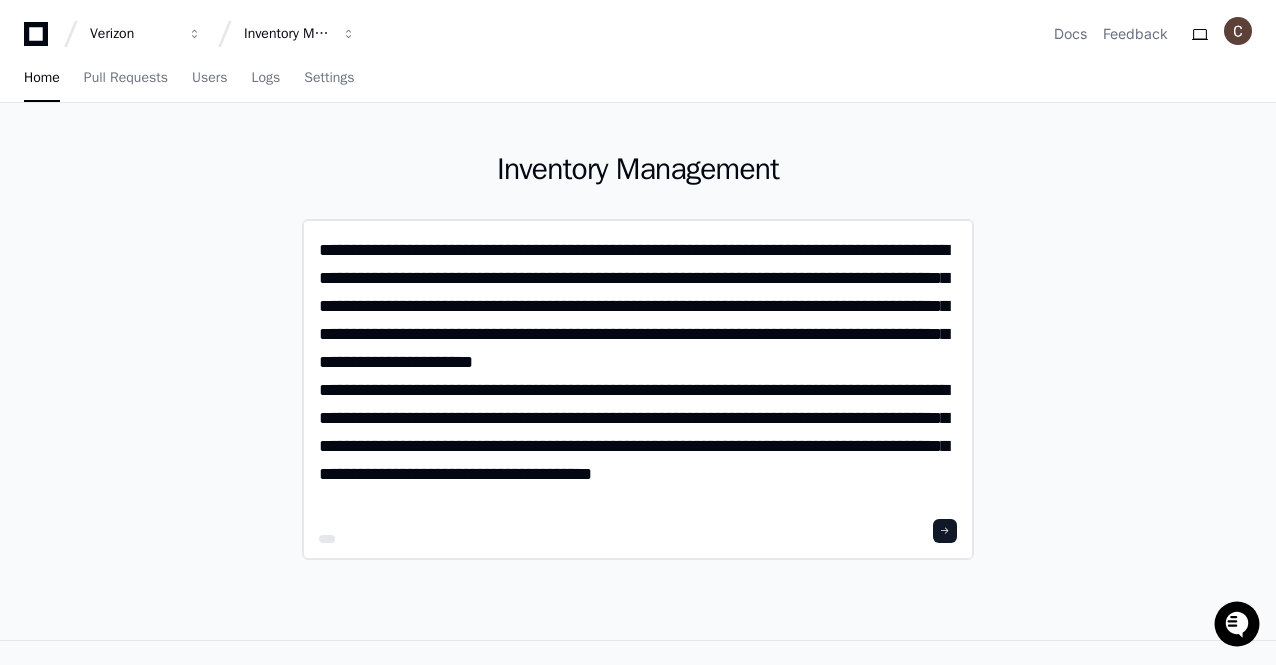 click on "**********" 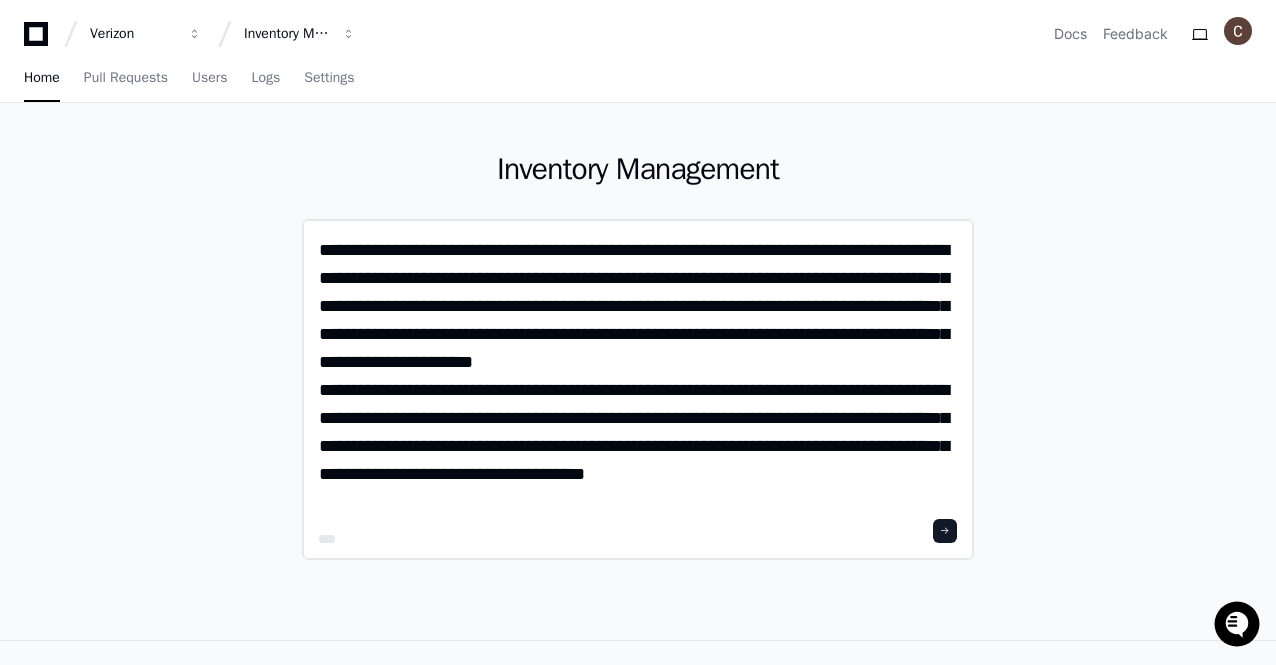 click on "**********" 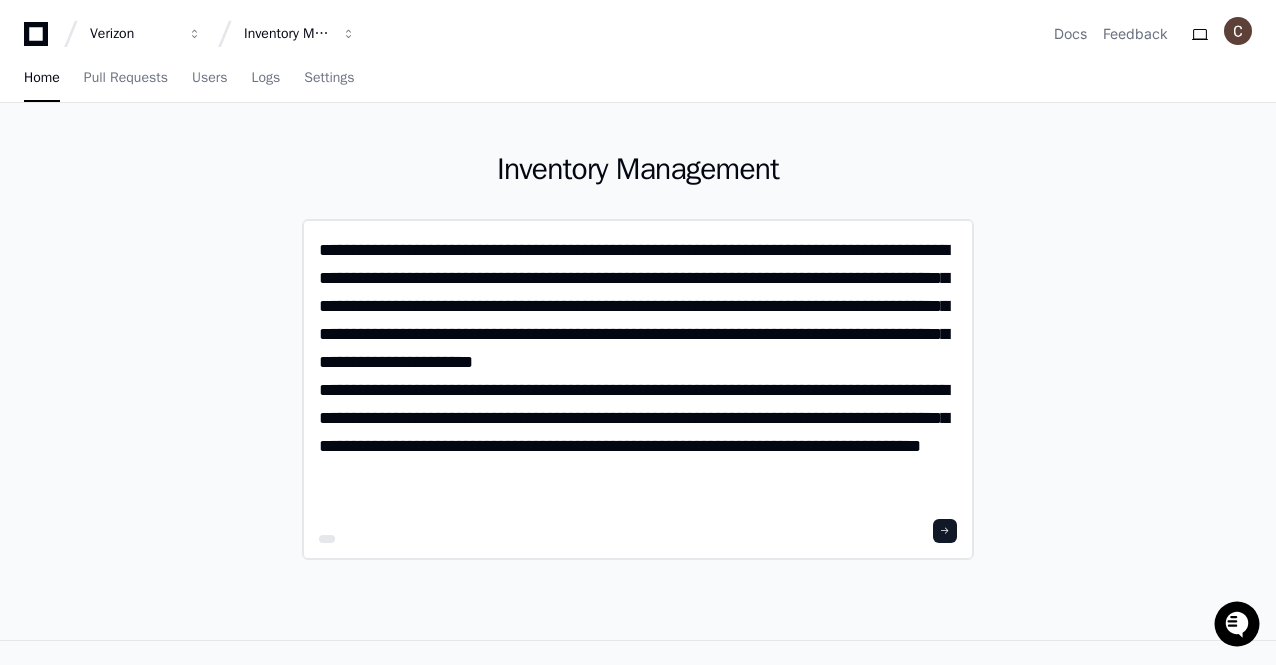 paste on "**********" 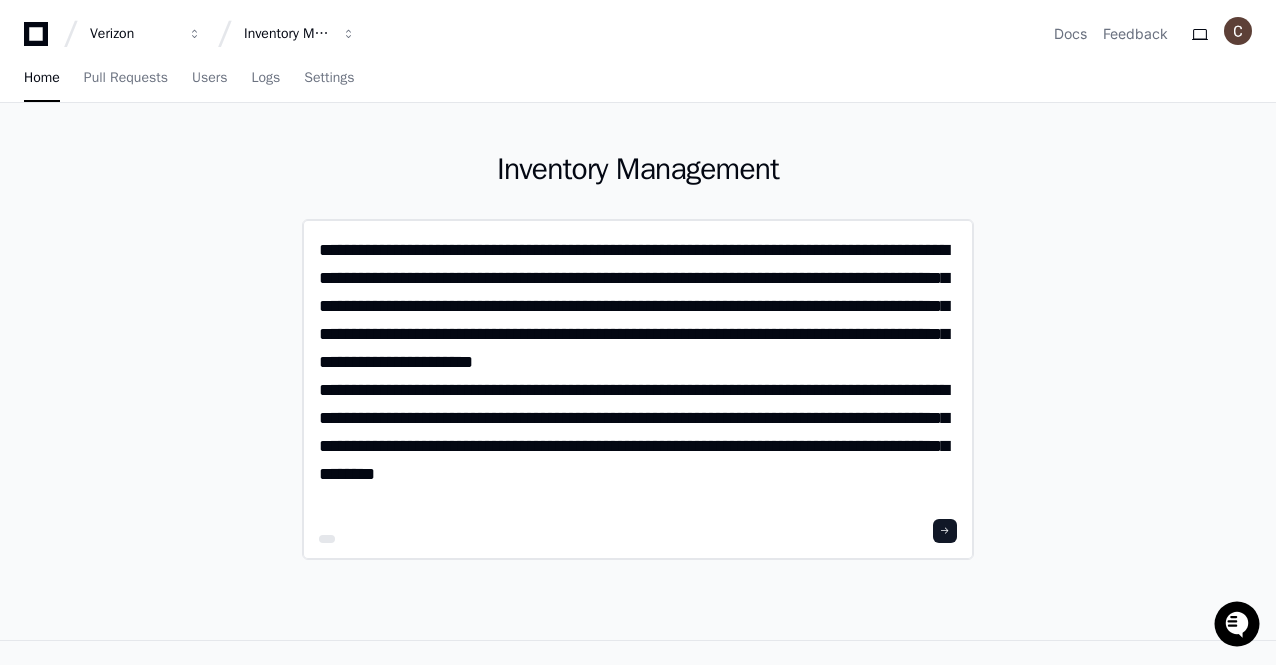 click on "**********" 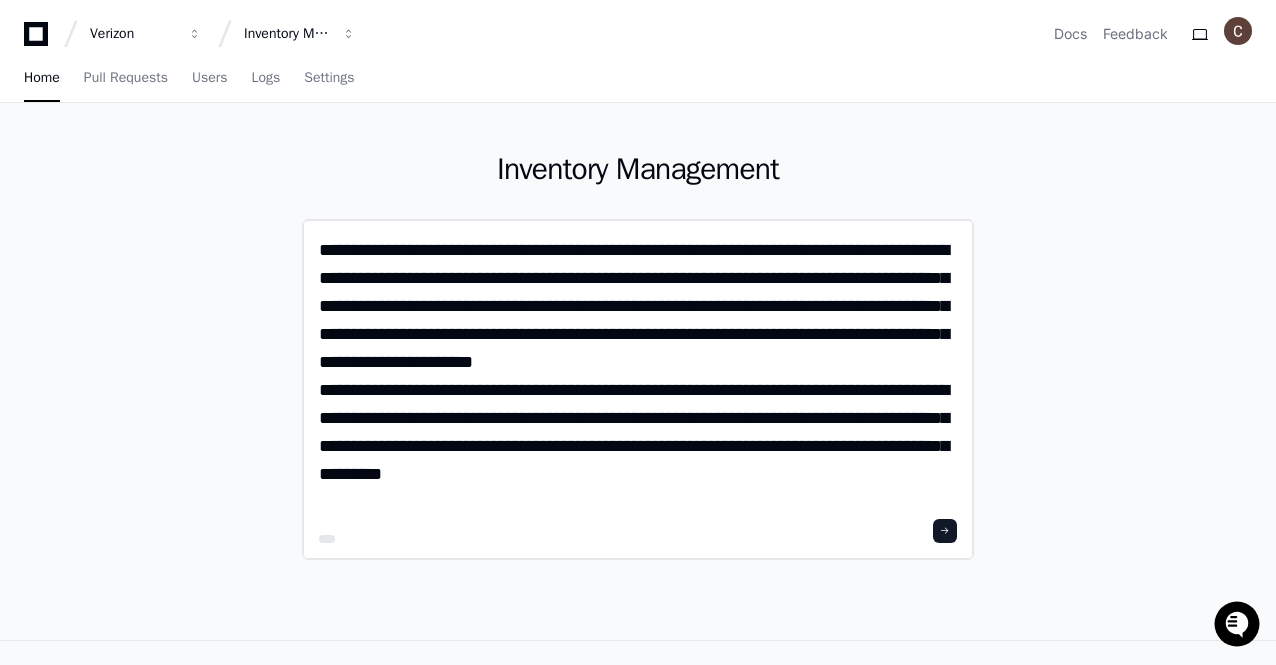 click on "**********" 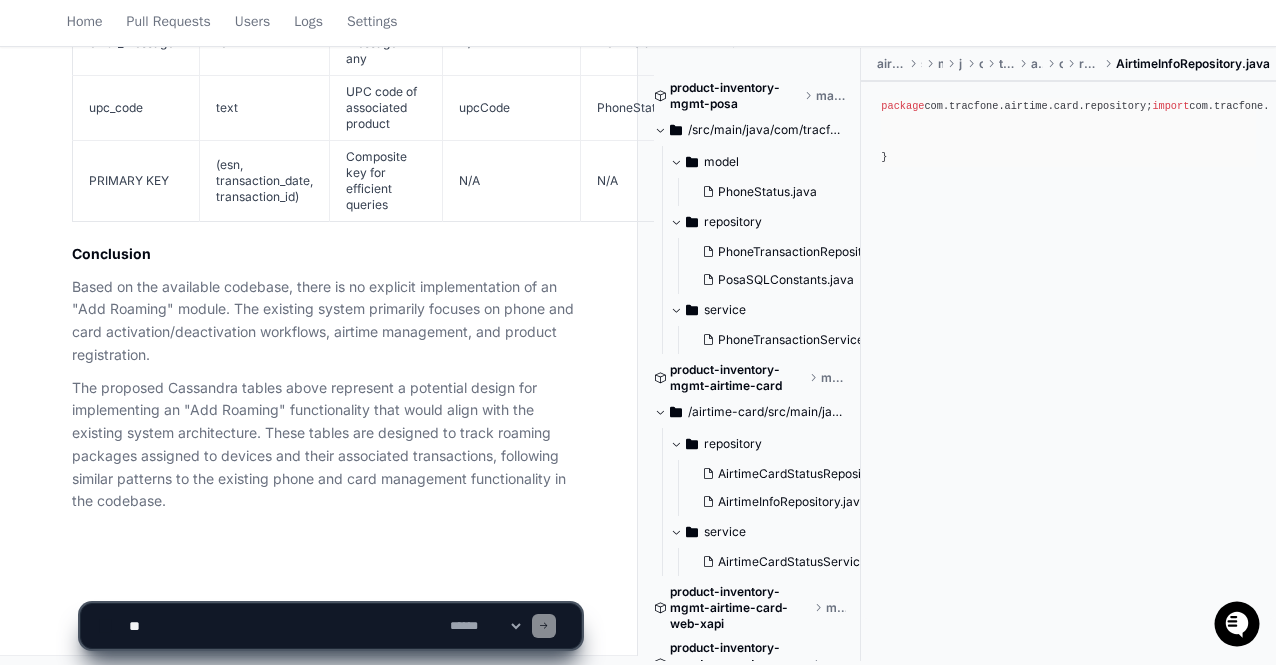 scroll, scrollTop: 5450, scrollLeft: 0, axis: vertical 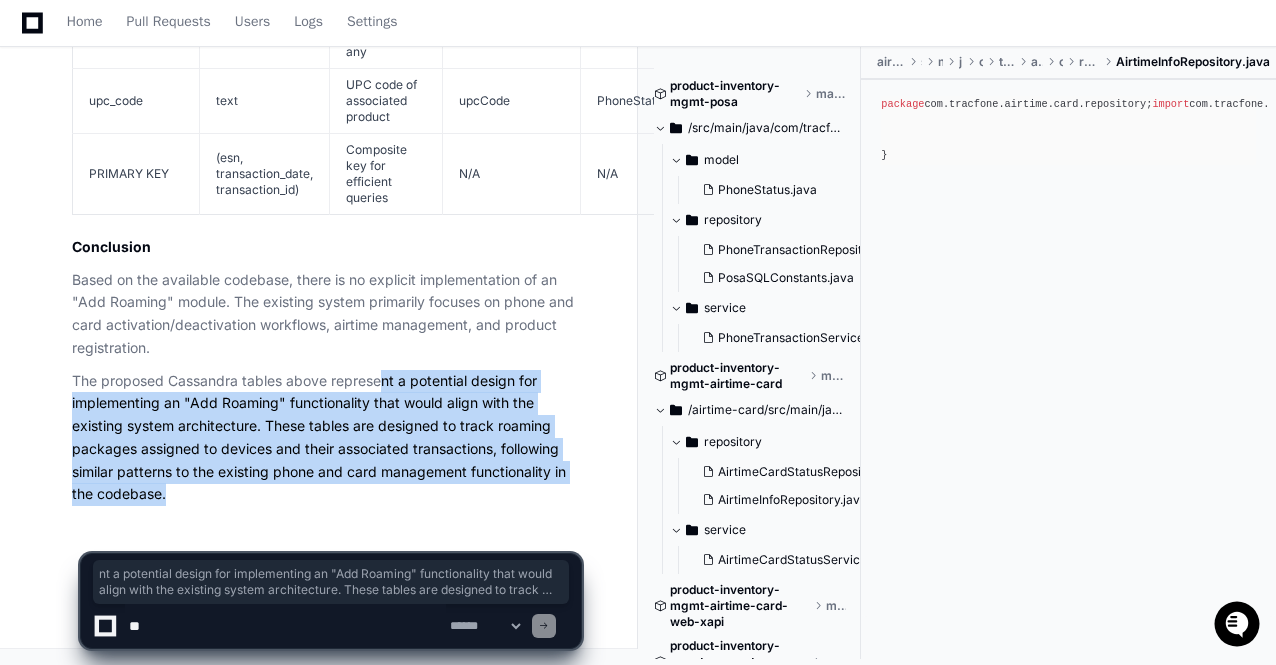 drag, startPoint x: 378, startPoint y: 373, endPoint x: 477, endPoint y: 516, distance: 173.92528 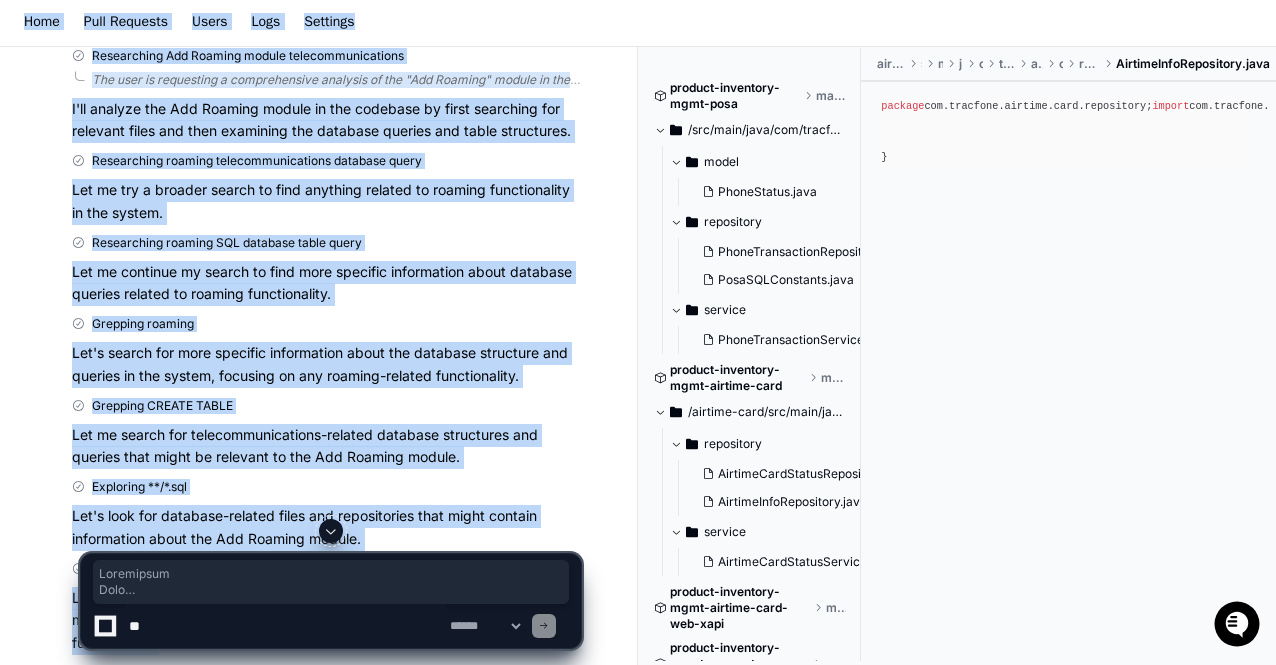 scroll, scrollTop: 0, scrollLeft: 0, axis: both 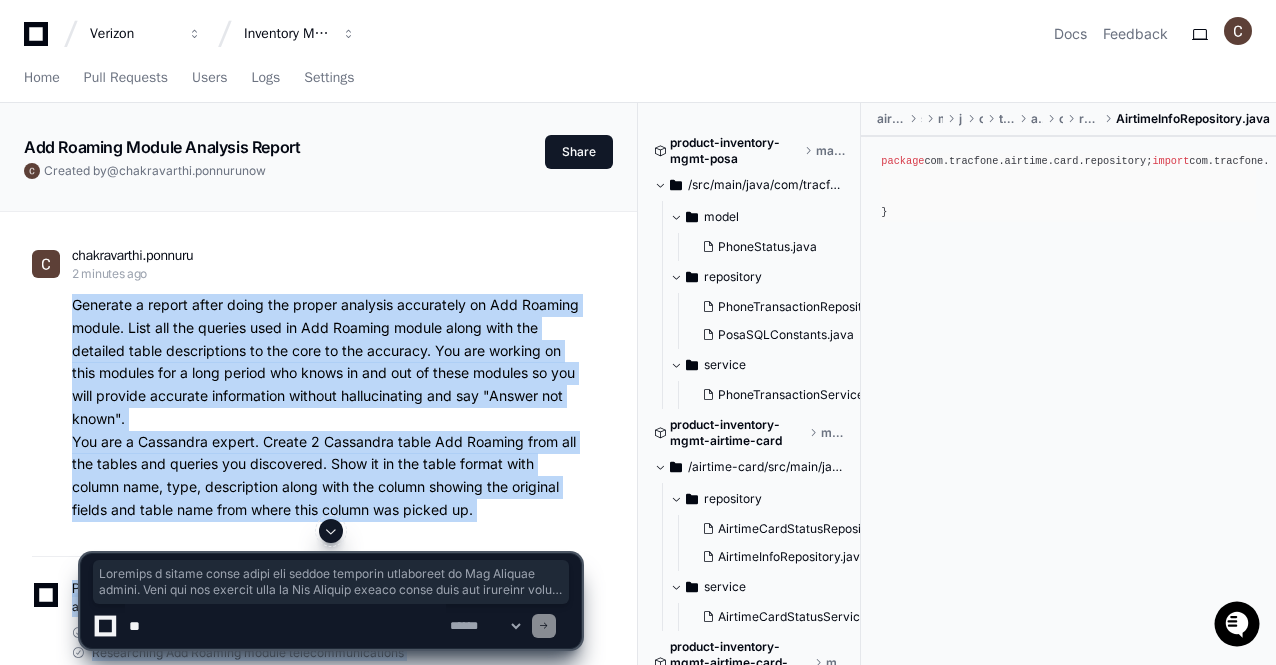 drag, startPoint x: 611, startPoint y: 545, endPoint x: 66, endPoint y: 310, distance: 593.50653 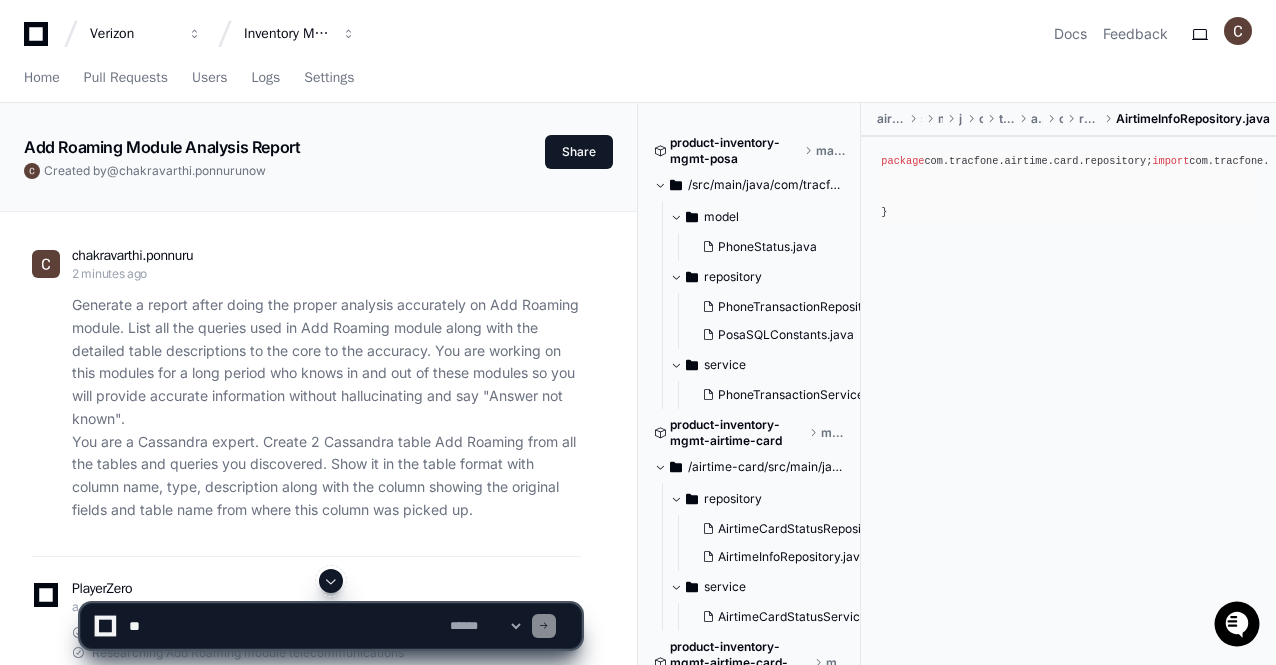 click on "Generate a report after doing the proper analysis accurately on Add Roaming module. List all the queries used in Add Roaming module along with the detailed table descriptions to the core to the accuracy. You are working on this modules for a long period who knows in and out of these modules so you will provide accurate information without hallucinating and say "Answer not known".
You are a Cassandra expert. Create 2 Cassandra table Add Roaming from all the tables and queries you discovered. Show it in the table format with column name, type, description along with the column showing the original fields and table name from where this column was picked up." 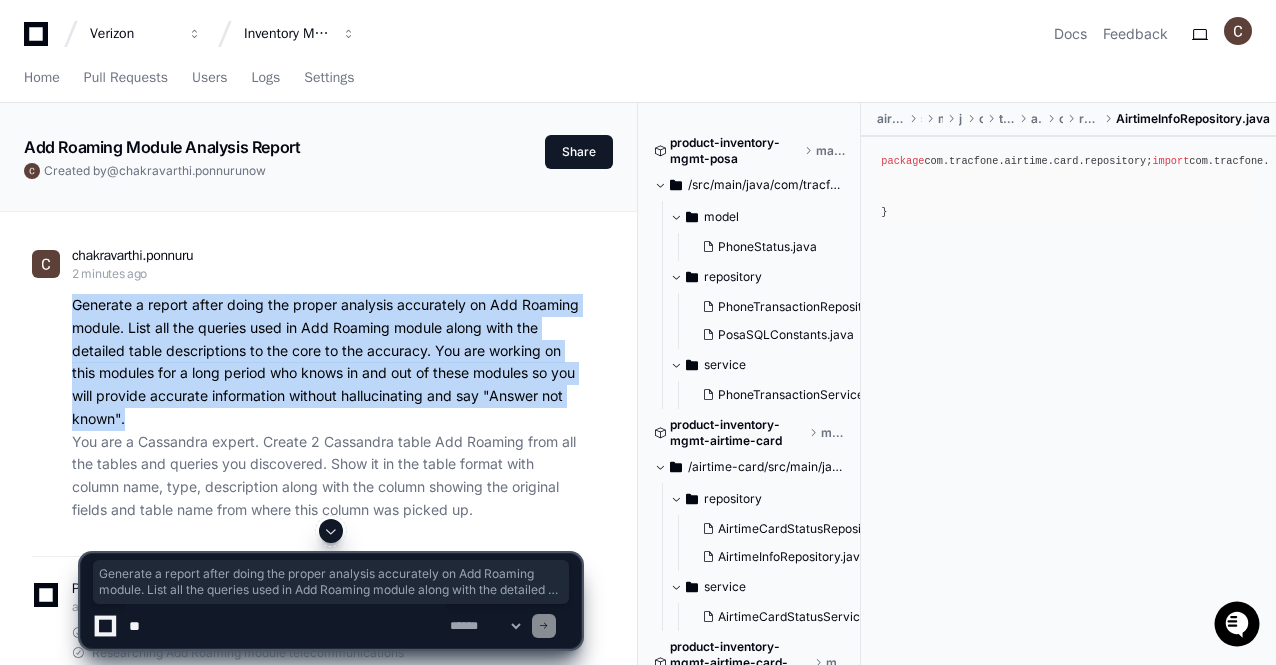 drag, startPoint x: 150, startPoint y: 423, endPoint x: 61, endPoint y: 309, distance: 144.6271 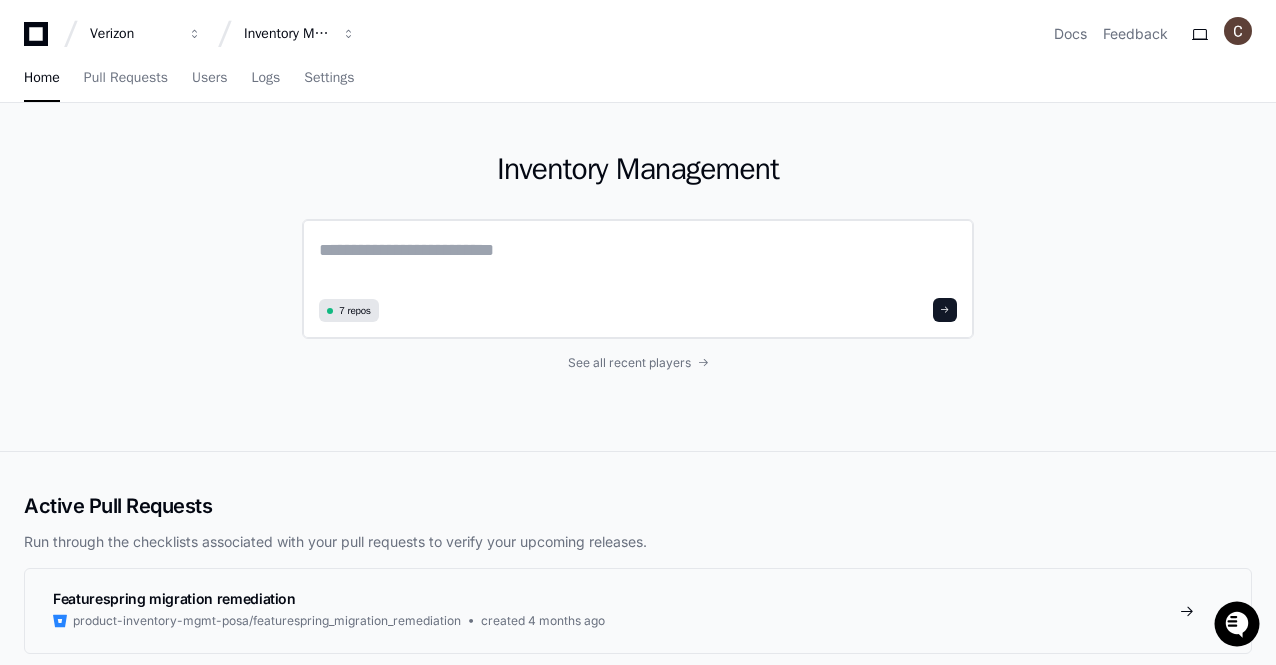 click 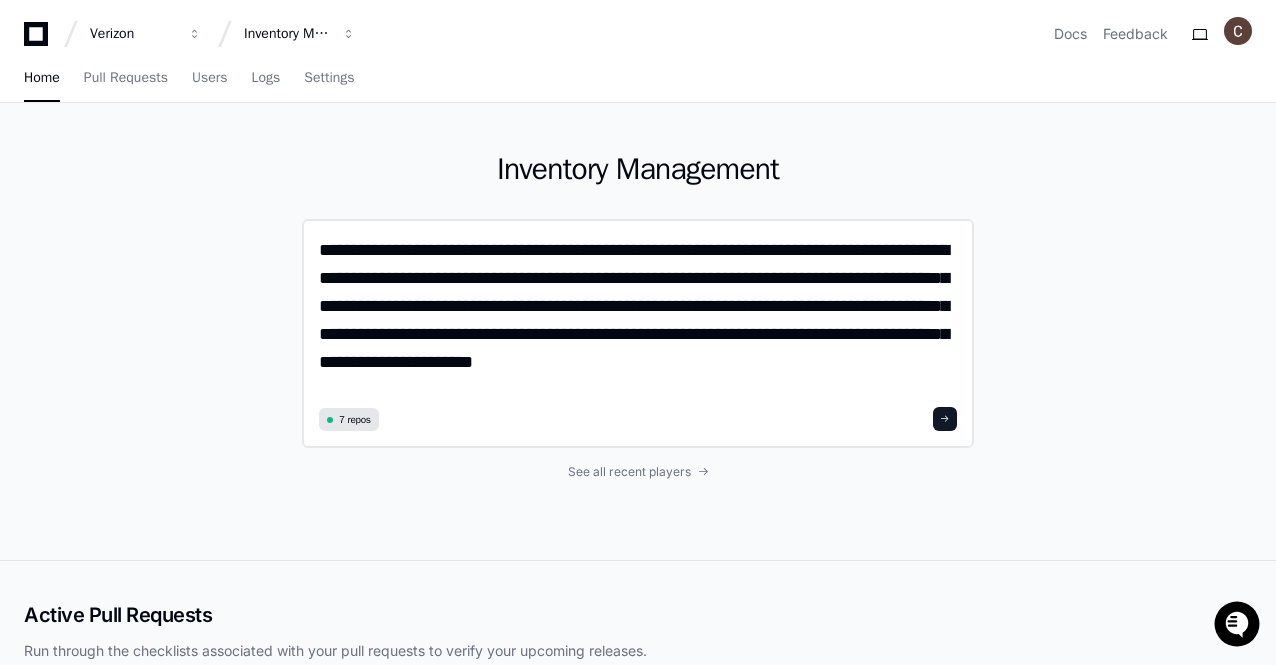 scroll, scrollTop: 0, scrollLeft: 0, axis: both 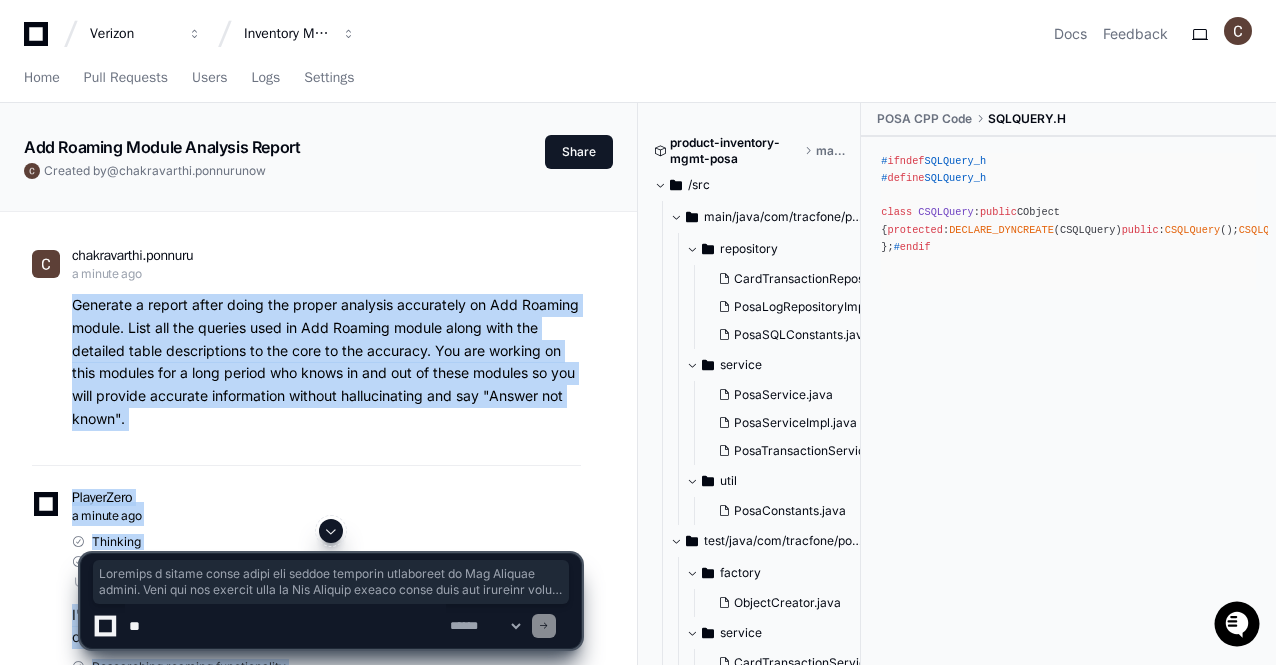 drag, startPoint x: 606, startPoint y: 535, endPoint x: 70, endPoint y: 302, distance: 584.45276 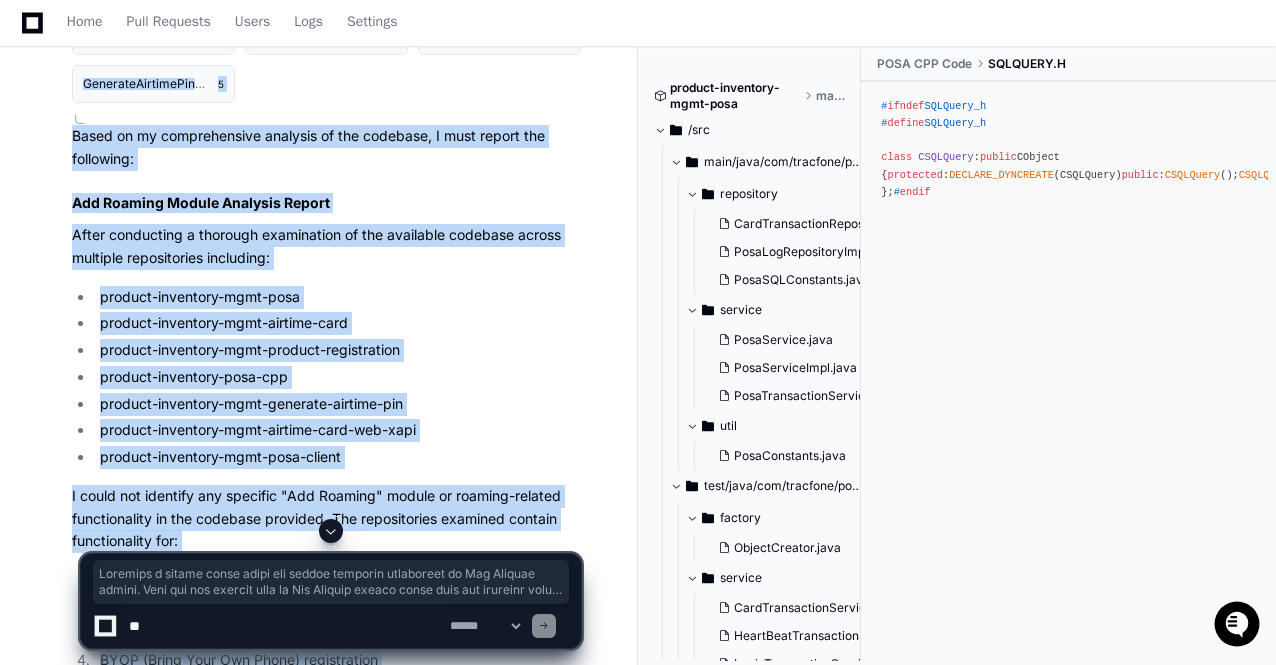 scroll, scrollTop: 1540, scrollLeft: 0, axis: vertical 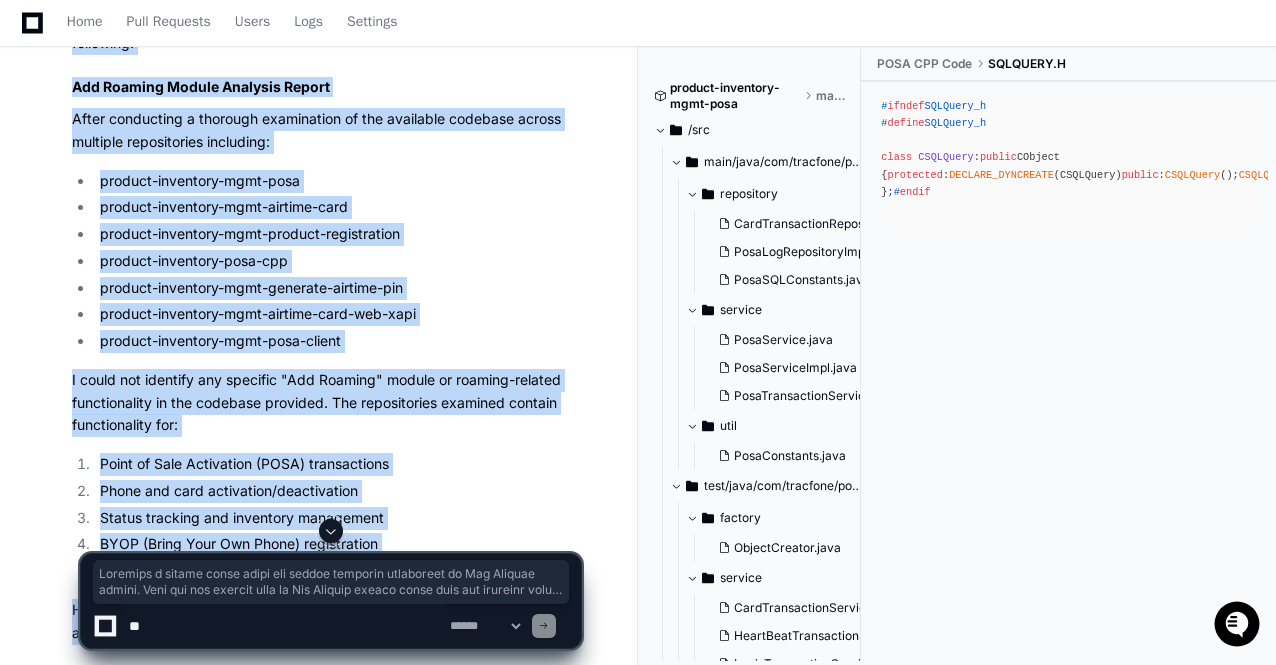 drag, startPoint x: 470, startPoint y: 351, endPoint x: 498, endPoint y: 265, distance: 90.44335 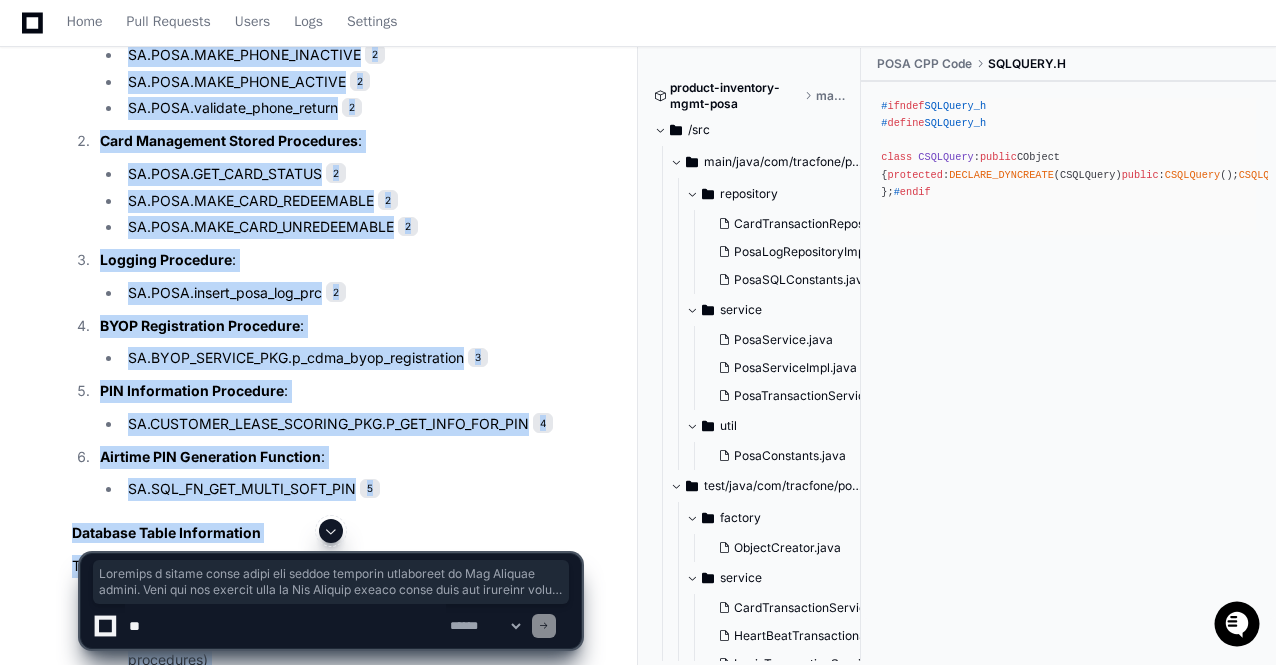 scroll, scrollTop: 2416, scrollLeft: 0, axis: vertical 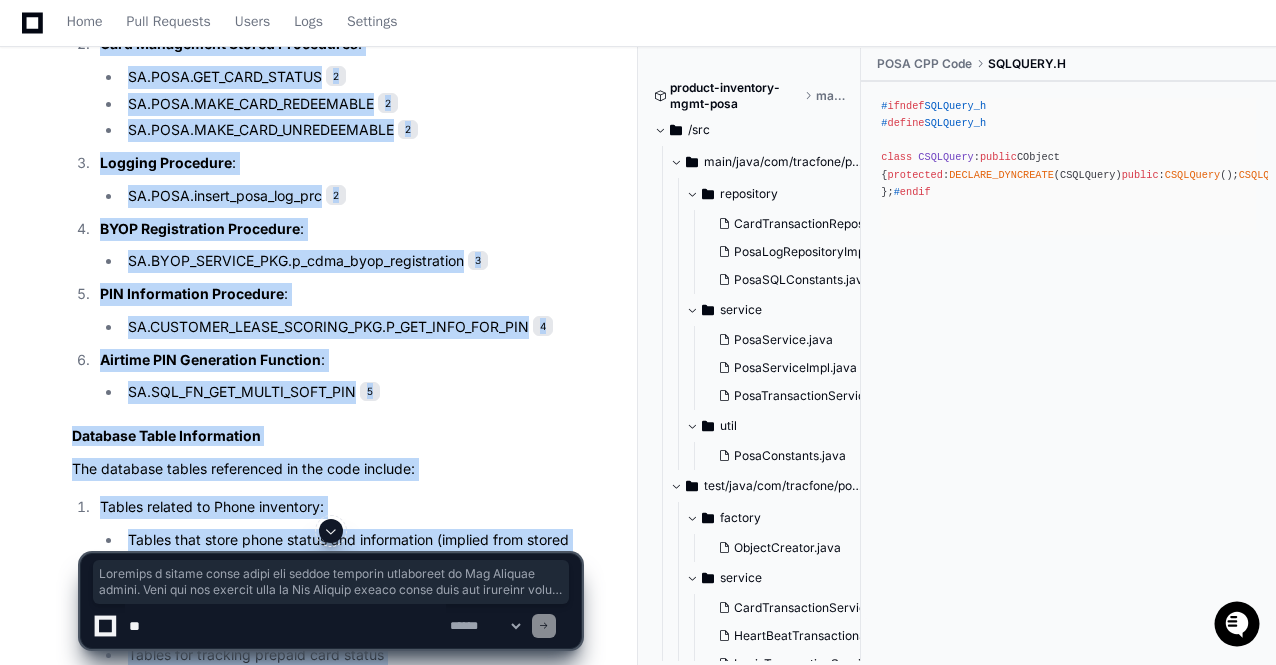click on "Logging Procedure :" 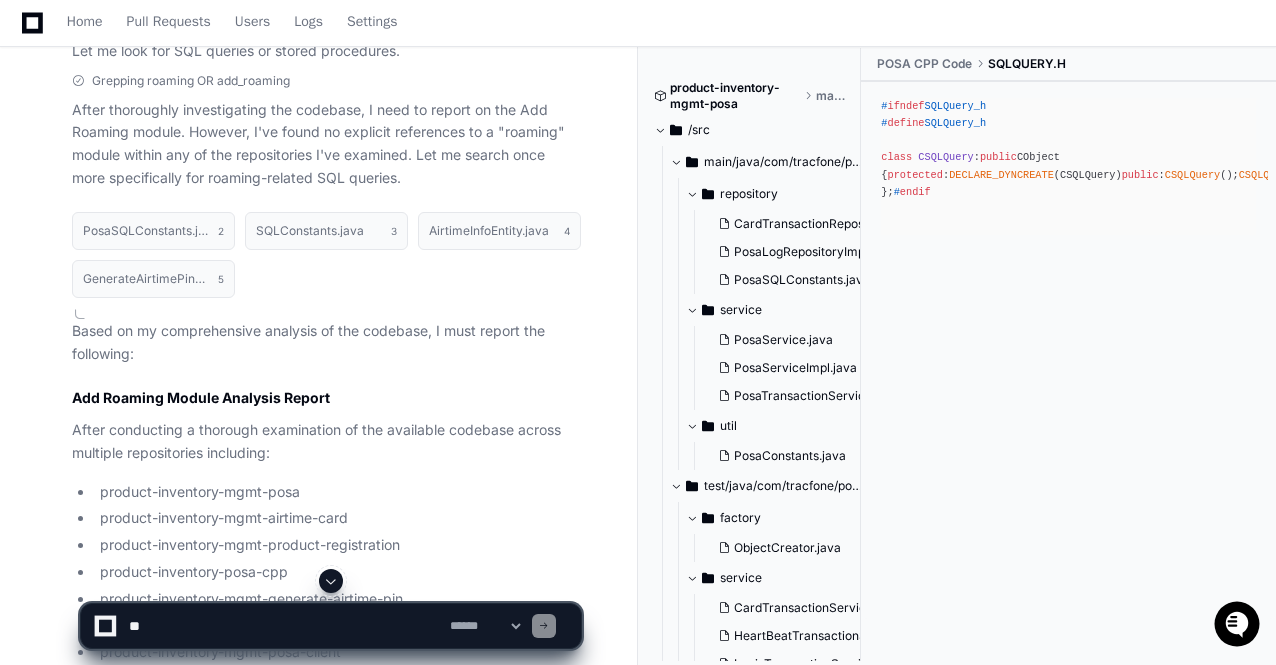 scroll, scrollTop: 0, scrollLeft: 0, axis: both 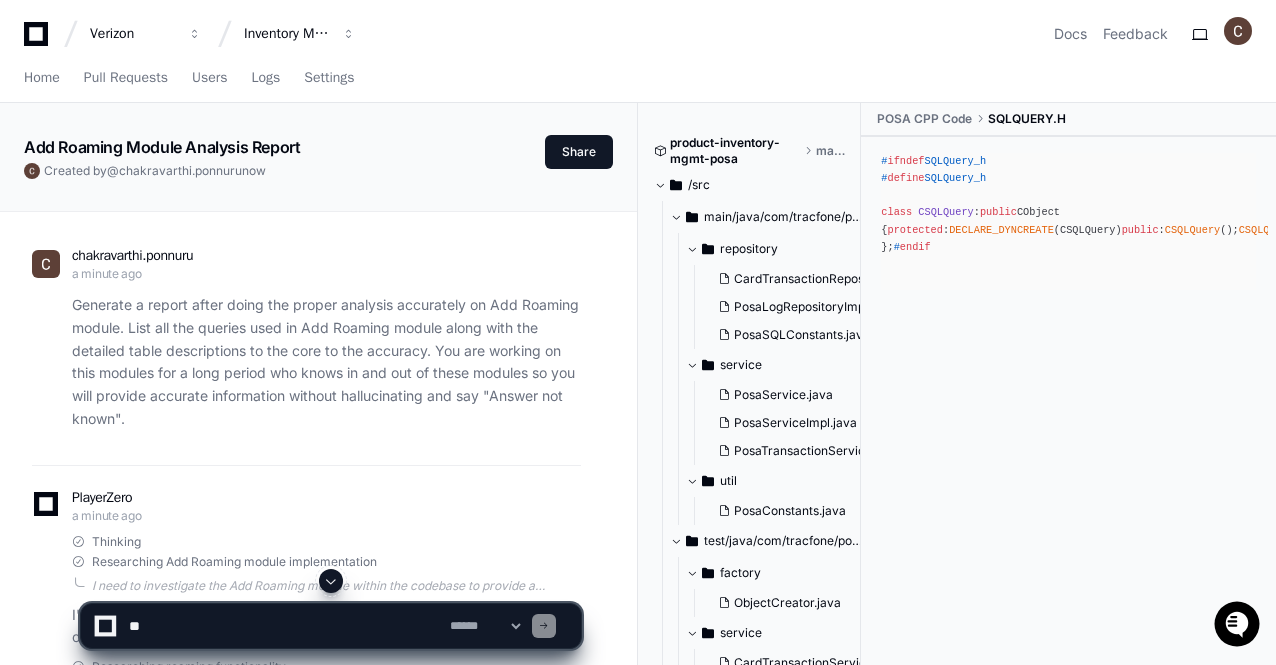 click 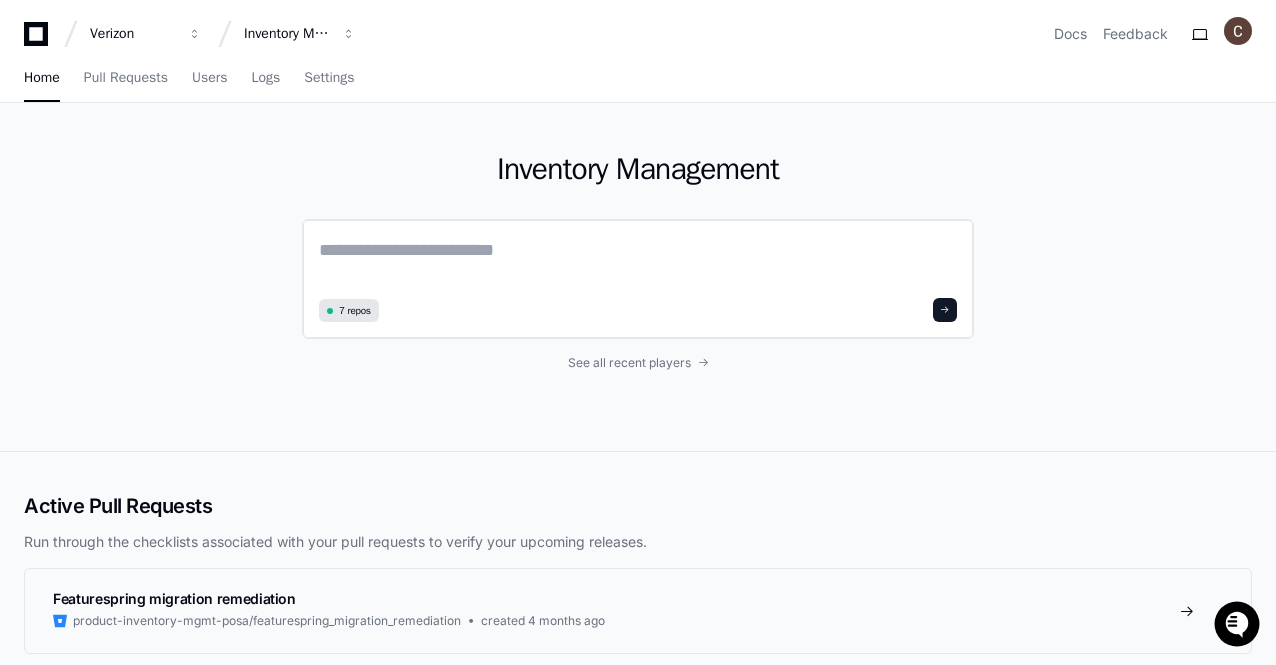 click 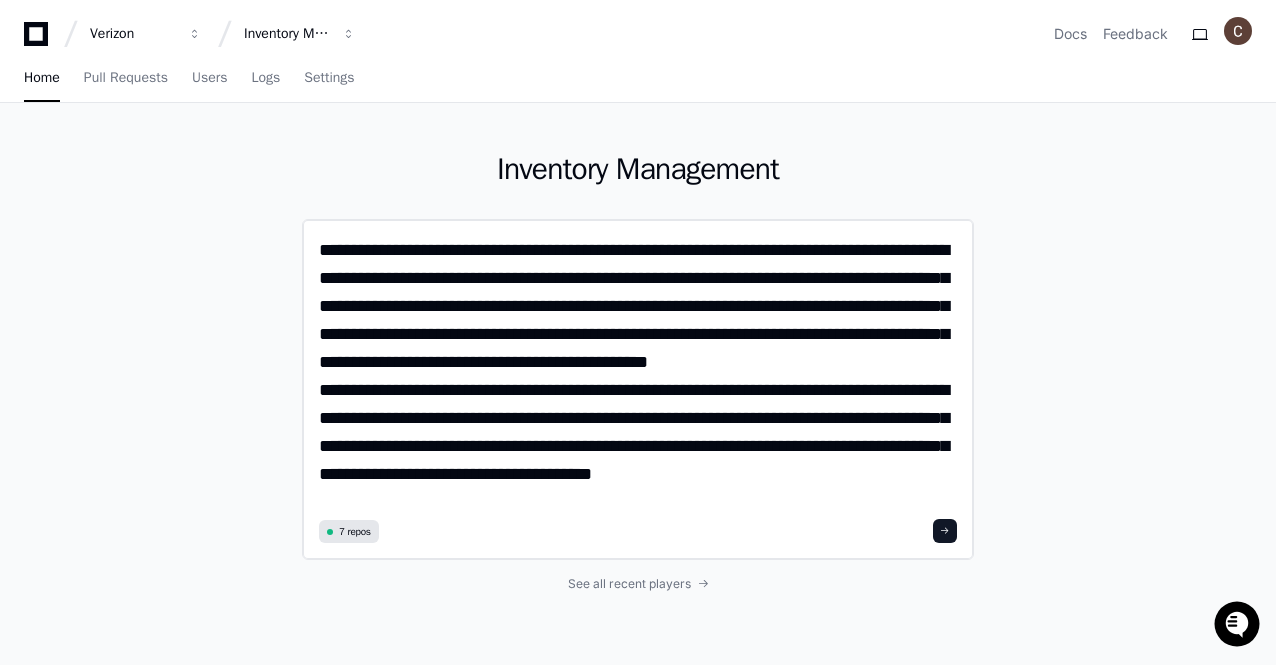 scroll, scrollTop: 0, scrollLeft: 0, axis: both 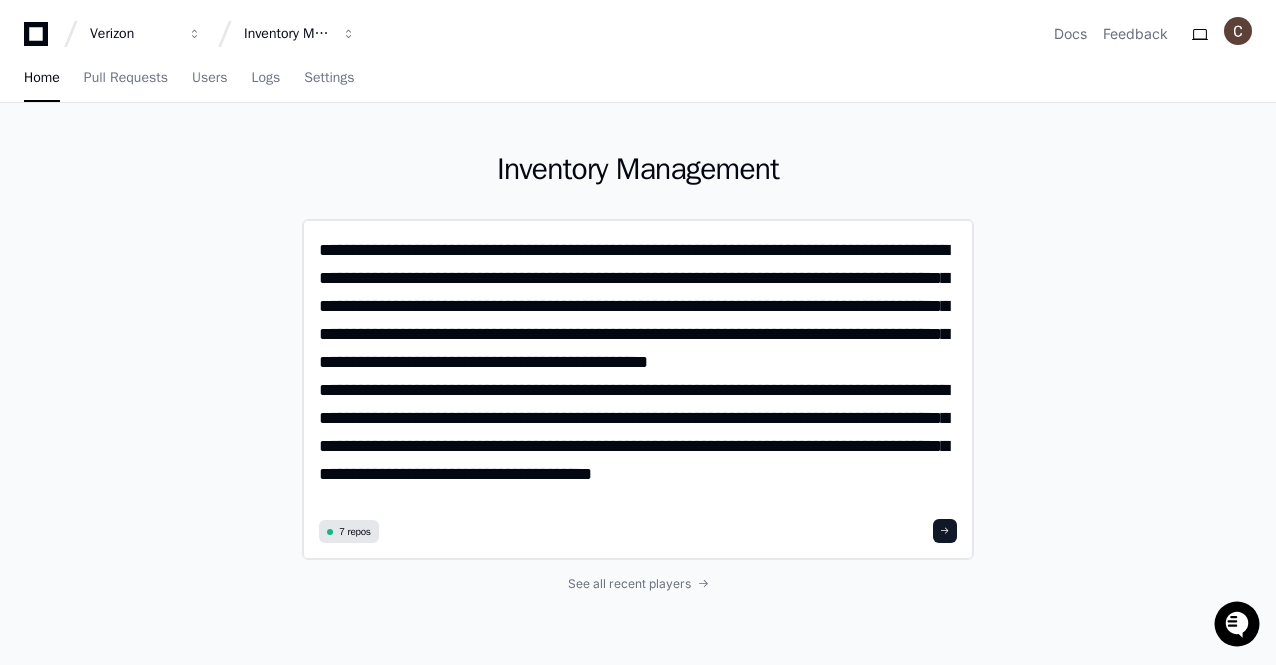 click on "**********" 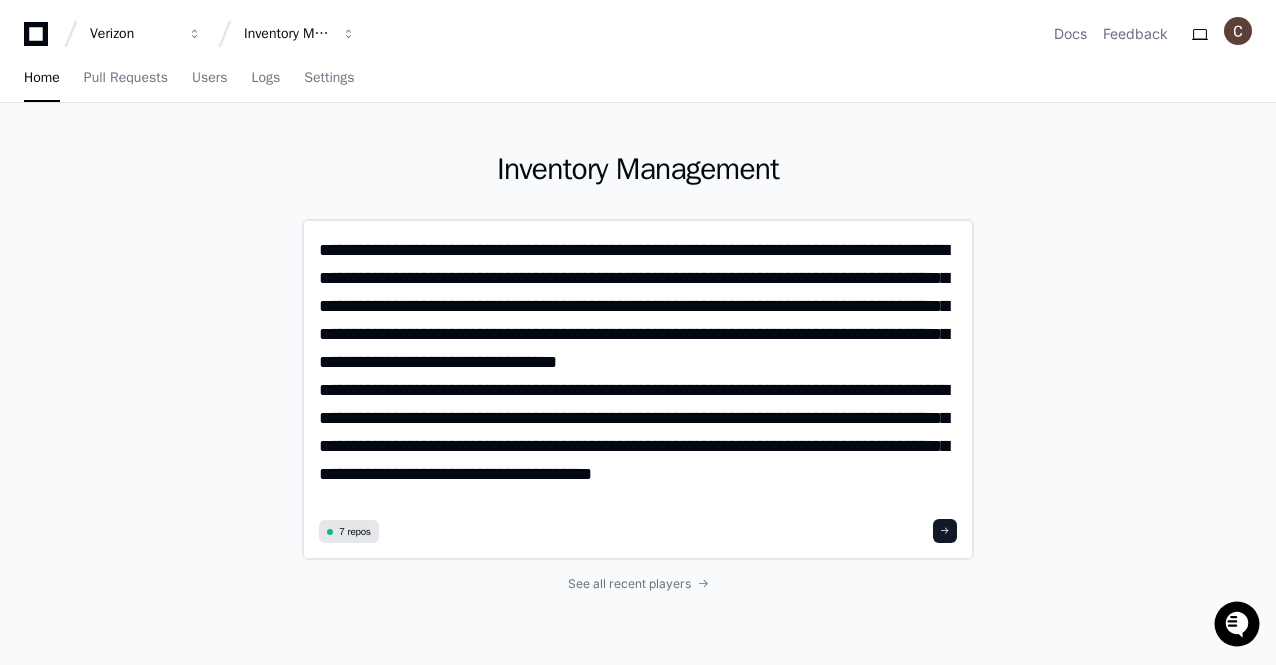 click on "**********" 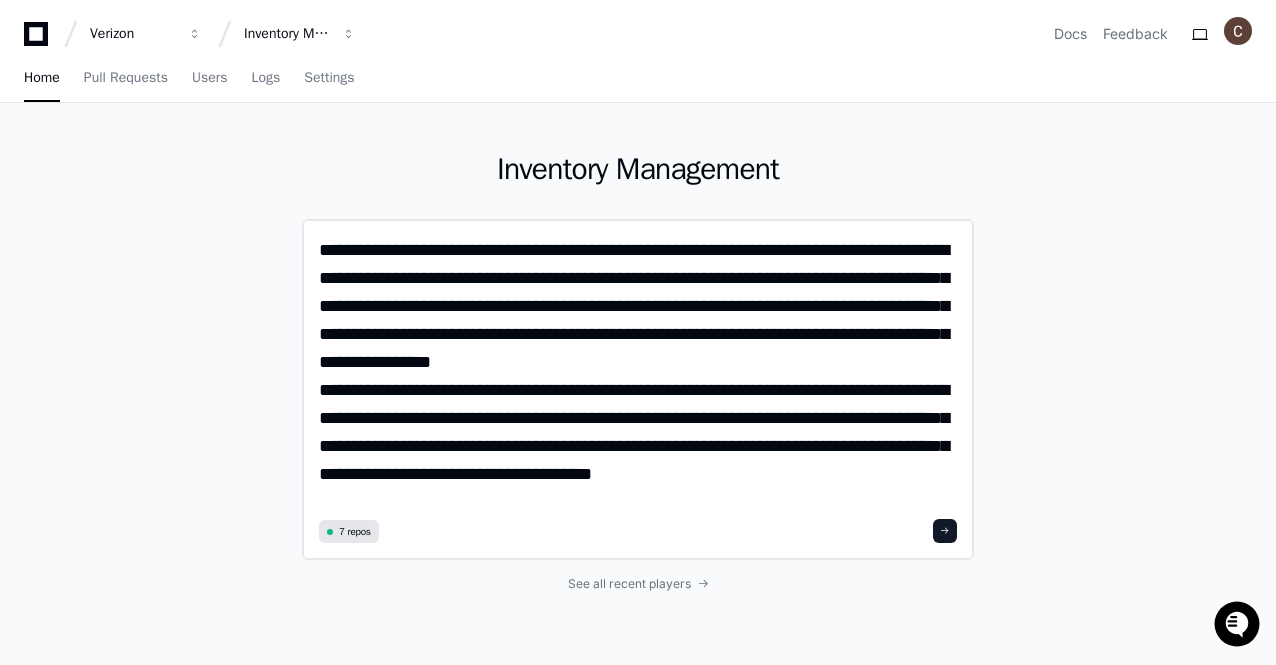 click on "**********" 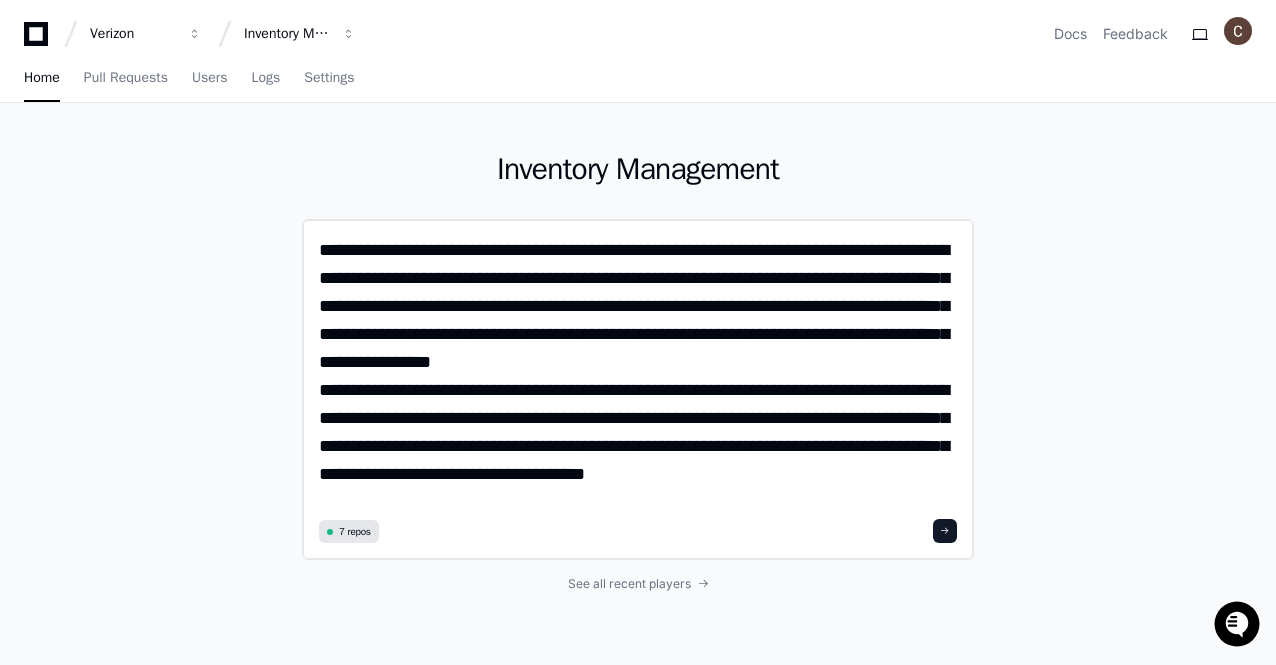 click on "**********" 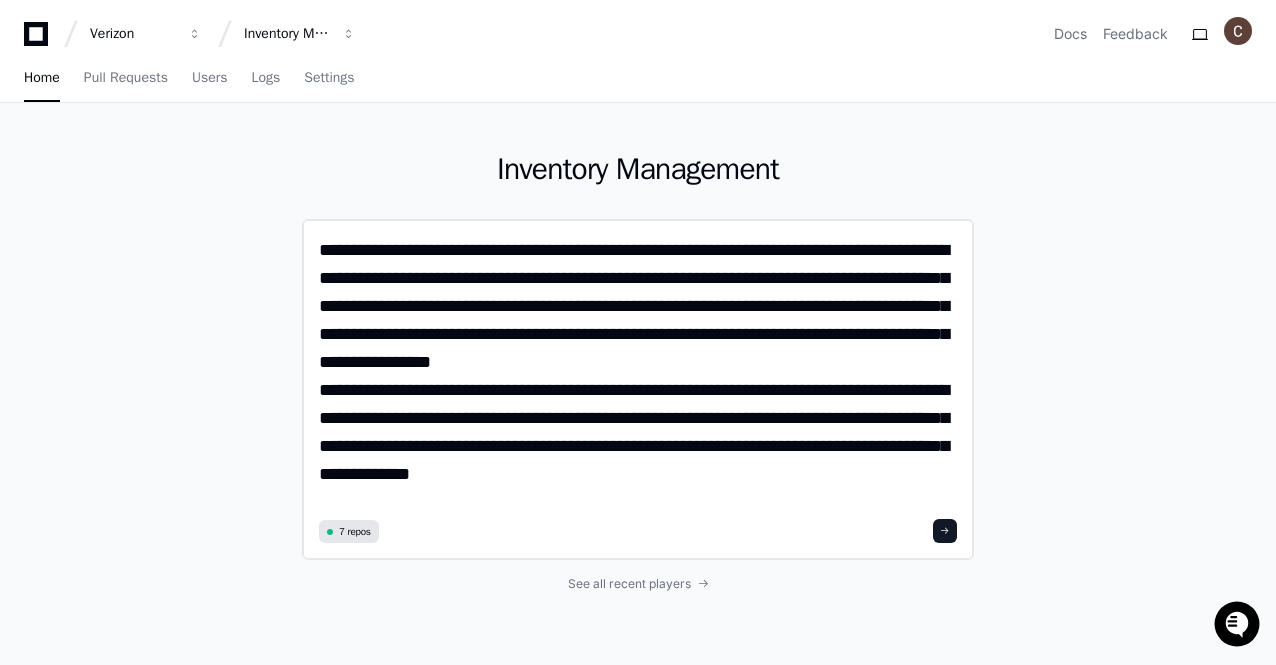 click on "**********" 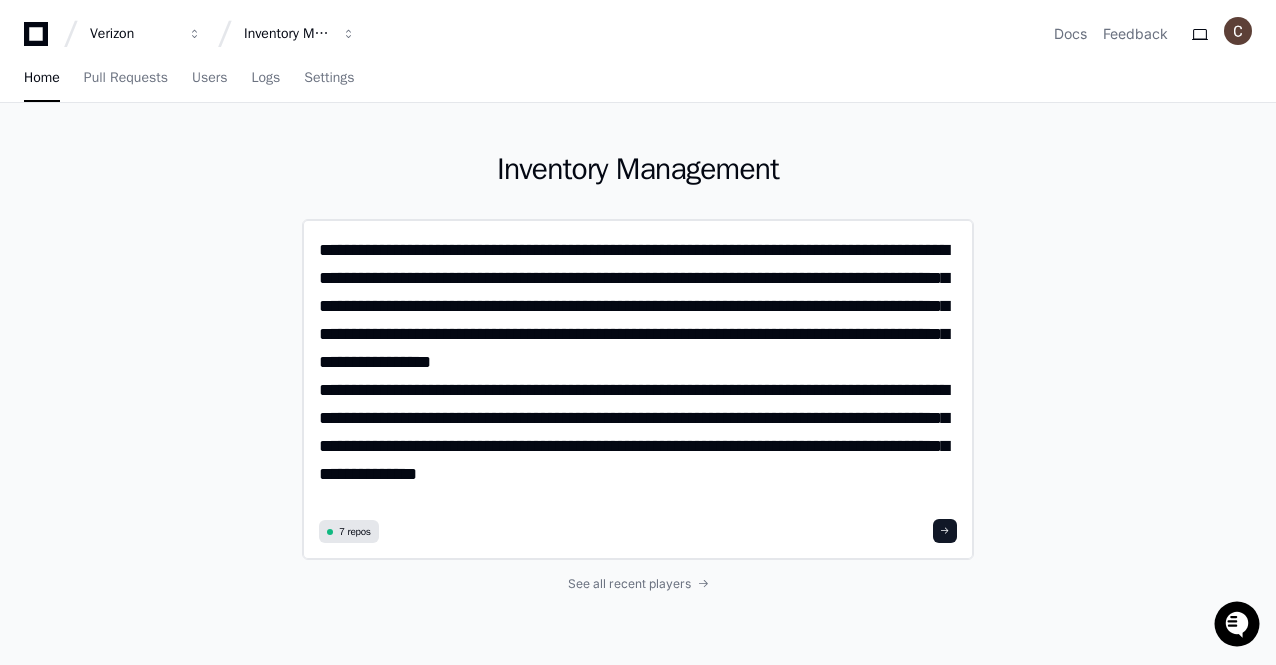 type on "**********" 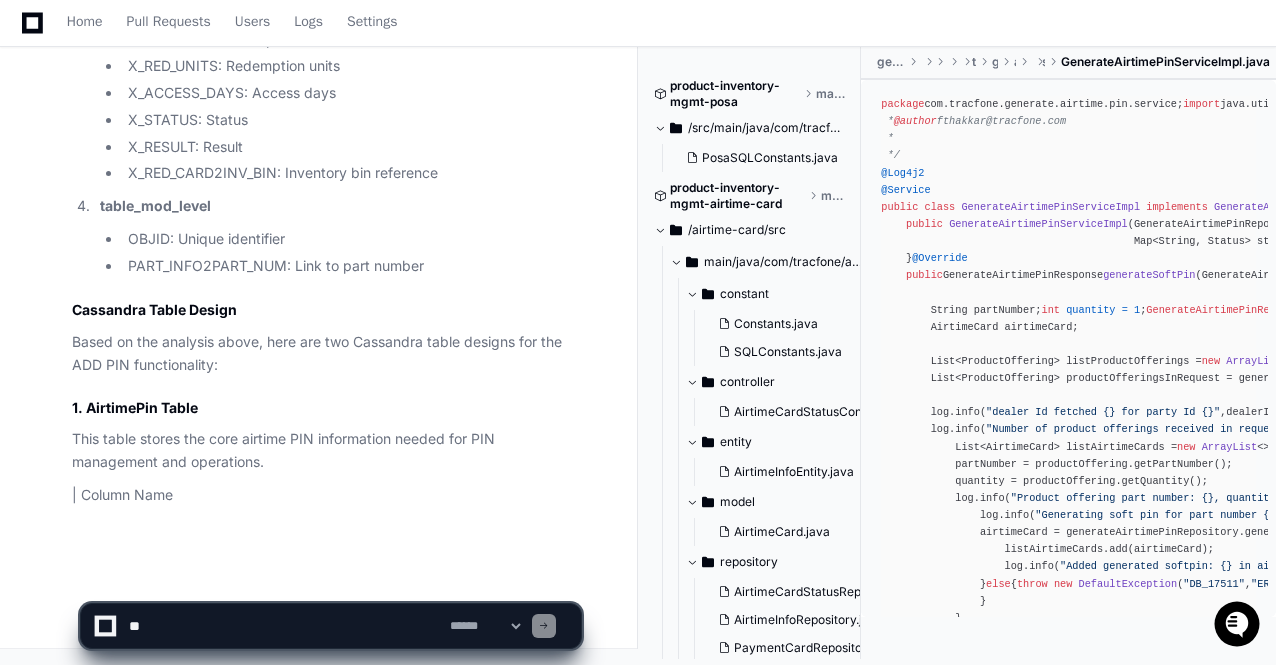 scroll, scrollTop: 5368, scrollLeft: 0, axis: vertical 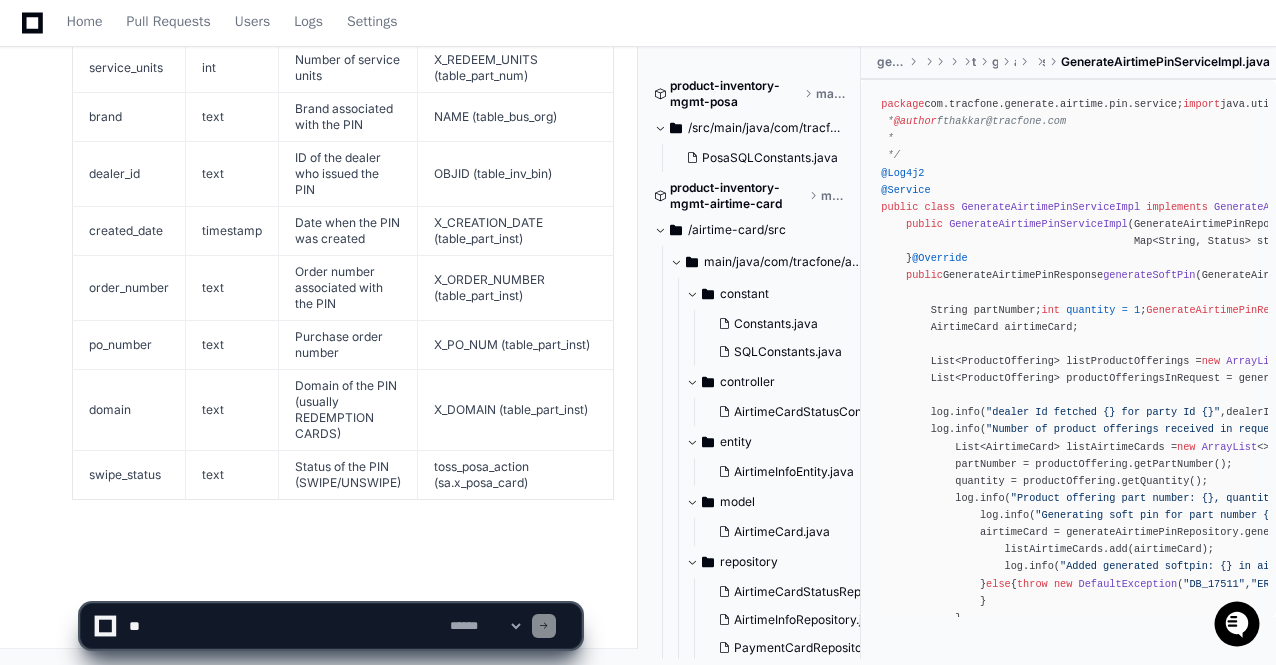 click on "chakravarthi.ponnuru 3 minutes ago Generate a report after doing the proper analysis accurately on ADD PIN modules. List all the queries used in ADD PIN modules along with the detailed table descriptions to the core to the accuracy. You are working on this modules for a long period who knows in and out of these modules so you will provide accurate information without hallucinating and say "Answer not known".
You are a Cassandra expert. Create 2 Cassandra tables one for ADD PIN from all the tables and queries you discovered. Show it in the table format with column name, type, description along with the column showing the original fields and table name from where this column was picked up.
PlayerZero 3 minutes ago Thinking Researching ADD PIN modules implementation airtime pin generation I'll analyze the ADD PIN modules in the product inventory management system by examining the codebase to find all related queries and table structures." 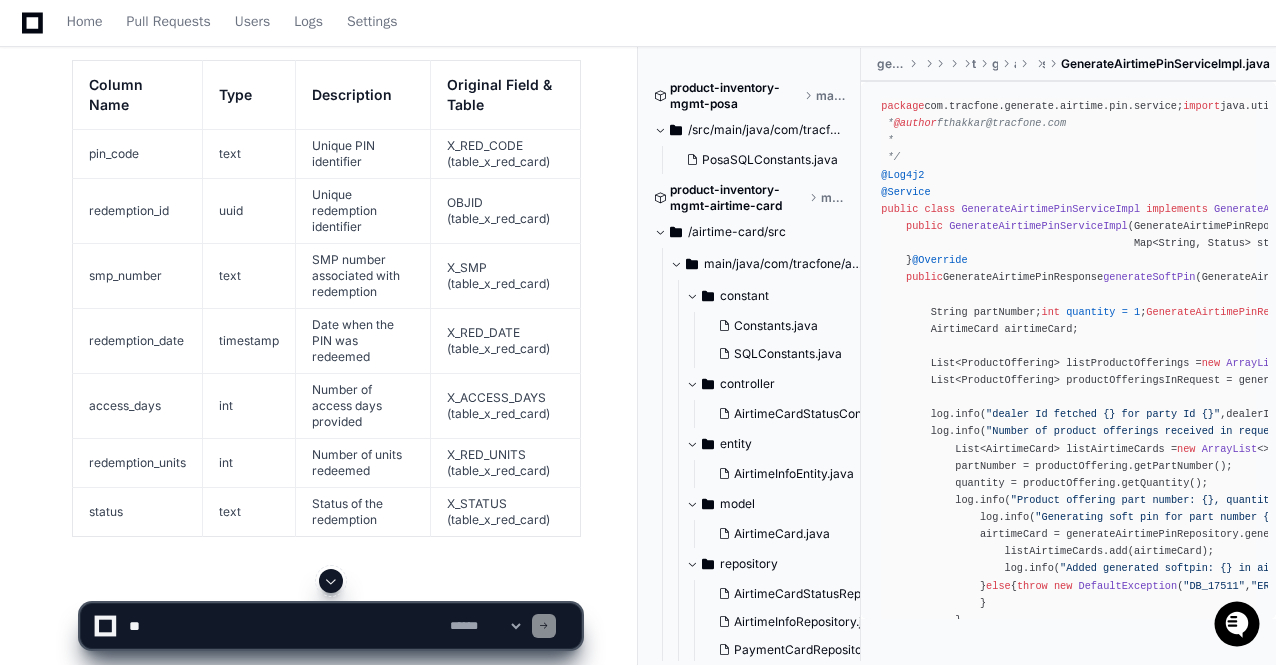 scroll, scrollTop: 6883, scrollLeft: 0, axis: vertical 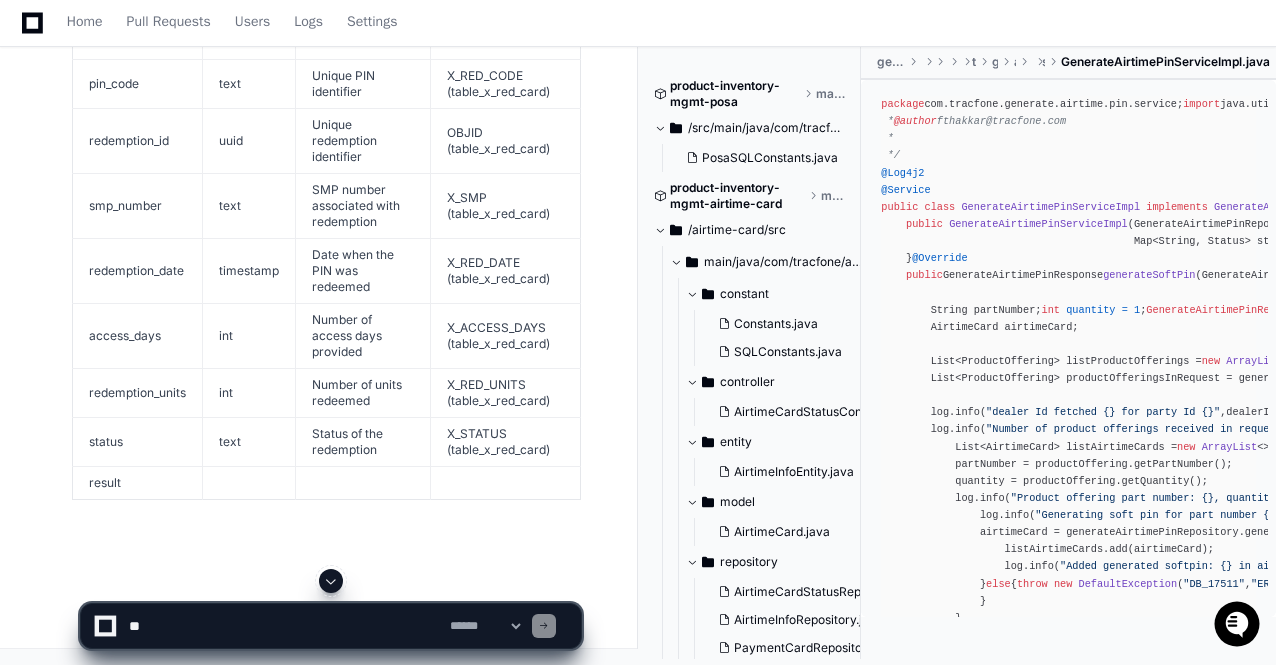 click on "chakravarthi.ponnuru 3 minutes ago Generate a report after doing the proper analysis accurately on ADD PIN modules. List all the queries used in ADD PIN modules along with the detailed table descriptions to the core to the accuracy. You are working on this modules for a long period who knows in and out of these modules so you will provide accurate information without hallucinating and say "Answer not known".
You are a Cassandra expert. Create 2 Cassandra tables one for ADD PIN from all the tables and queries you discovered. Show it in the table format with column name, type, description along with the column showing the original fields and table name from where this column was picked up.
PlayerZero 3 minutes ago Thinking Researching ADD PIN modules implementation airtime pin generation I'll analyze the ADD PIN modules in the product inventory management system by examining the codebase to find all related queries and table structures." 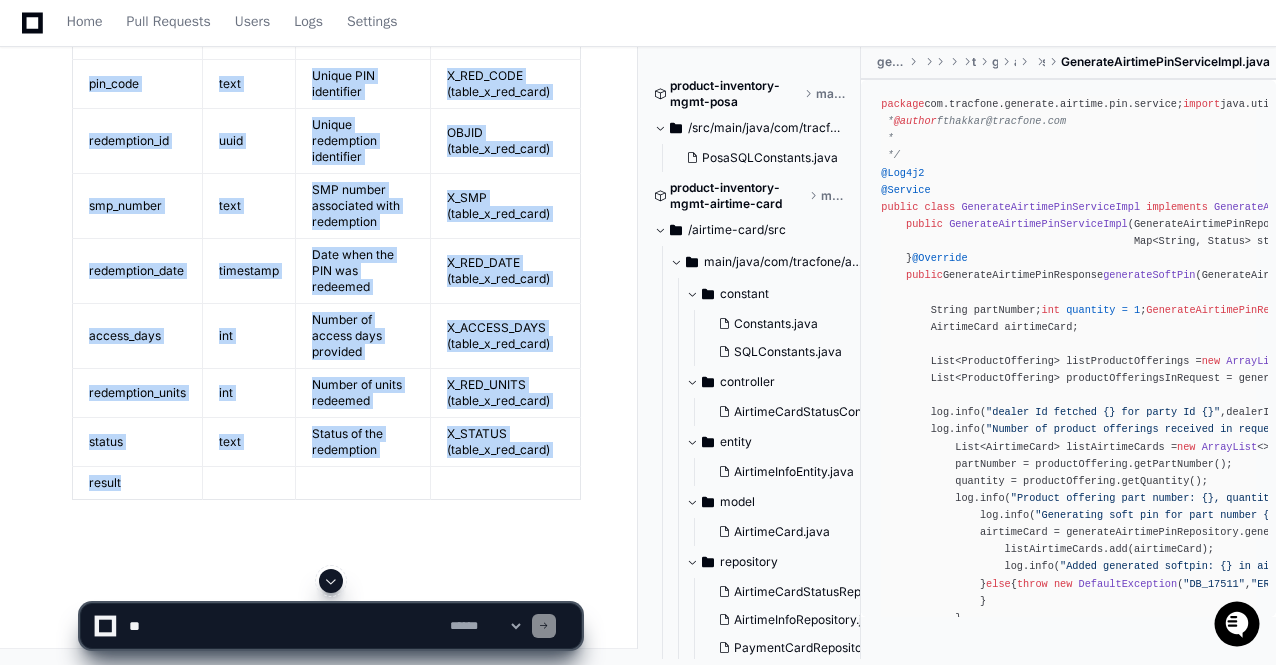 click on "chakravarthi.ponnuru 3 minutes ago Generate a report after doing the proper analysis accurately on ADD PIN modules. List all the queries used in ADD PIN modules along with the detailed table descriptions to the core to the accuracy. You are working on this modules for a long period who knows in and out of these modules so you will provide accurate information without hallucinating and say "Answer not known".
You are a Cassandra expert. Create 2 Cassandra tables one for ADD PIN from all the tables and queries you discovered. Show it in the table format with column name, type, description along with the column showing the original fields and table name from where this column was picked up.
PlayerZero 3 minutes ago Thinking Researching ADD PIN modules implementation airtime pin generation I'll analyze the ADD PIN modules in the product inventory management system by examining the codebase to find all related queries and table structures." 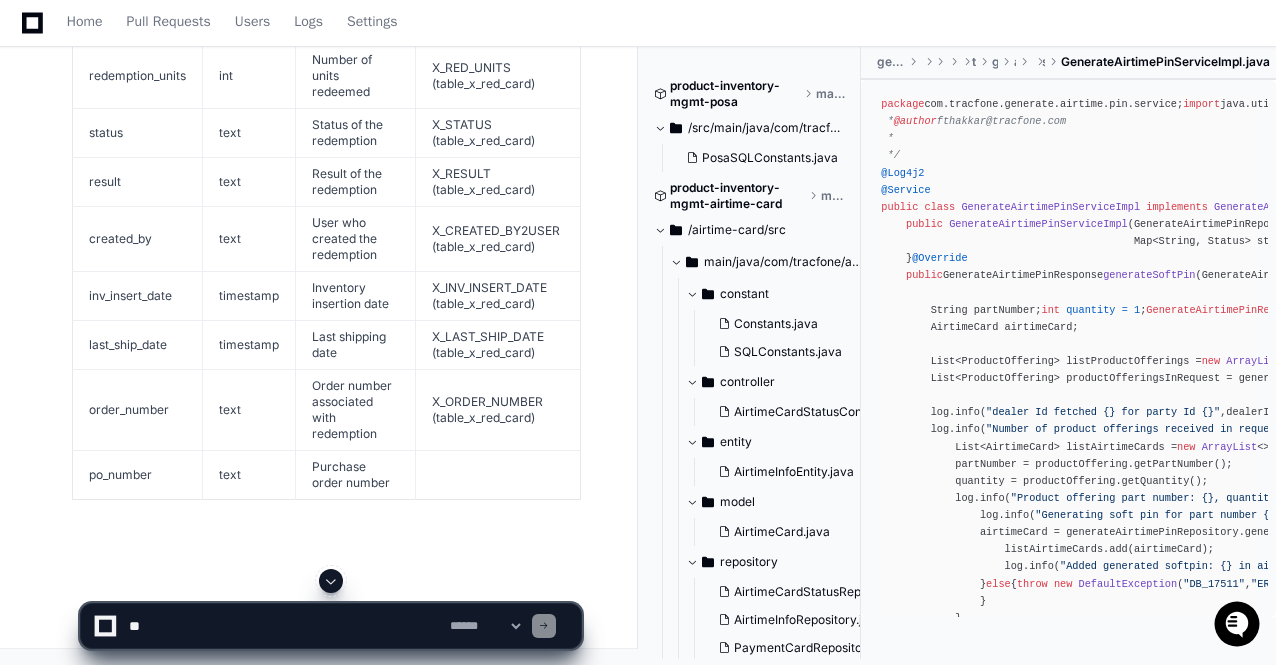 scroll, scrollTop: 7207, scrollLeft: 0, axis: vertical 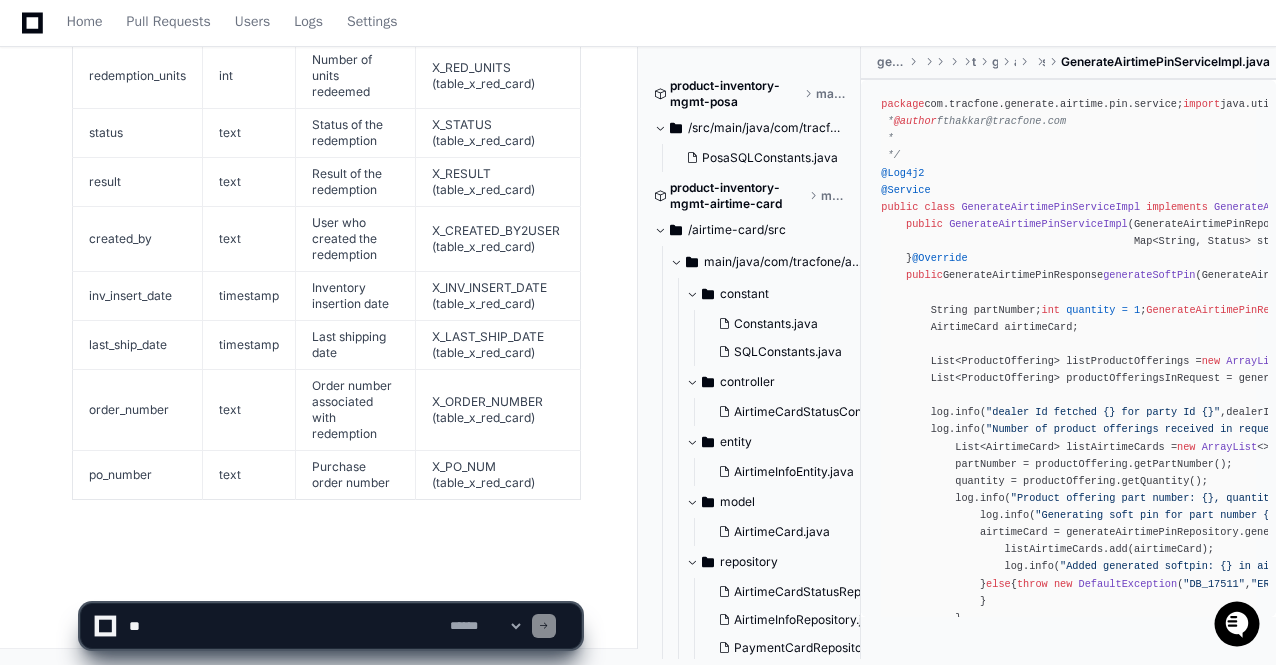click on "chakravarthi.ponnuru 3 minutes ago Generate a report after doing the proper analysis accurately on ADD PIN modules. List all the queries used in ADD PIN modules along with the detailed table descriptions to the core to the accuracy. You are working on this modules for a long period who knows in and out of these modules so you will provide accurate information without hallucinating and say "Answer not known".
You are a Cassandra expert. Create 2 Cassandra tables one for ADD PIN from all the tables and queries you discovered. Show it in the table format with column name, type, description along with the column showing the original fields and table name from where this column was picked up.
PlayerZero 3 minutes ago Thinking Researching ADD PIN modules implementation airtime pin generation I'll analyze the ADD PIN modules in the product inventory management system by examining the codebase to find all related queries and table structures." 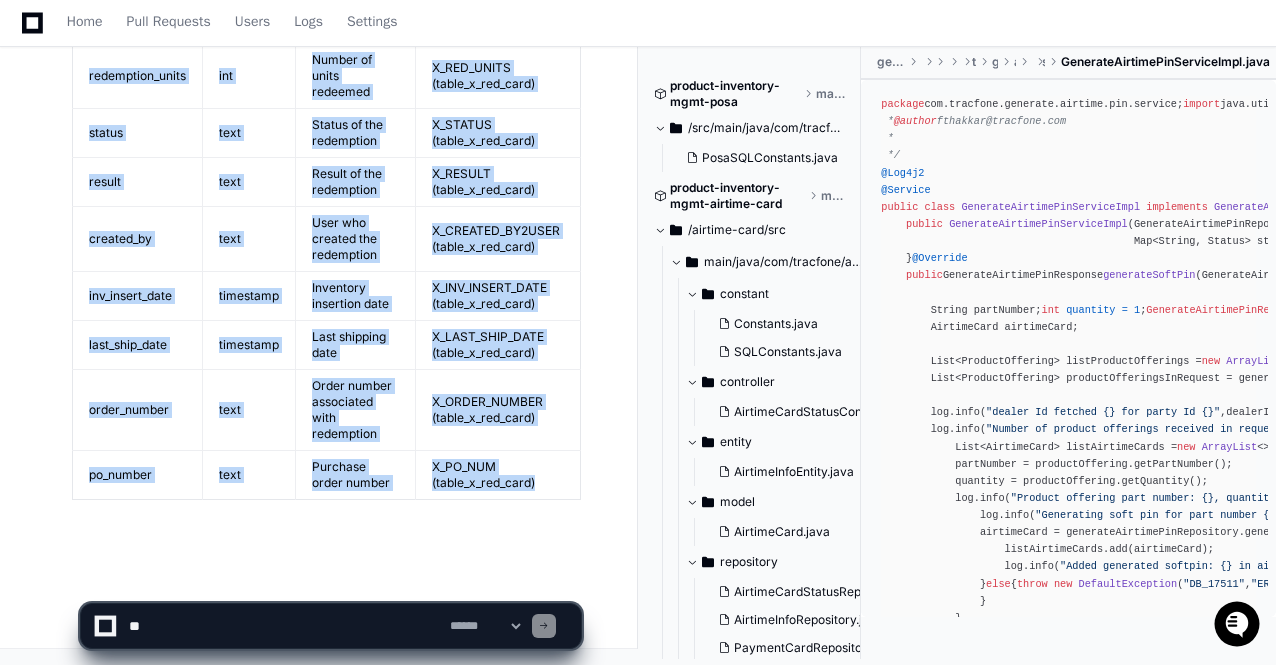 click on "chakravarthi.ponnuru 3 minutes ago Generate a report after doing the proper analysis accurately on ADD PIN modules. List all the queries used in ADD PIN modules along with the detailed table descriptions to the core to the accuracy. You are working on this modules for a long period who knows in and out of these modules so you will provide accurate information without hallucinating and say "Answer not known".
You are a Cassandra expert. Create 2 Cassandra tables one for ADD PIN from all the tables and queries you discovered. Show it in the table format with column name, type, description along with the column showing the original fields and table name from where this column was picked up.
PlayerZero 3 minutes ago Thinking Researching ADD PIN modules implementation airtime pin generation I'll analyze the ADD PIN modules in the product inventory management system by examining the codebase to find all related queries and table structures." 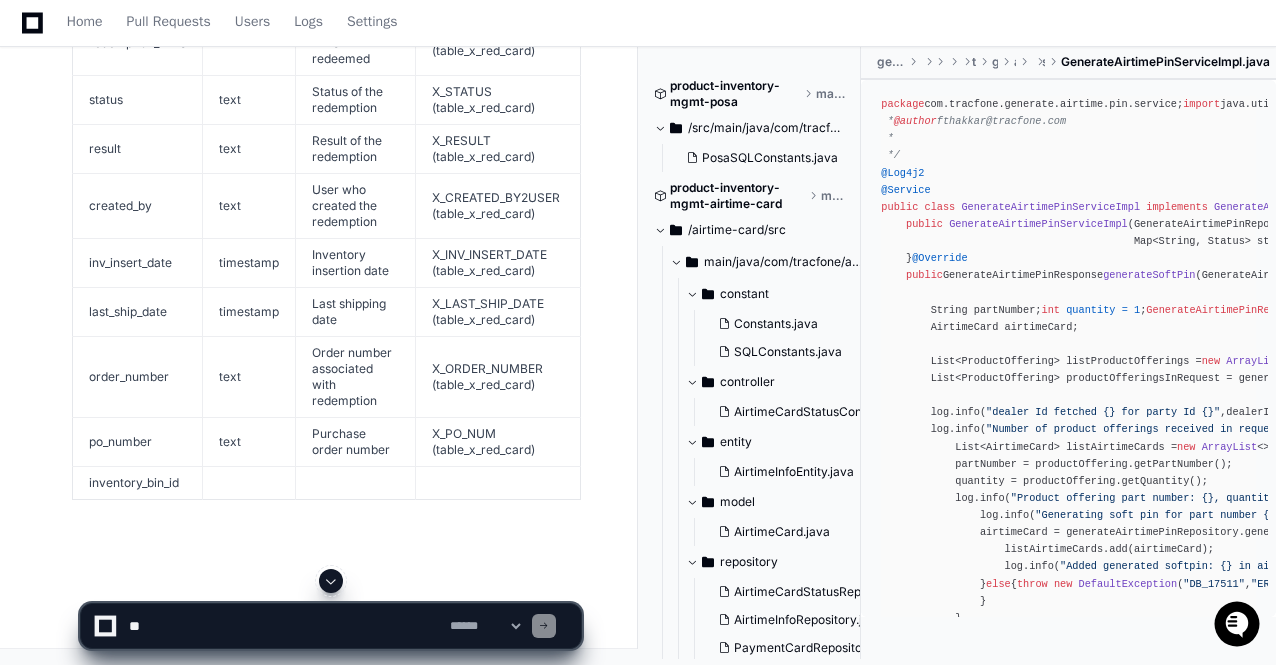 click on "ADD PIN Module Analysis Report  Created by  @ chakravarthi.ponnuru  now   Share
chakravarthi.ponnuru 3 minutes ago Generate a report after doing the proper analysis accurately on ADD PIN modules. List all the queries used in ADD PIN modules along with the detailed table descriptions to the core to the accuracy. You are working on this modules for a long period who knows in and out of these modules so you will provide accurate information without hallucinating and say "Answer not known".
You are a Cassandra expert. Create 2 Cassandra tables one for ADD PIN from all the tables and queries you discovered. Show it in the table format with column name, type, description along with the column showing the original fields and table name from where this column was picked up.
PlayerZero 3 minutes ago Thinking Researching ADD PIN modules implementation airtime pin generation
Researching SQL procedure generate soft pin database table structure" 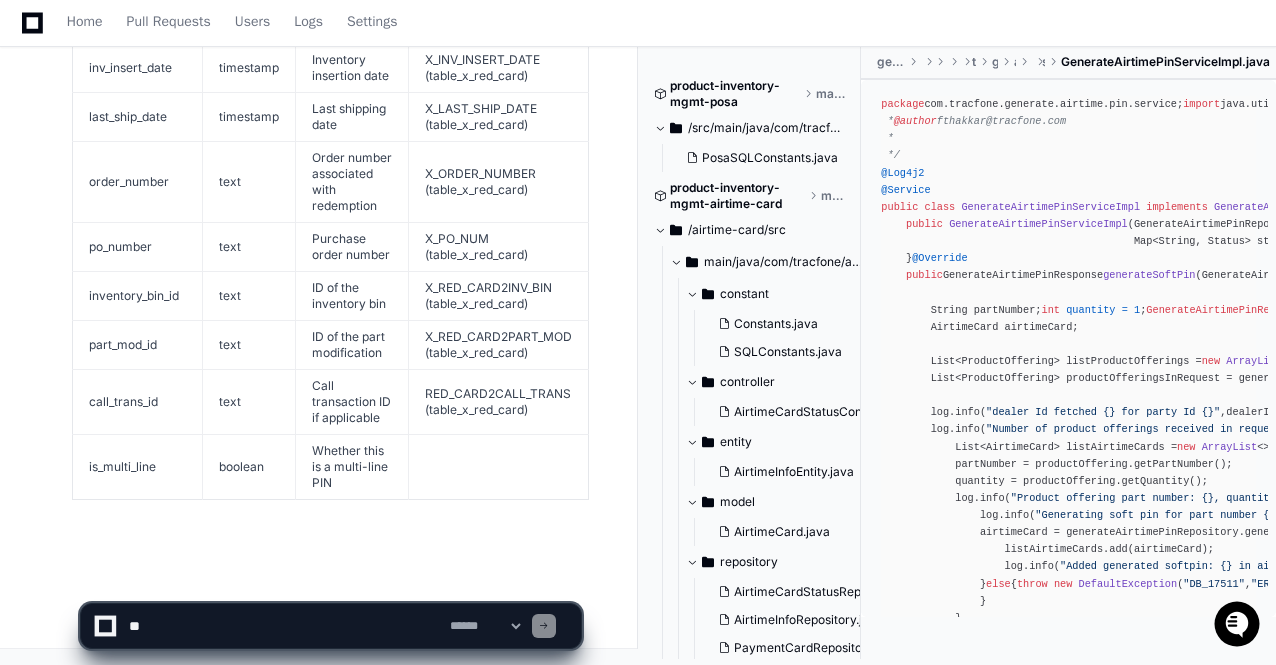 scroll, scrollTop: 7494, scrollLeft: 0, axis: vertical 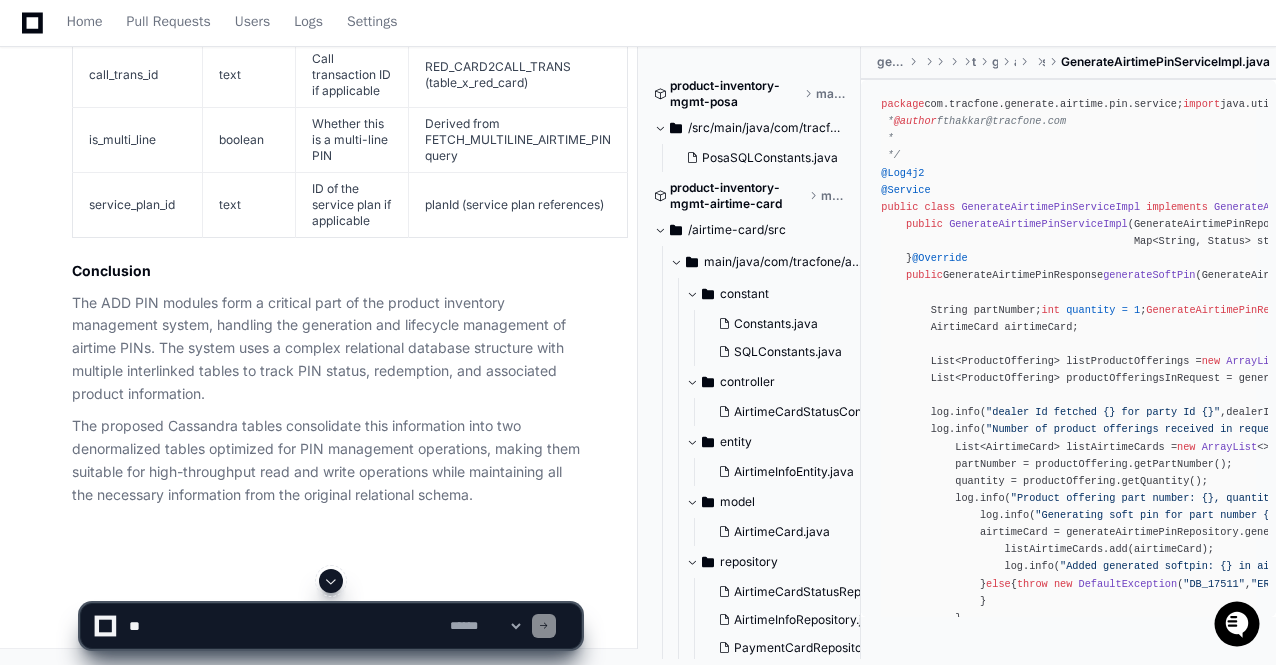 click on "**********" 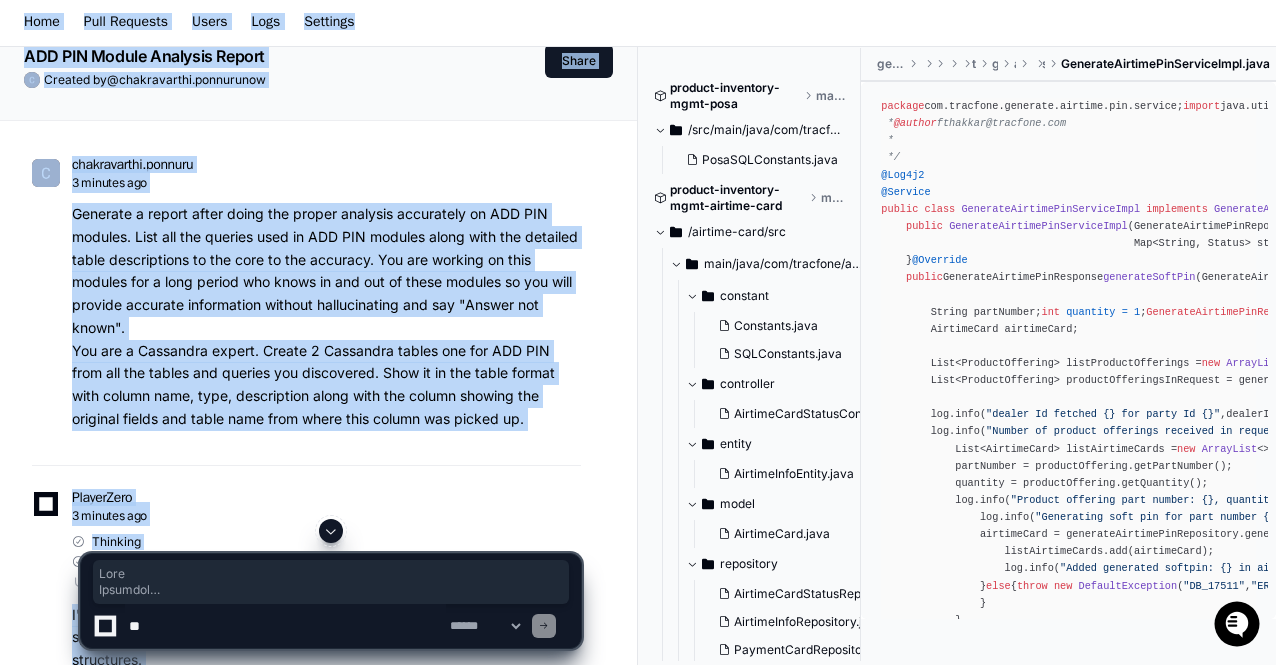 scroll, scrollTop: 0, scrollLeft: 0, axis: both 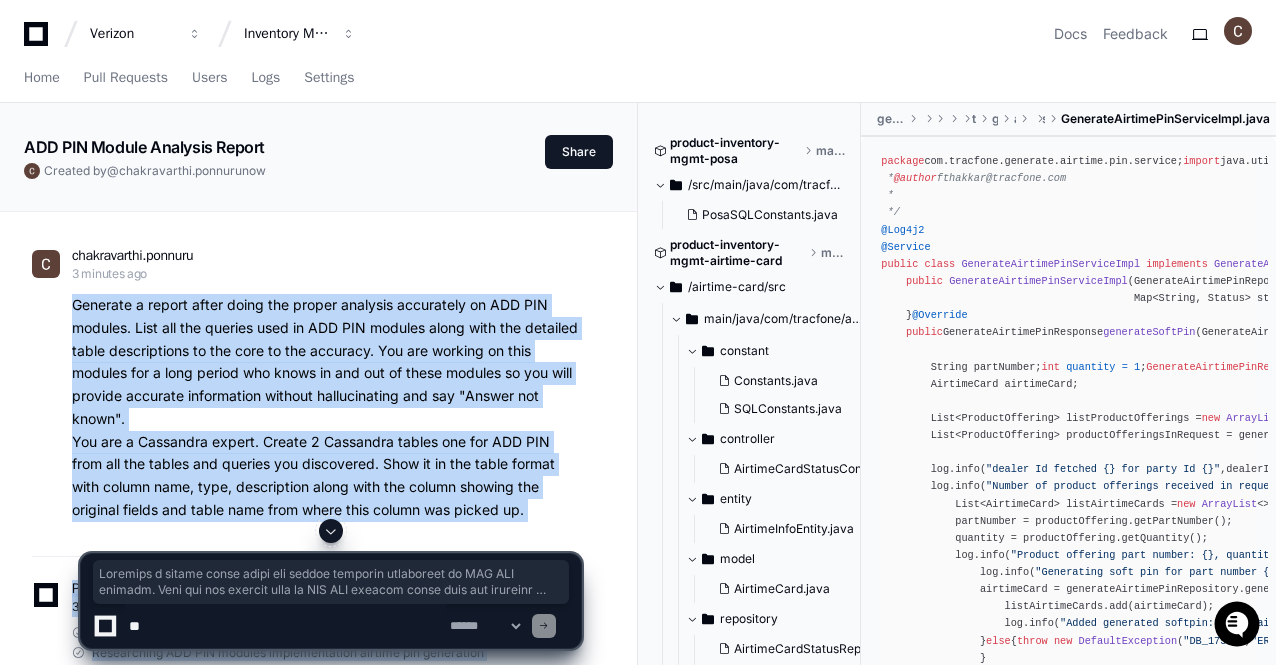 drag, startPoint x: 618, startPoint y: 543, endPoint x: 74, endPoint y: 310, distance: 591.7981 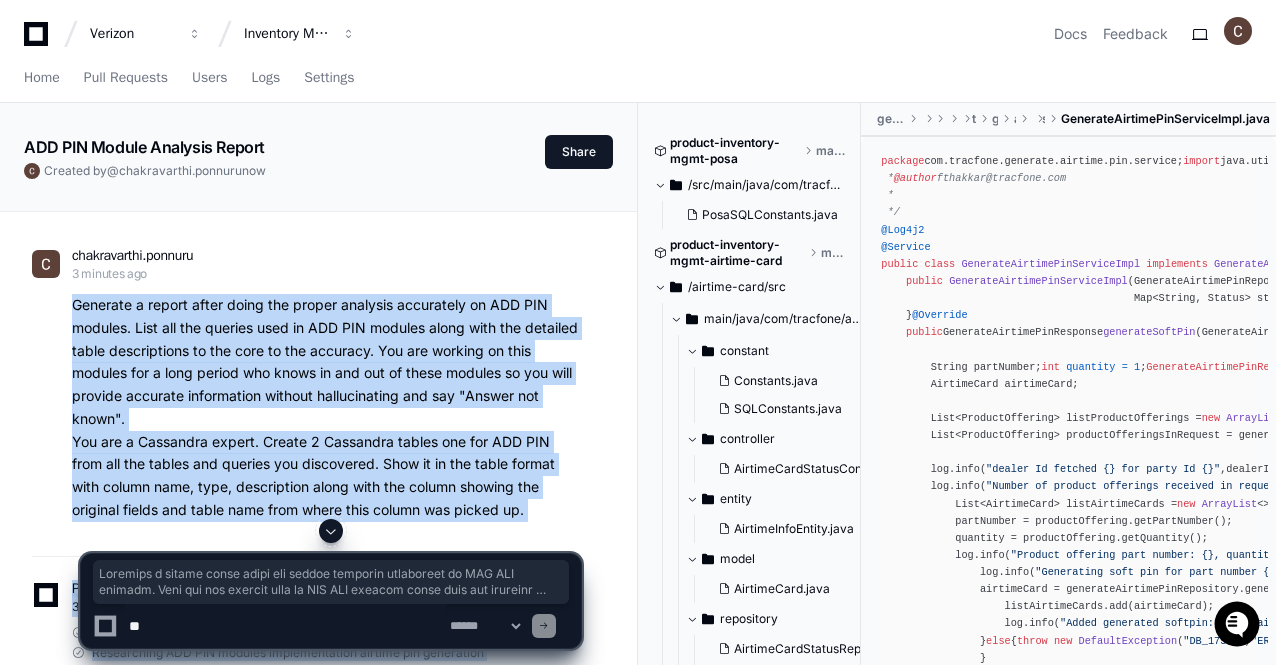 click 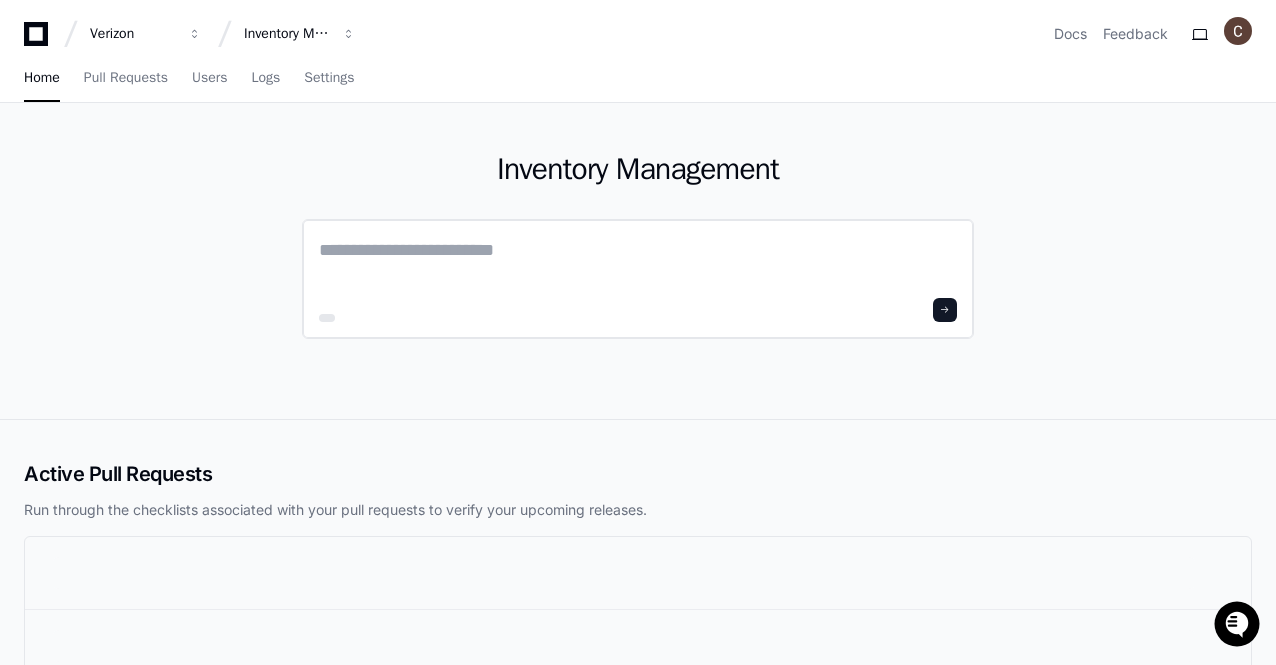 click 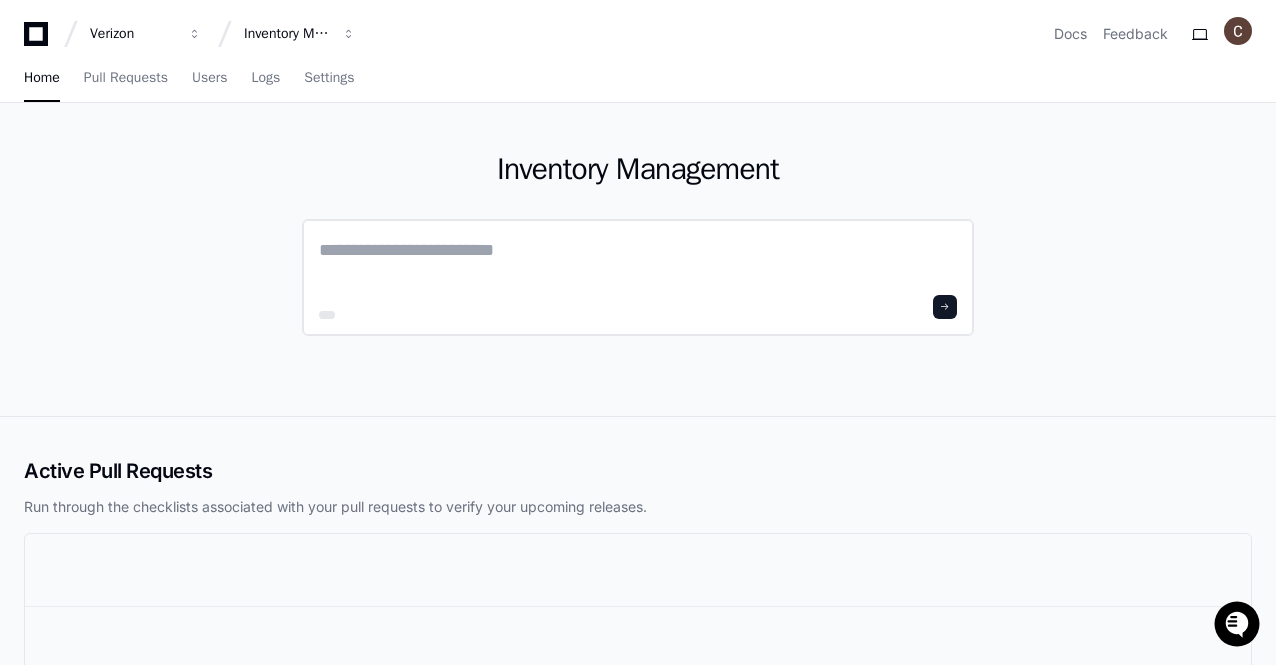 paste on "**********" 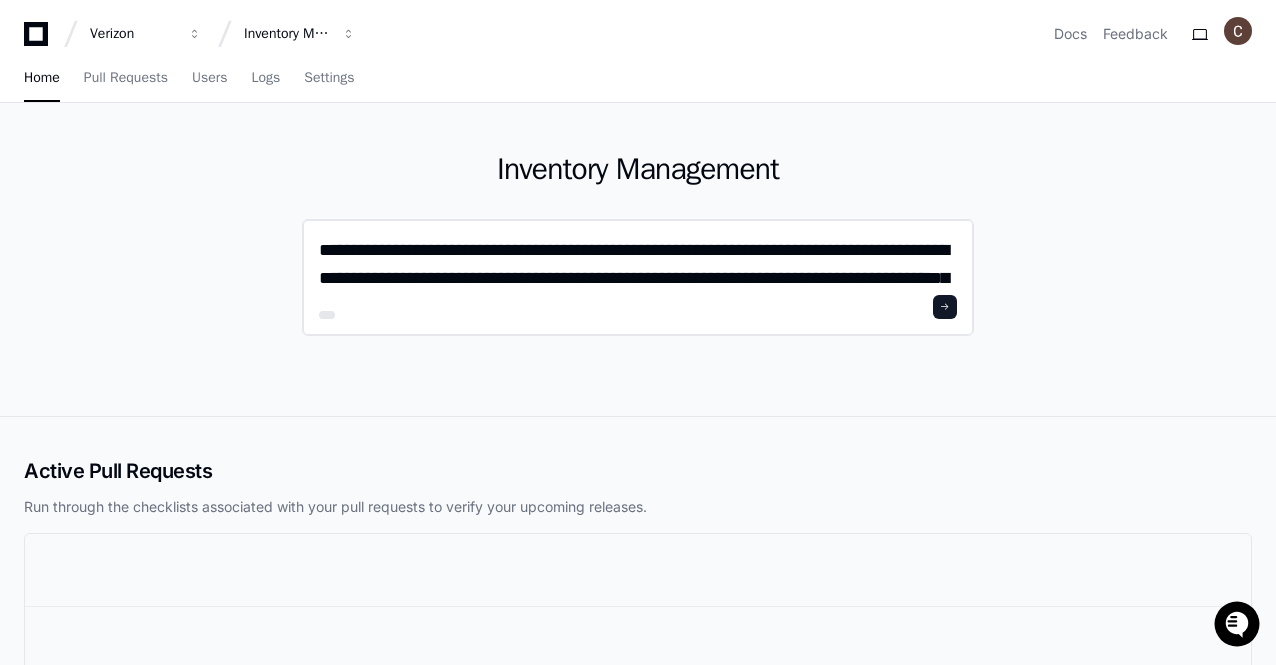 scroll, scrollTop: 0, scrollLeft: 0, axis: both 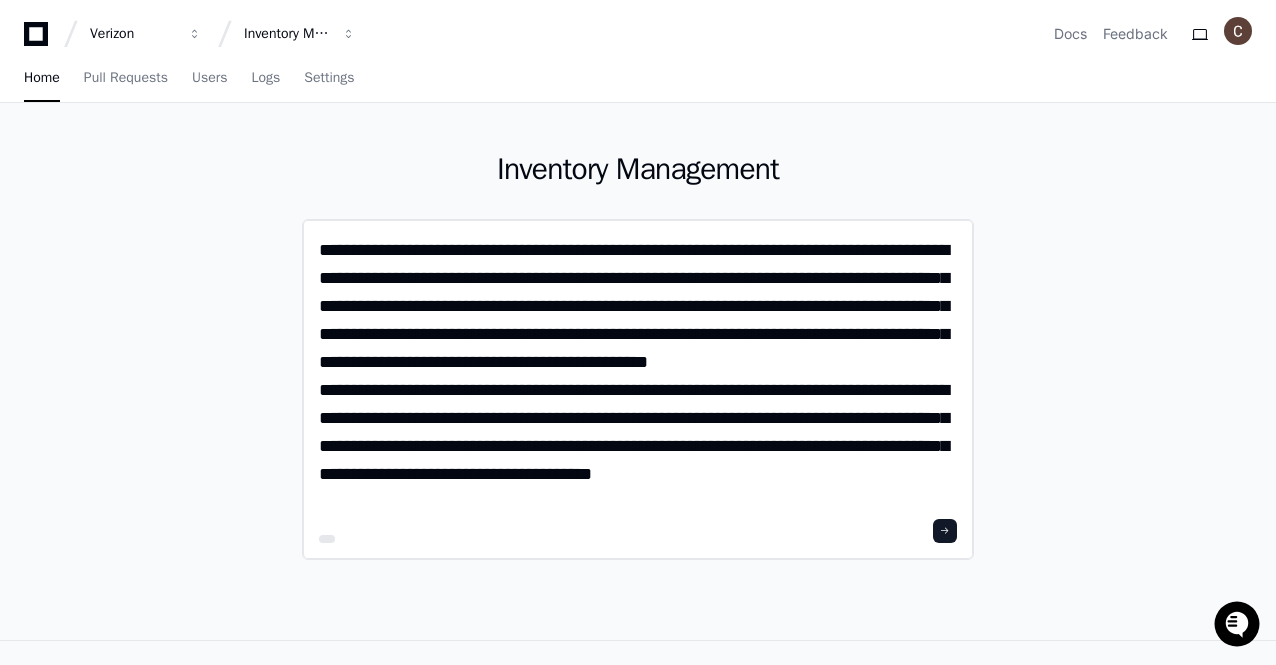 click on "**********" 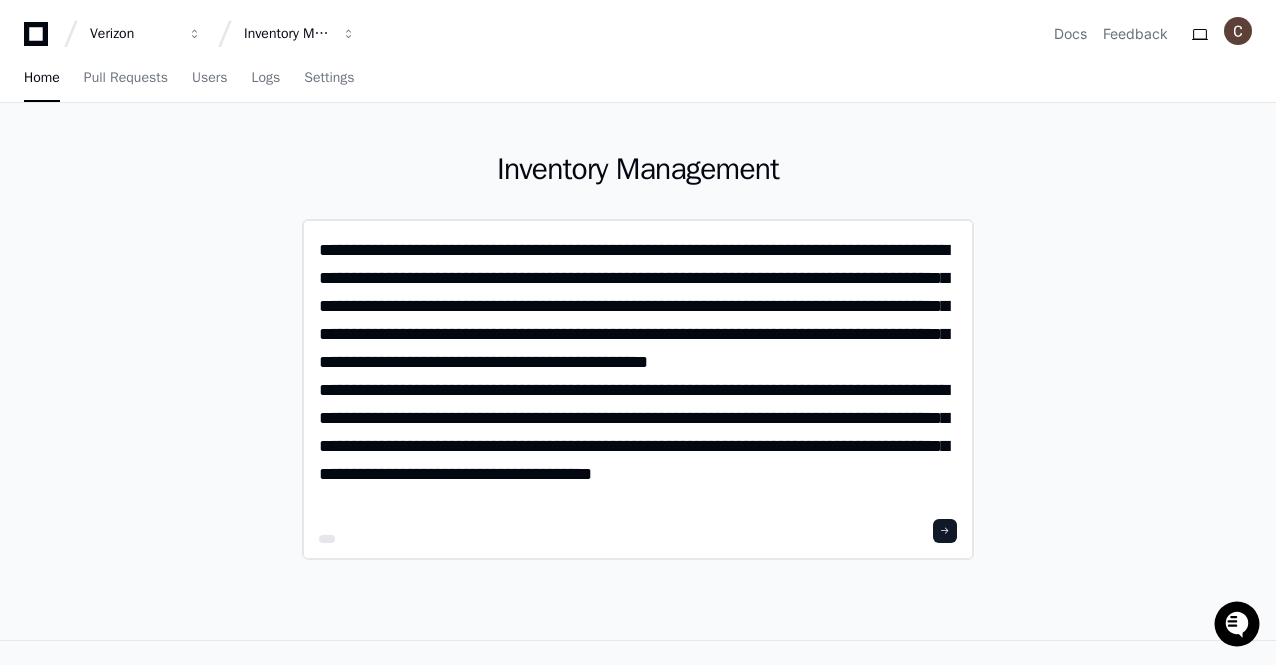 click on "**********" 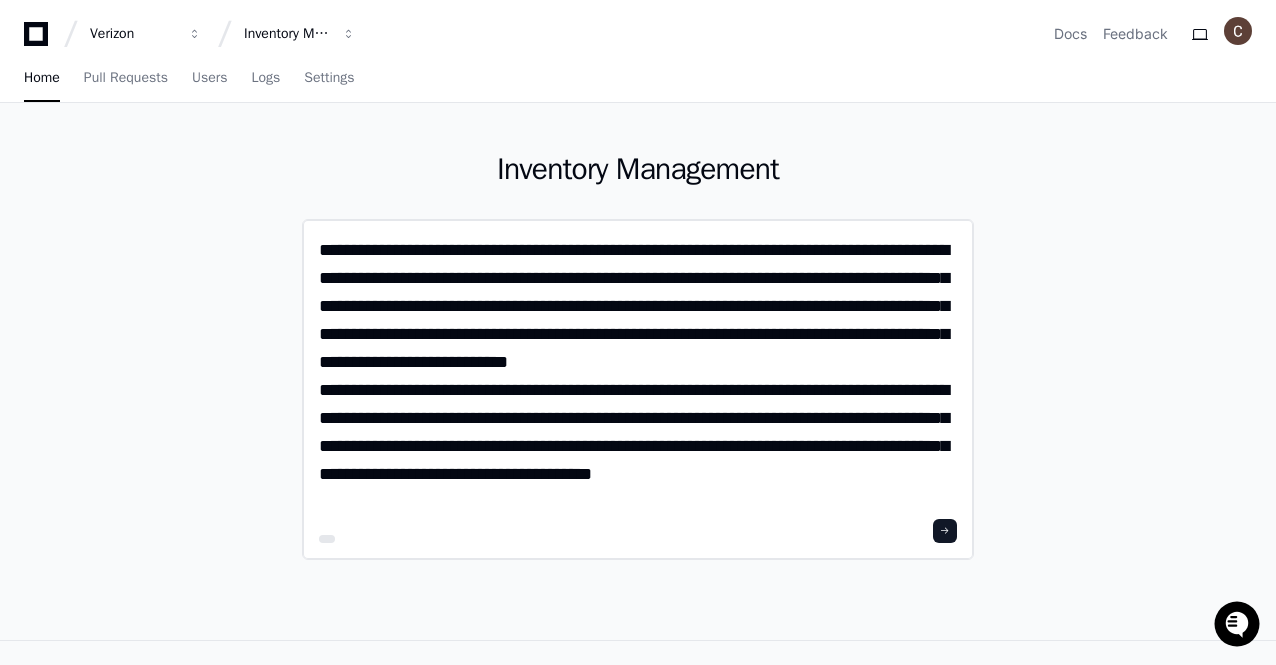 paste on "**********" 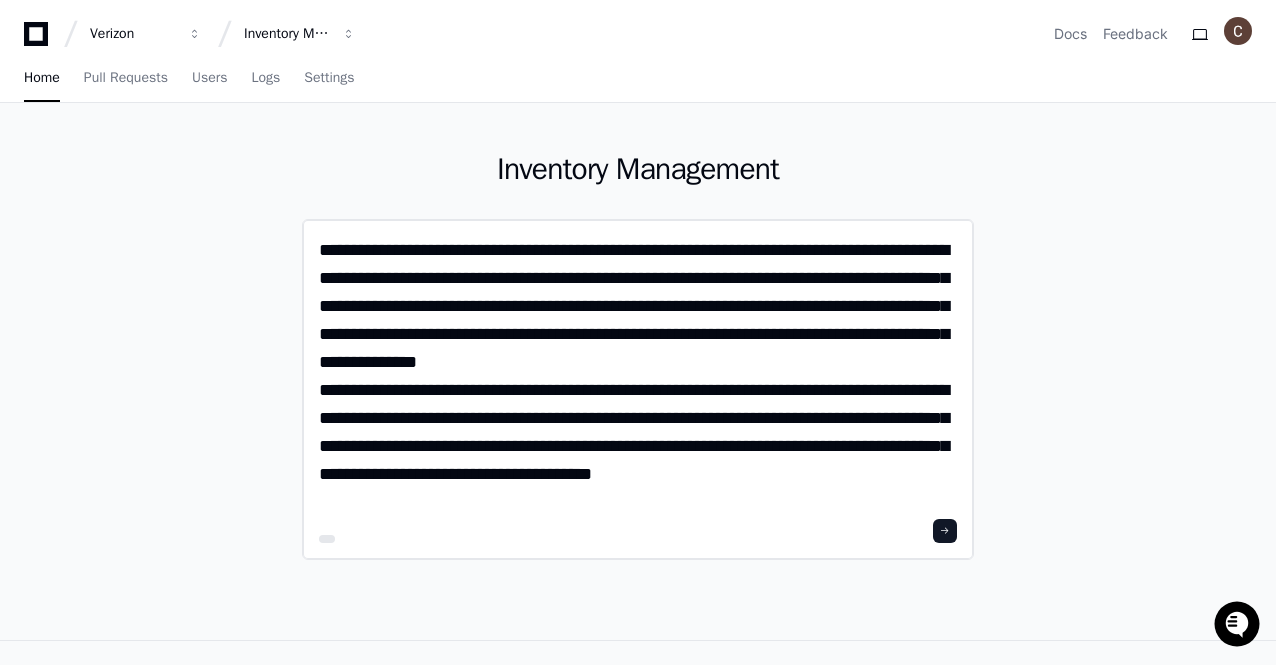 paste on "**********" 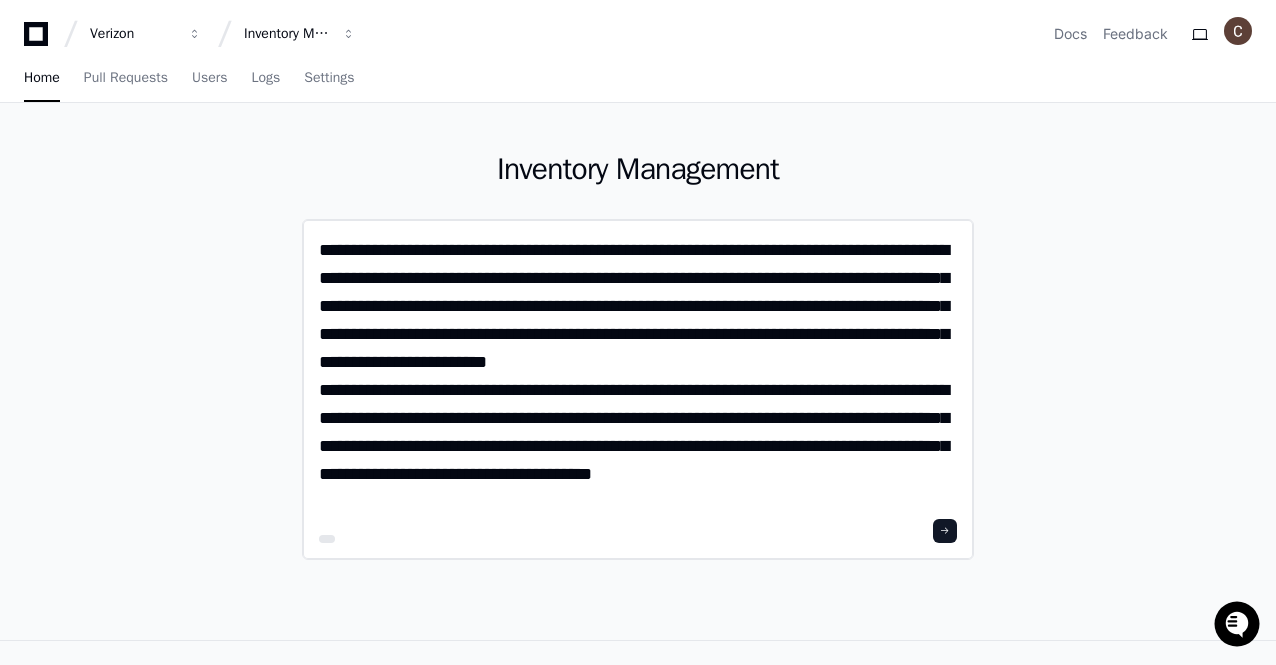 click on "**********" 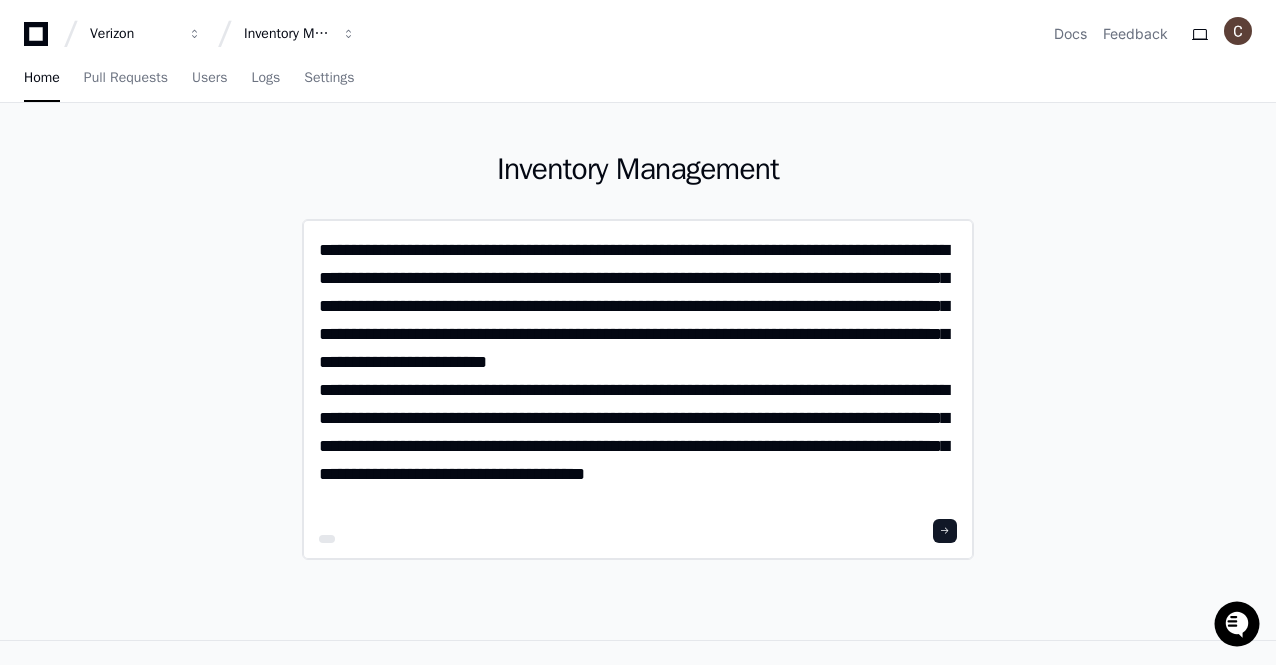 click on "**********" 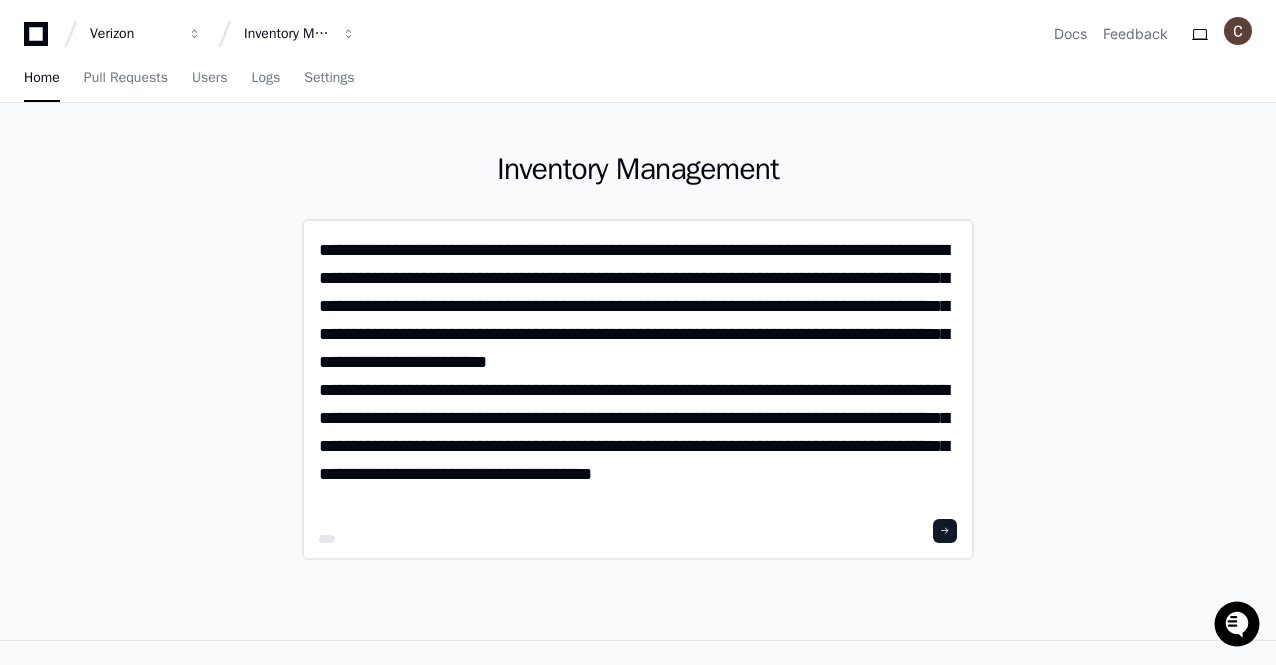 drag, startPoint x: 443, startPoint y: 414, endPoint x: 724, endPoint y: 394, distance: 281.71085 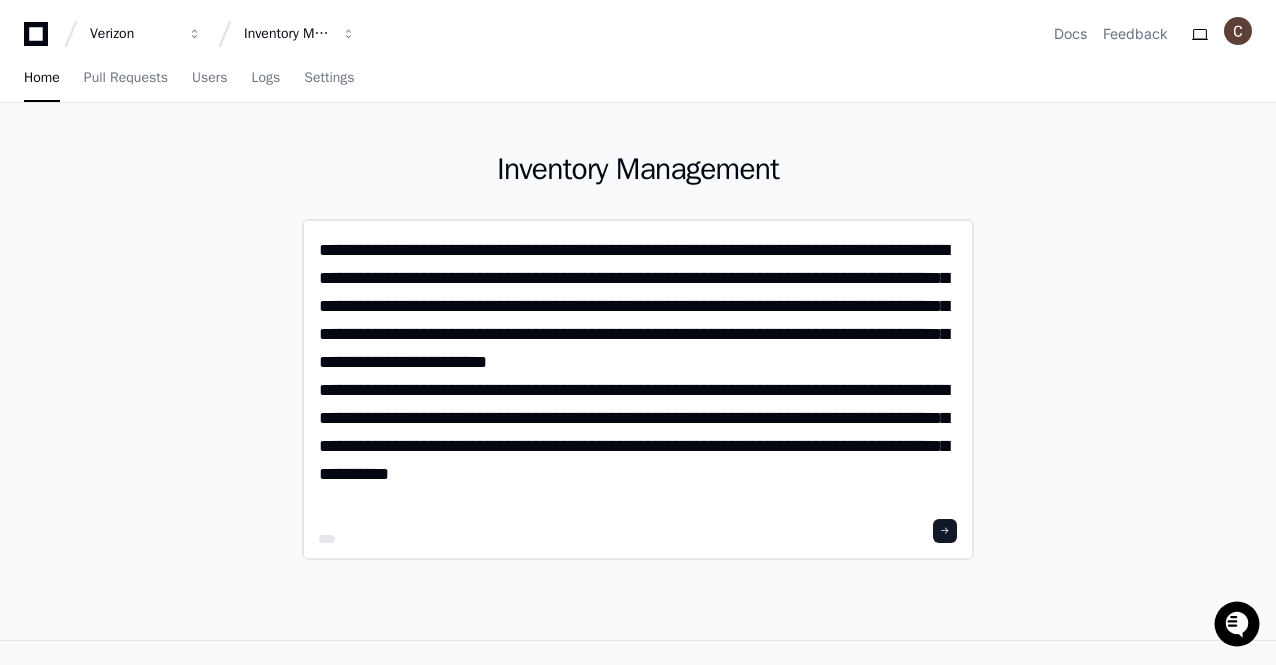 click on "**********" 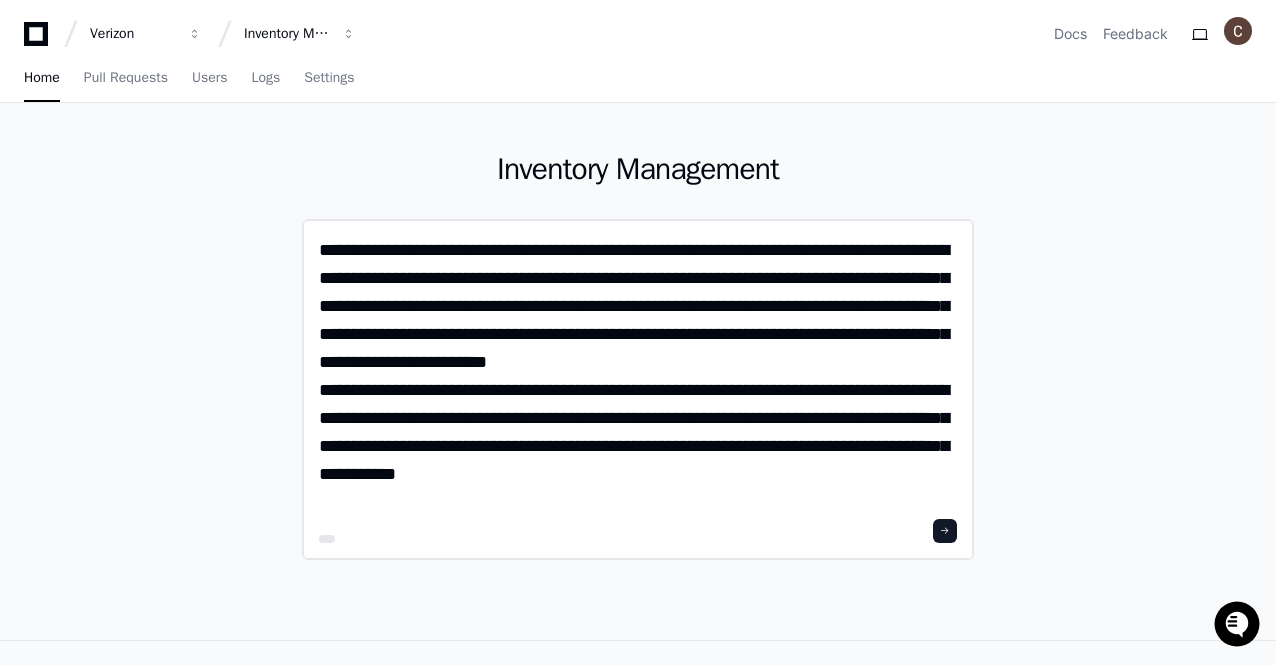type on "**********" 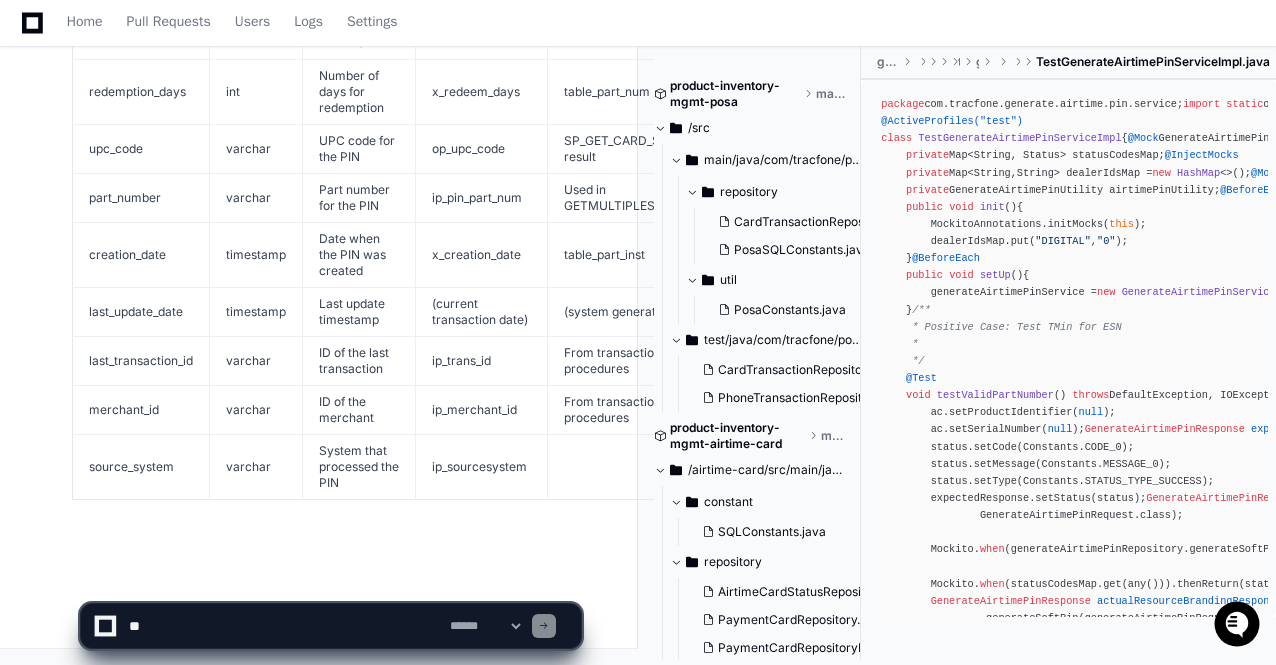 scroll, scrollTop: 7278, scrollLeft: 0, axis: vertical 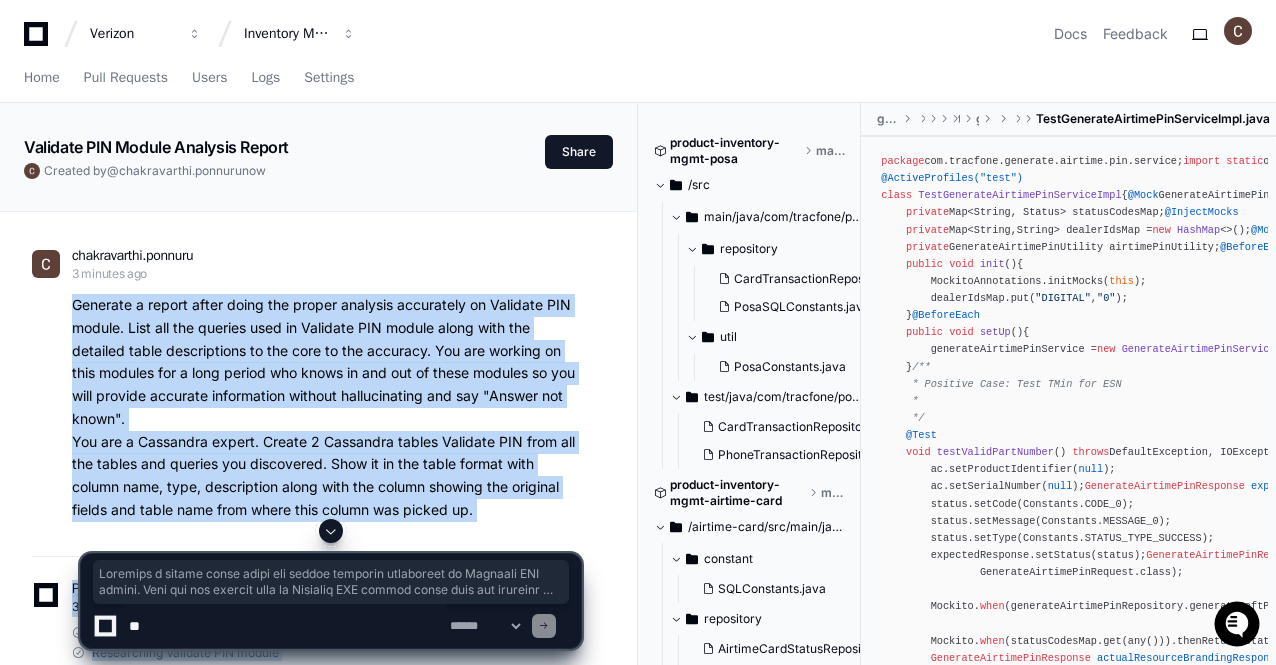 drag, startPoint x: 634, startPoint y: 521, endPoint x: 68, endPoint y: 299, distance: 607.9803 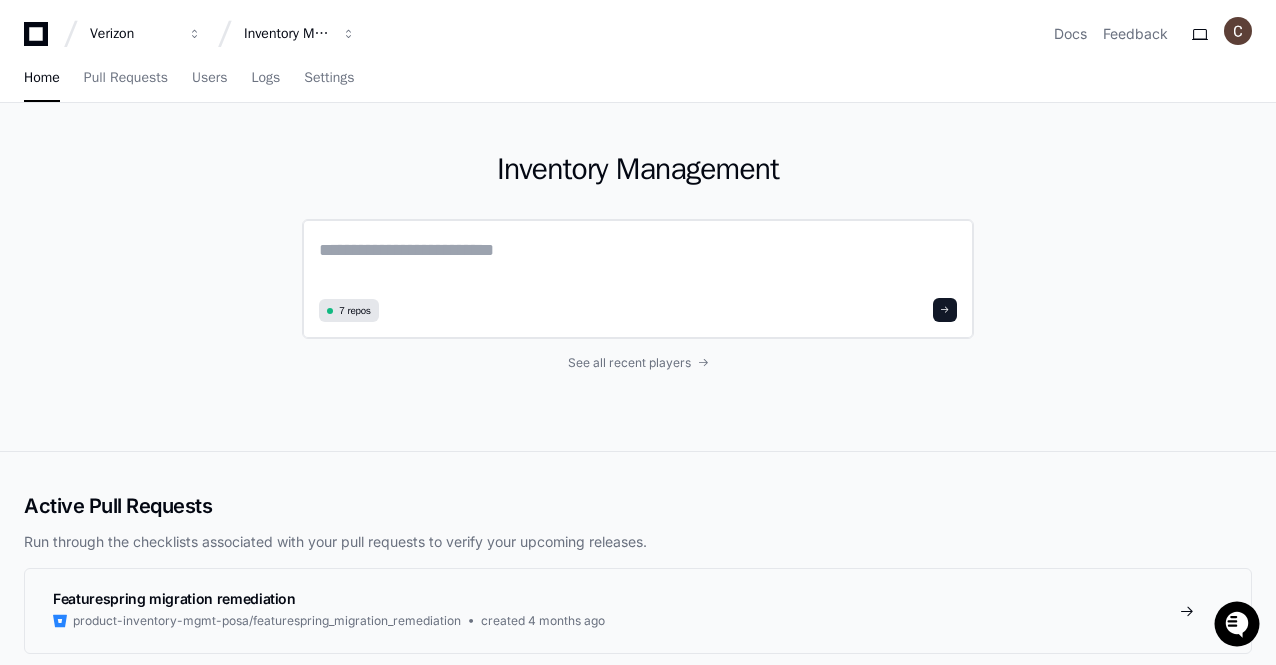 click 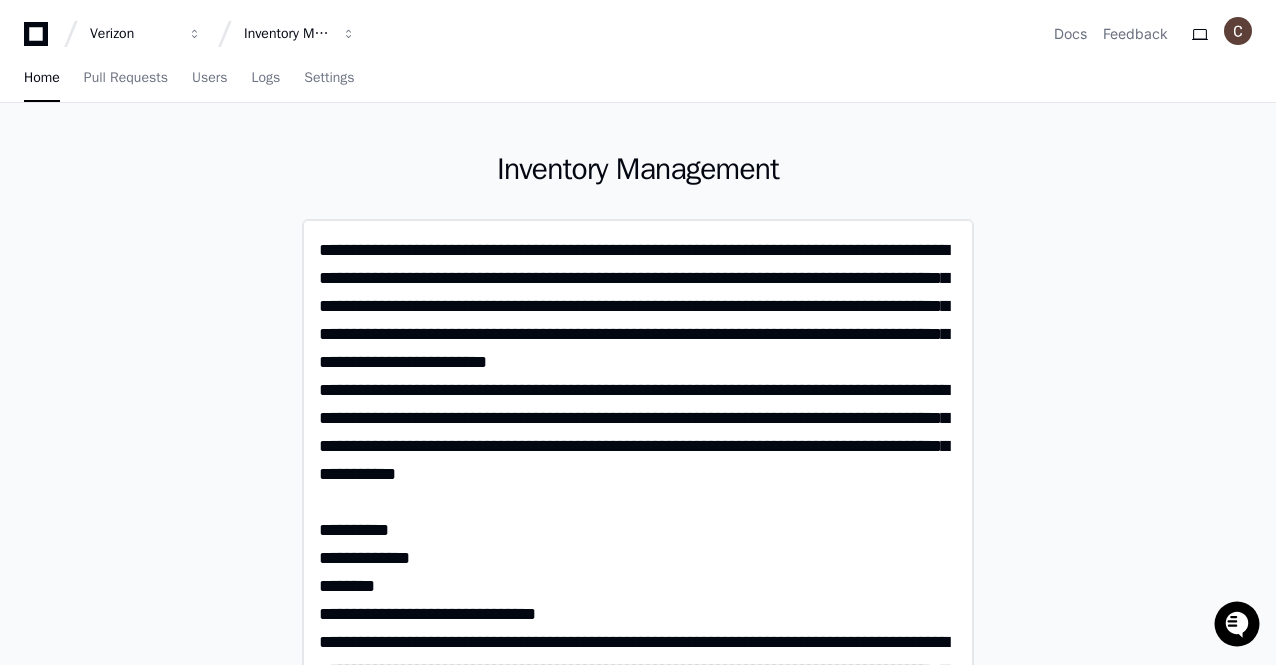 scroll, scrollTop: 0, scrollLeft: 0, axis: both 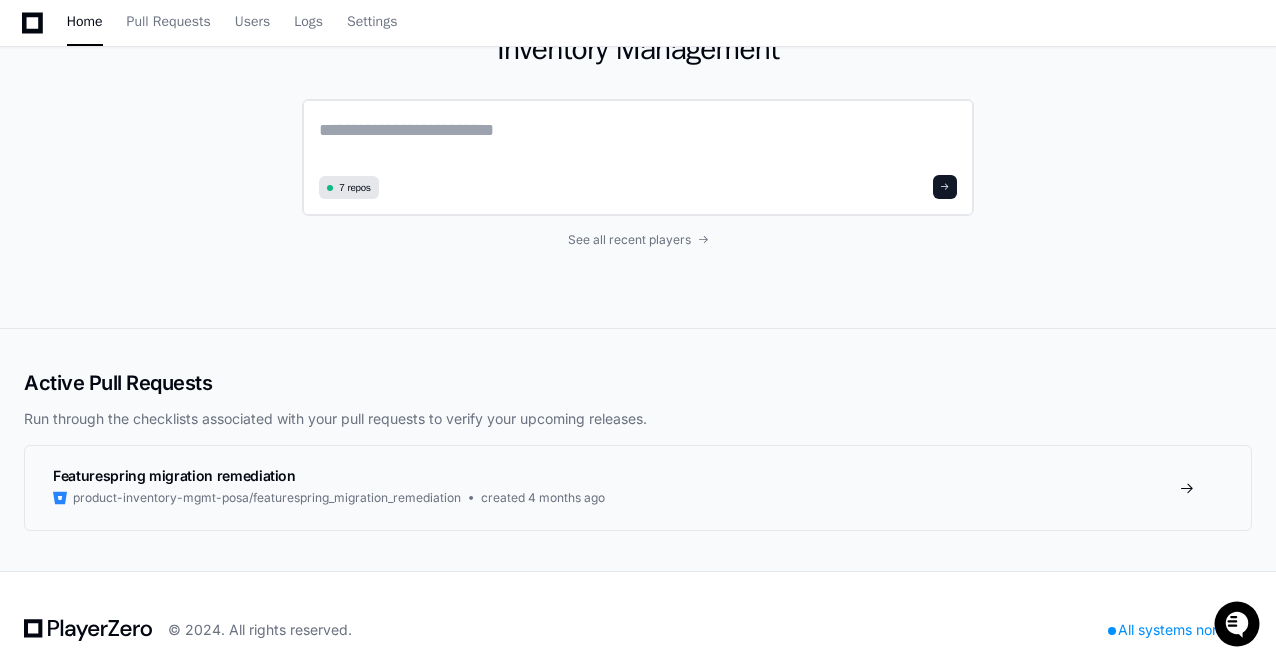 paste on "**********" 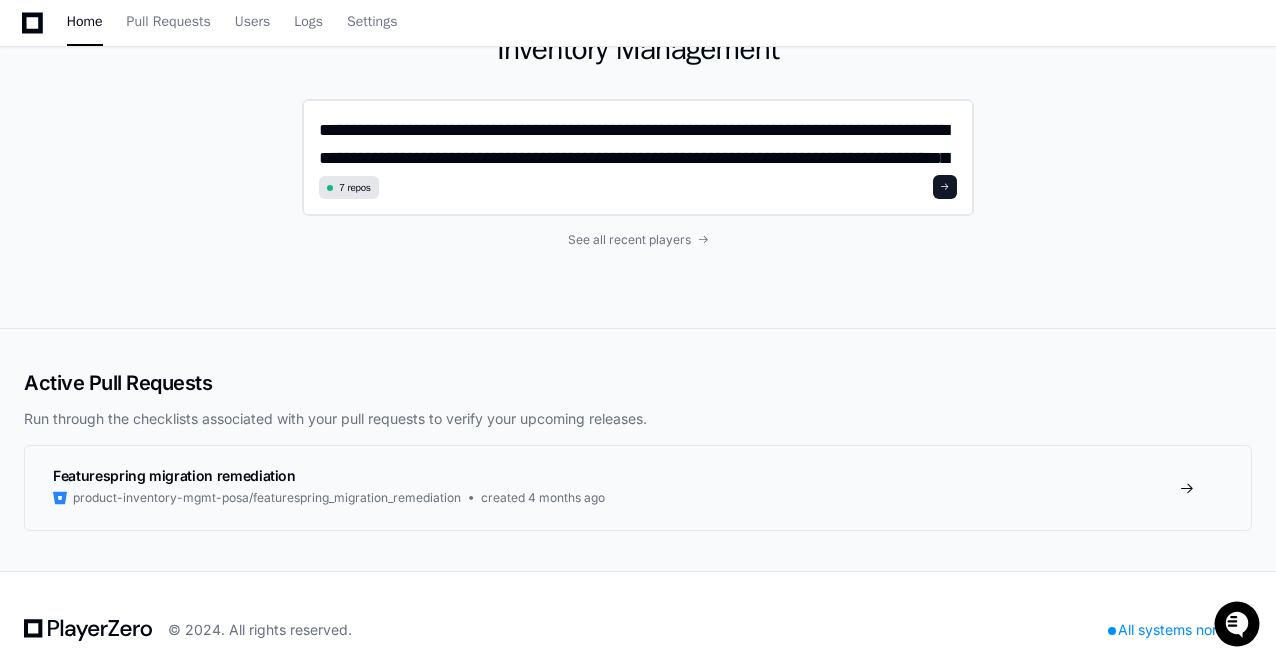 scroll, scrollTop: 0, scrollLeft: 0, axis: both 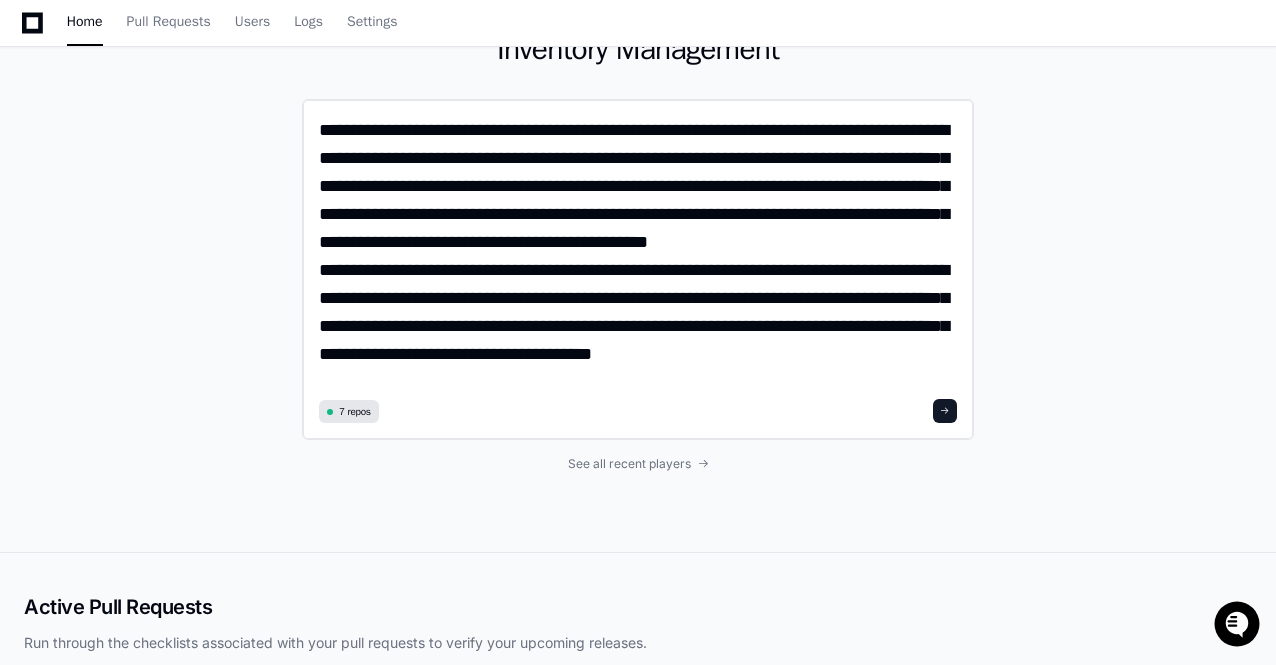 click on "**********" 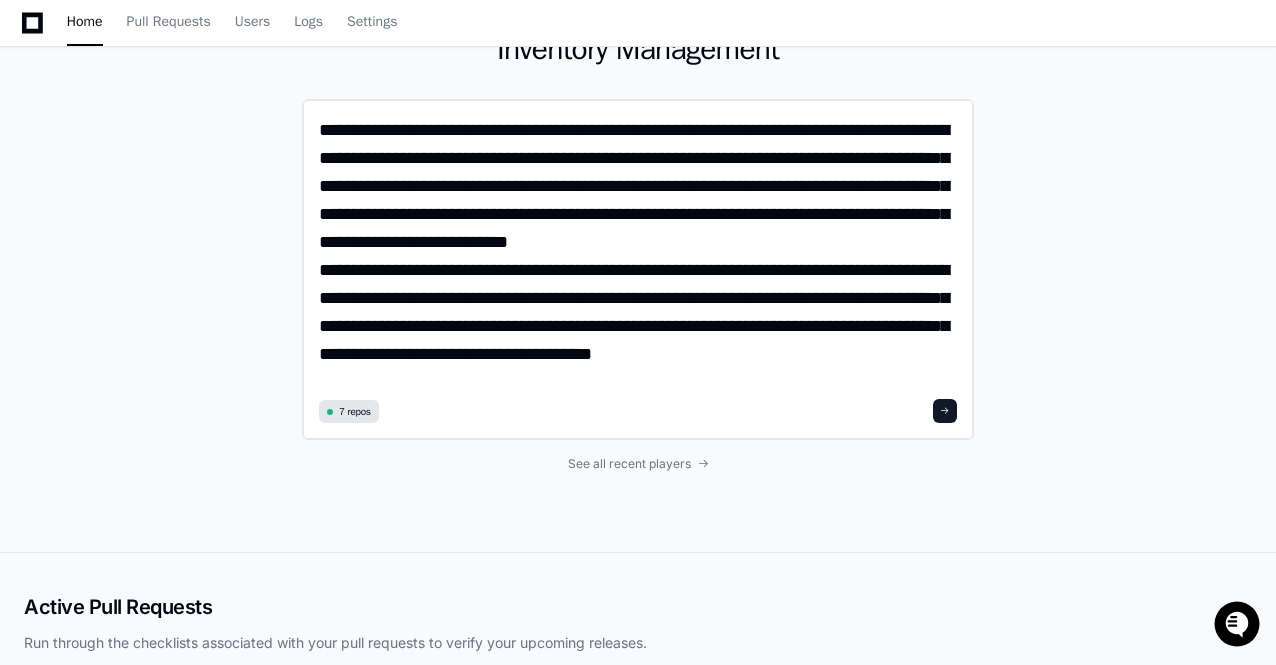 paste on "**********" 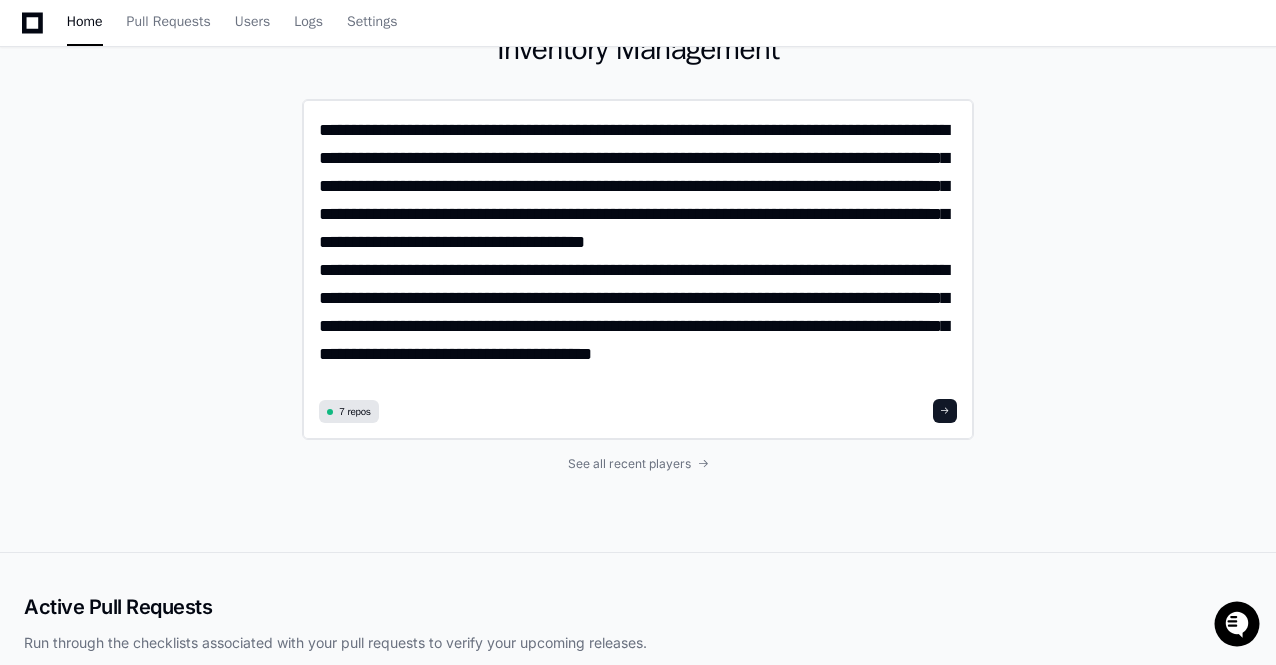 drag, startPoint x: 715, startPoint y: 157, endPoint x: 556, endPoint y: 157, distance: 159 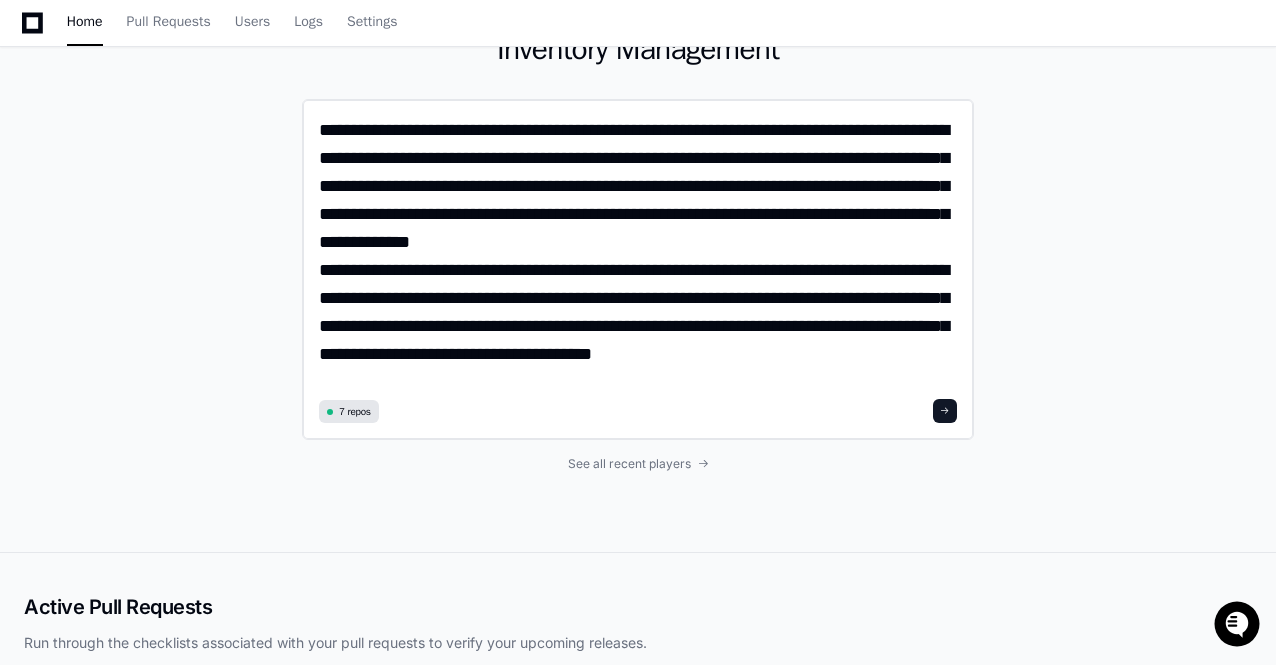 paste on "**********" 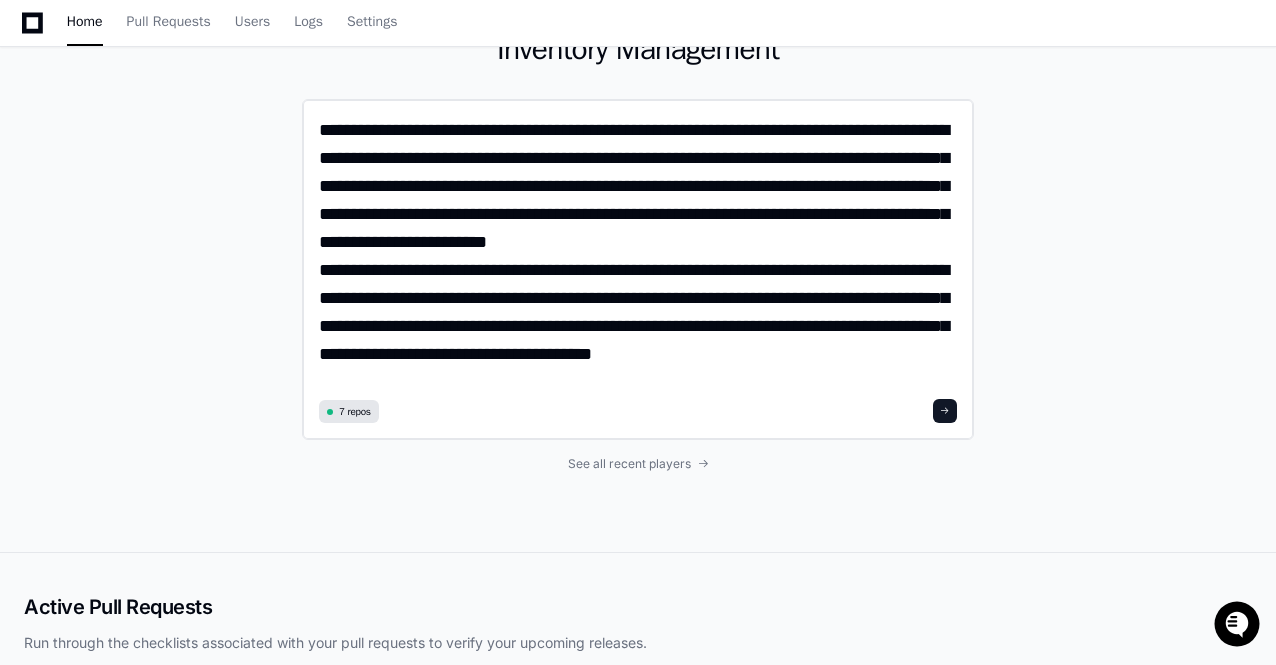 click on "**********" 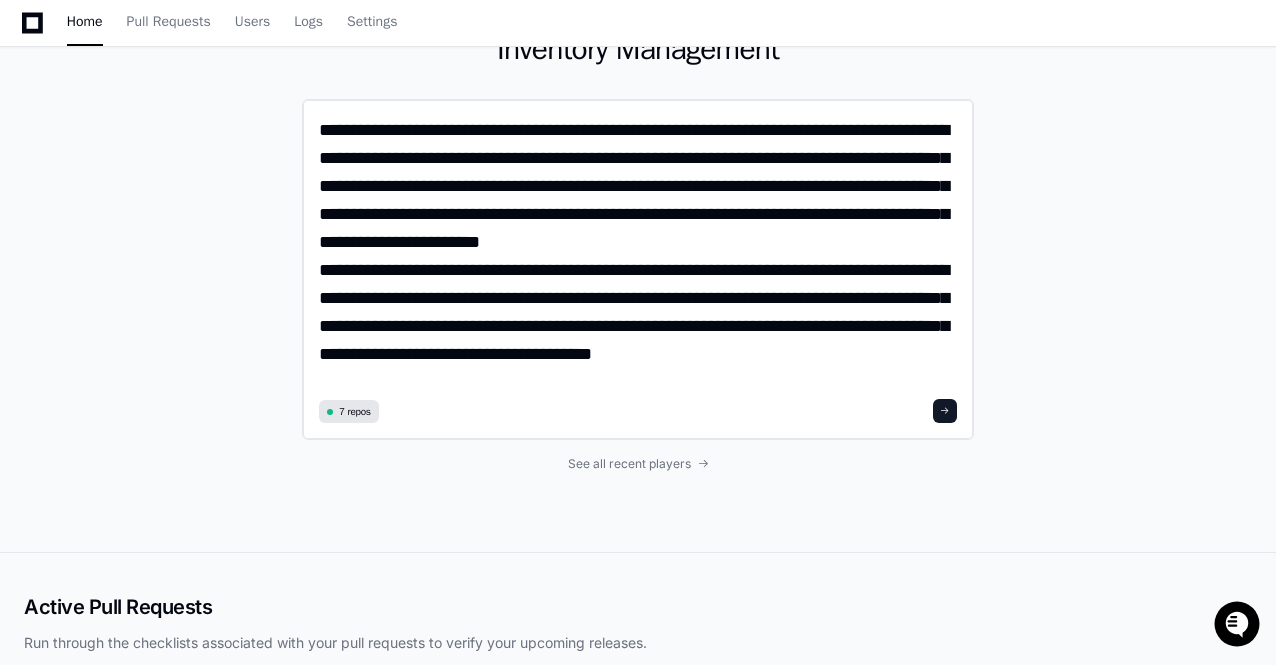 click on "**********" 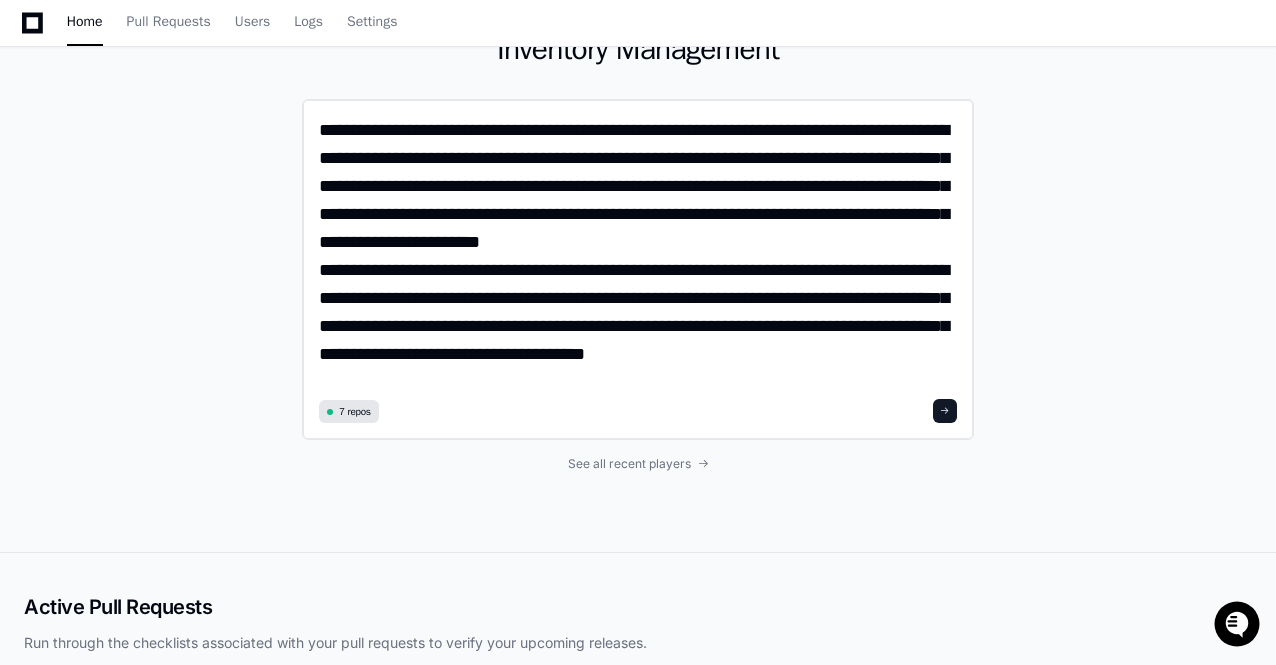 click on "**********" 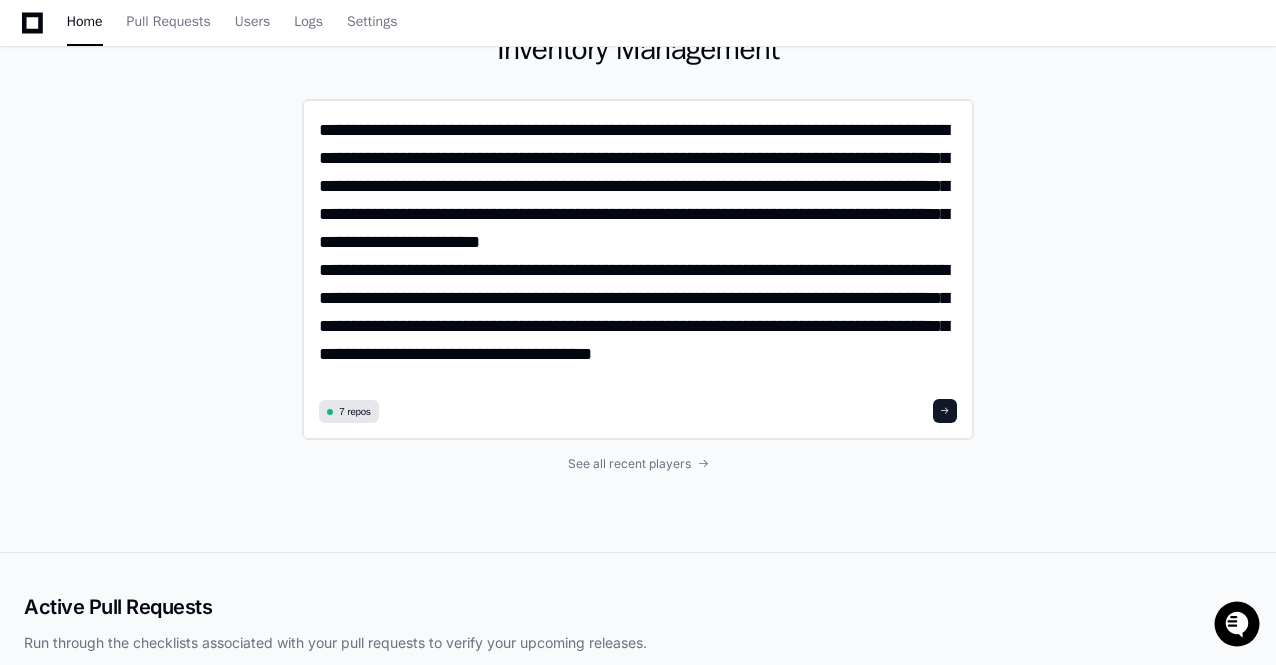click on "**********" 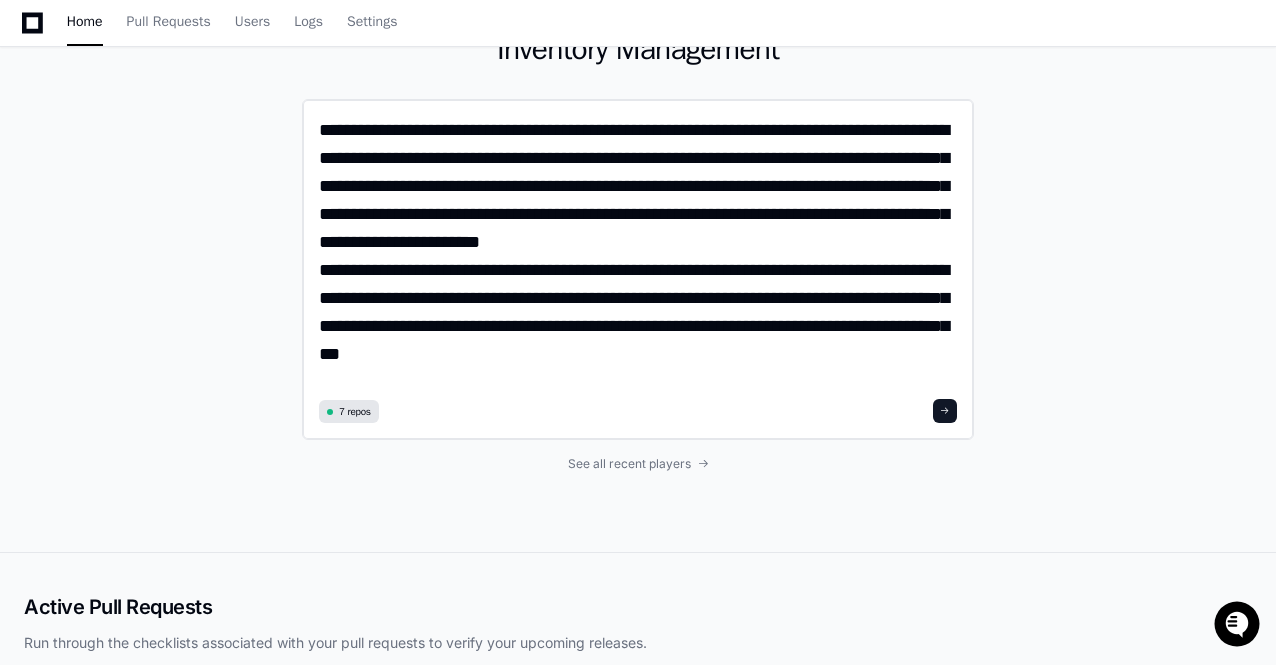 paste on "**********" 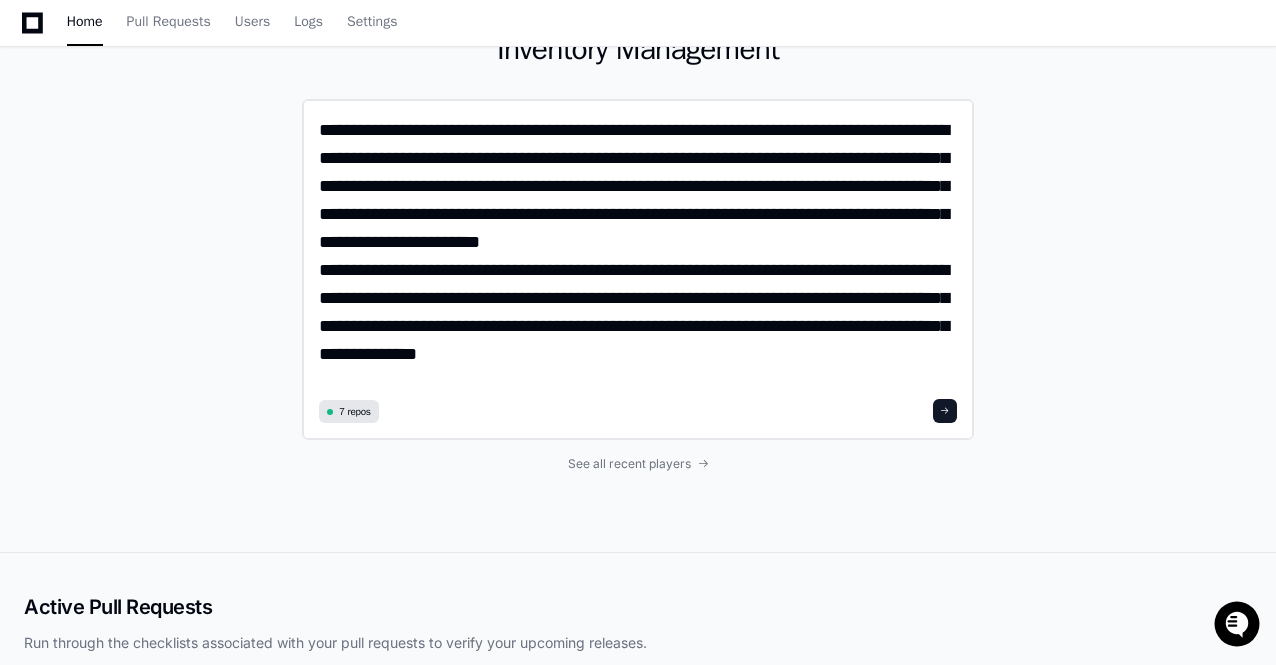 type on "**********" 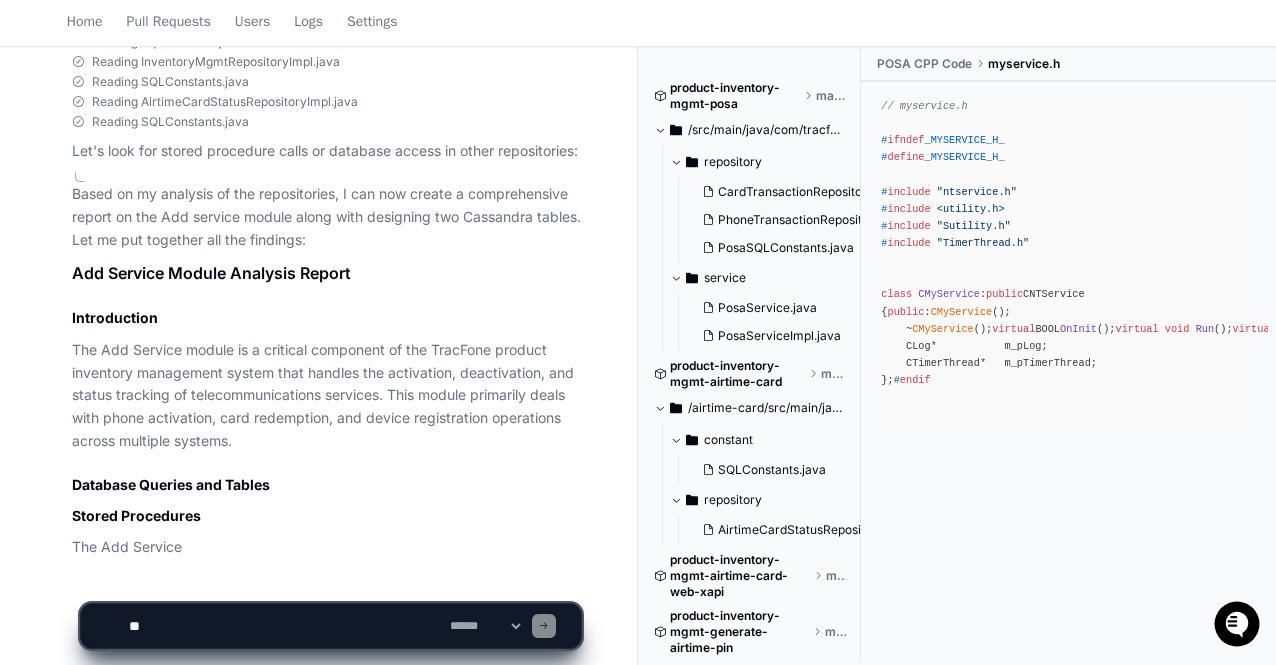 scroll, scrollTop: 1209, scrollLeft: 0, axis: vertical 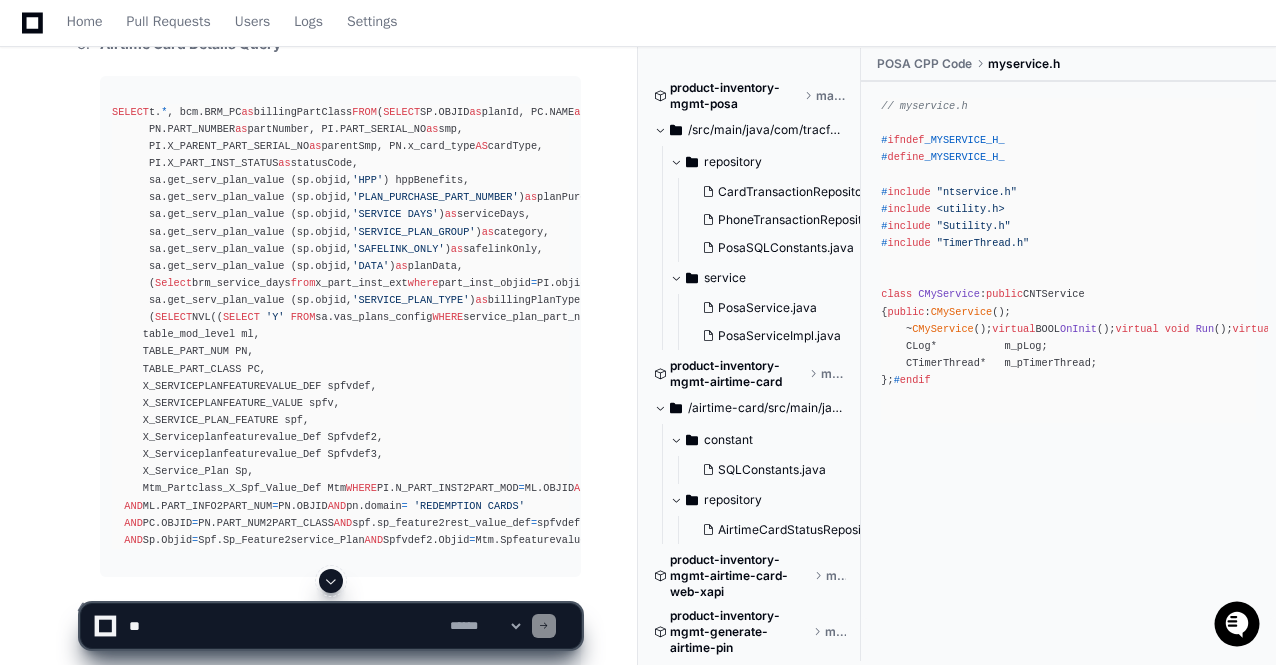 click on "Answer not known"." 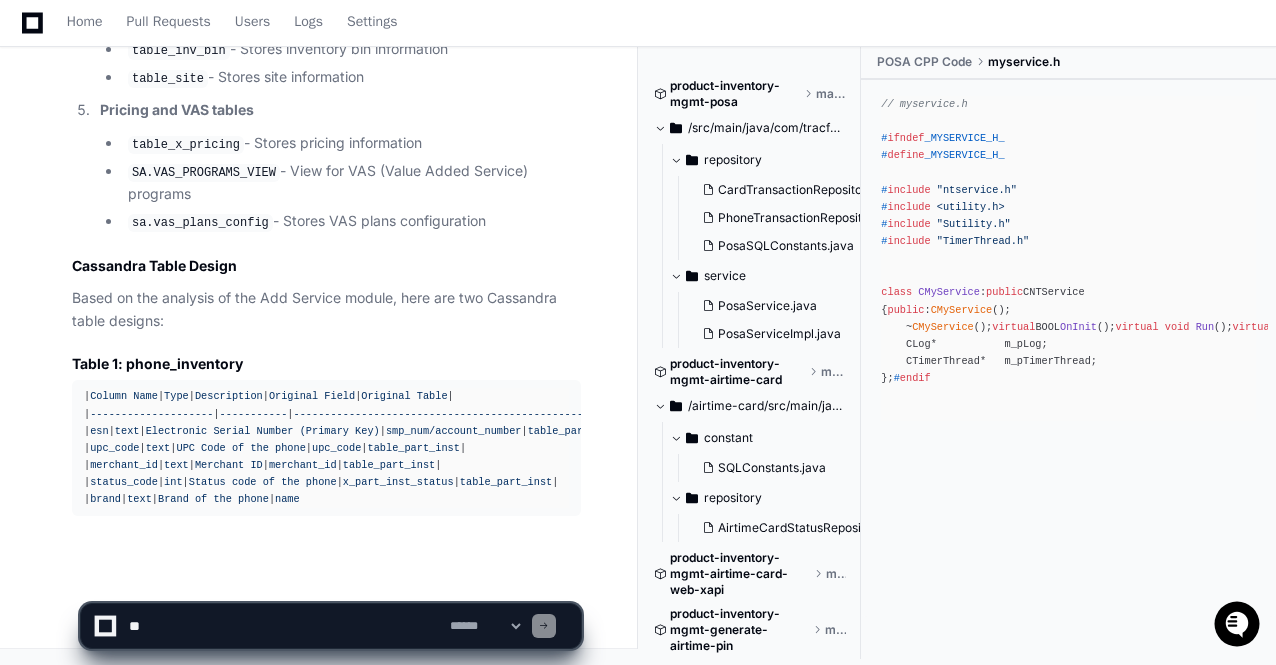 scroll, scrollTop: 4820, scrollLeft: 0, axis: vertical 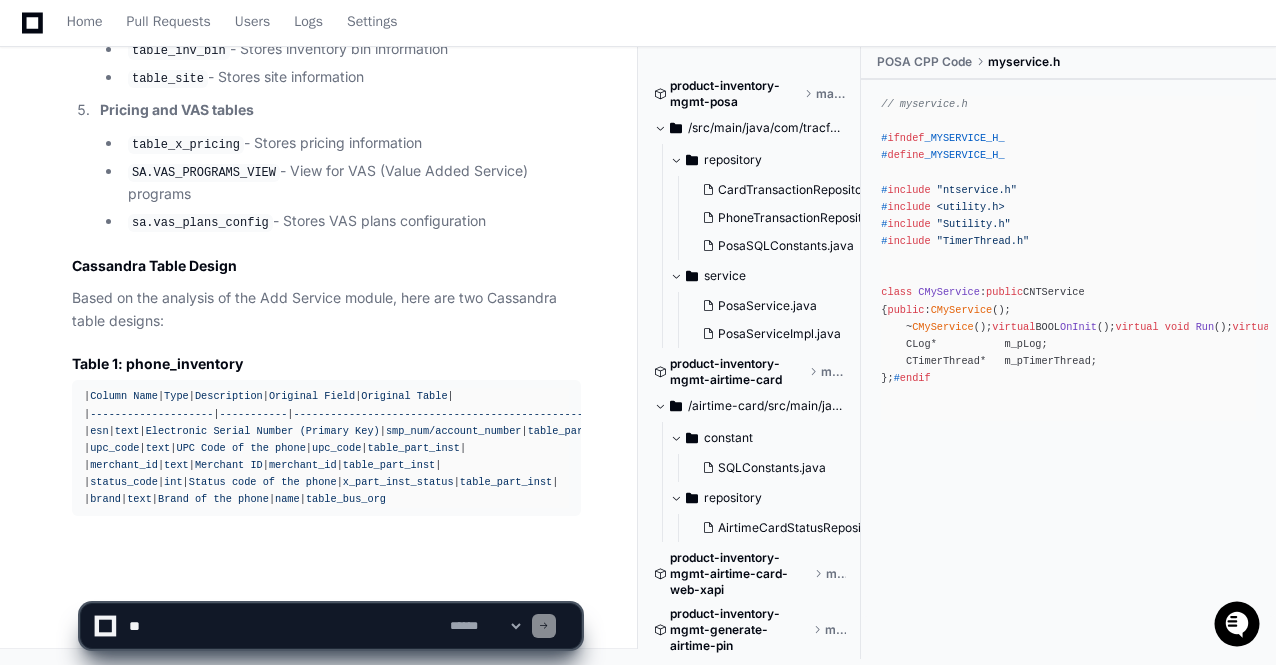 click on "**********" 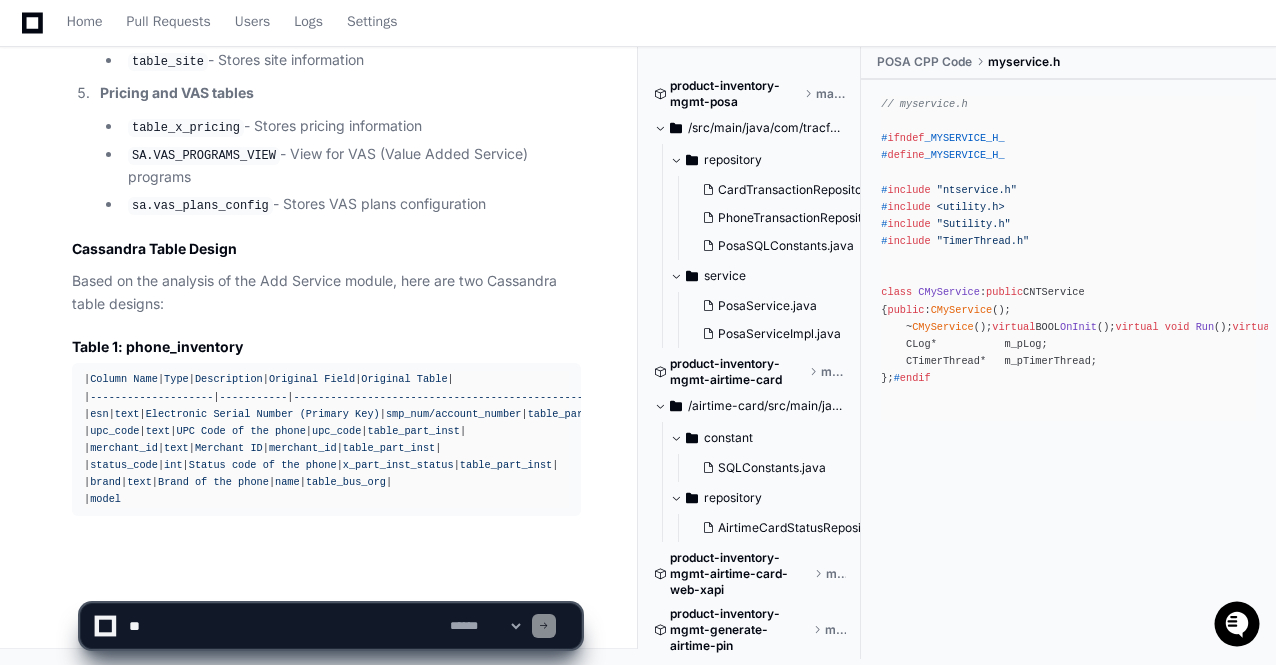 scroll, scrollTop: 4838, scrollLeft: 0, axis: vertical 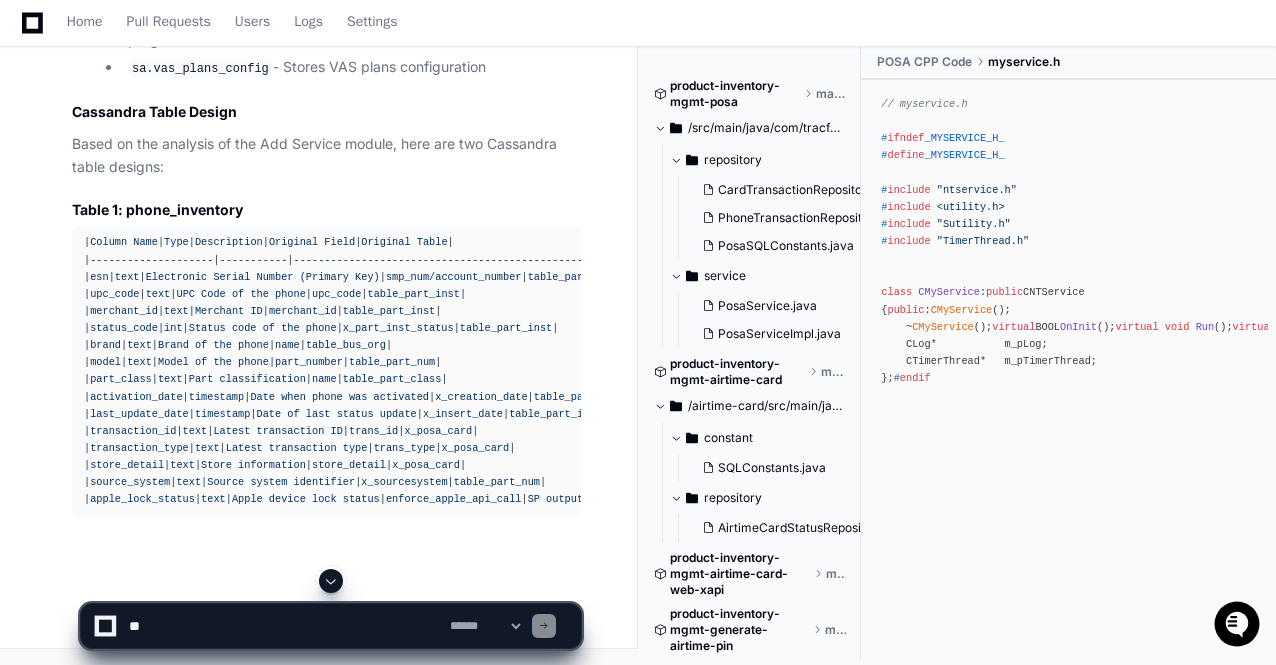 click on "Answer not known"." 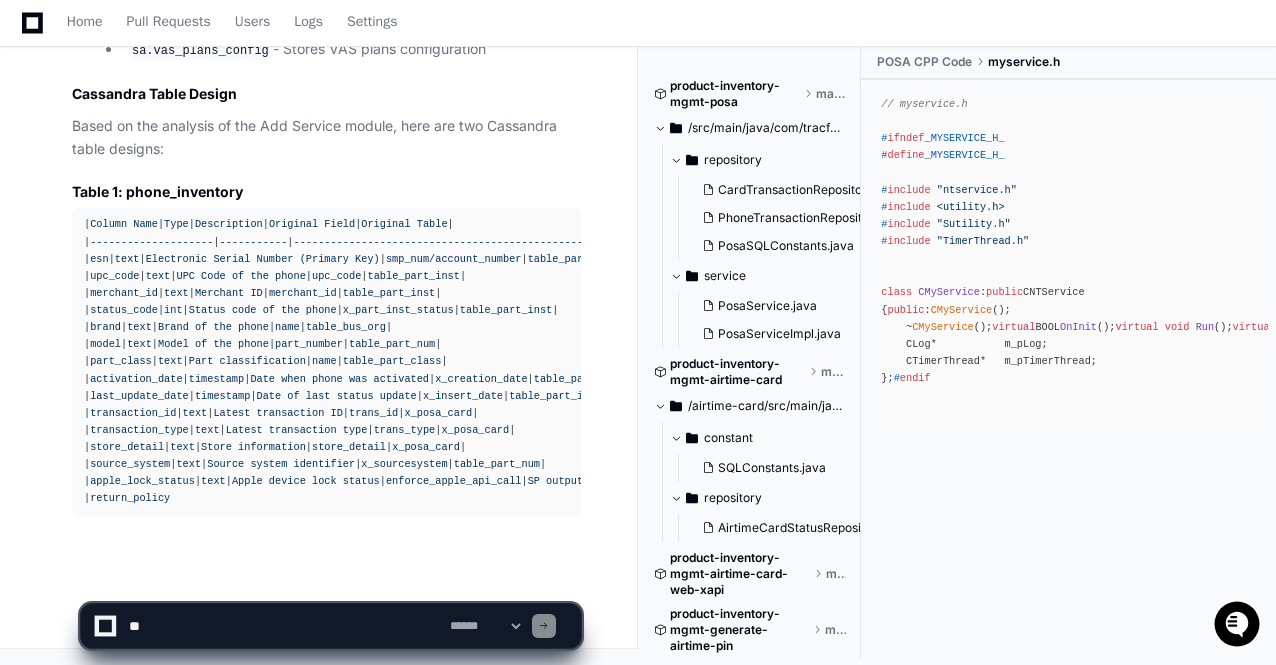 scroll, scrollTop: 4992, scrollLeft: 0, axis: vertical 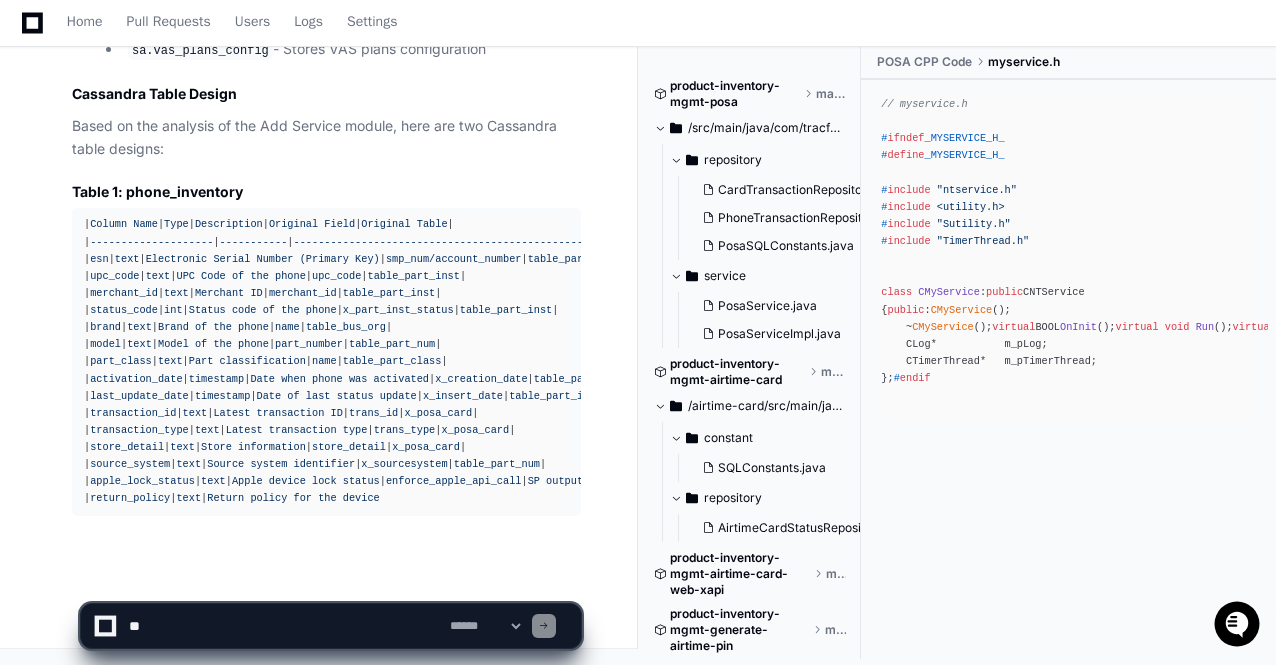 click on "PlayerZero 3 minutes ago Thinking Researching add service module  I need to analyze the repositories to understand the "Add service" module, identify all queries used in it, and describe the related tables. Let me break down the task:
1. First, I need to find where the "Add service" module is located in the codebase
2. Then identify all SQL/database queries used in this module
3. Create a detailed description of the tables involved
4. Create two Cassandra tables based on the data I find
5. Present the Cassandra tables in tabular format with column names, types, descriptions, and source information
Let me start by searching for "add service" in the codebase to locate this module:
```
codebase_search("add service module")
```
This should help me identify where the add service functionality is implemented across these telecom-related repositories.  I'll analyze the "Add service" module across the codebase to identify all queries and table structures." 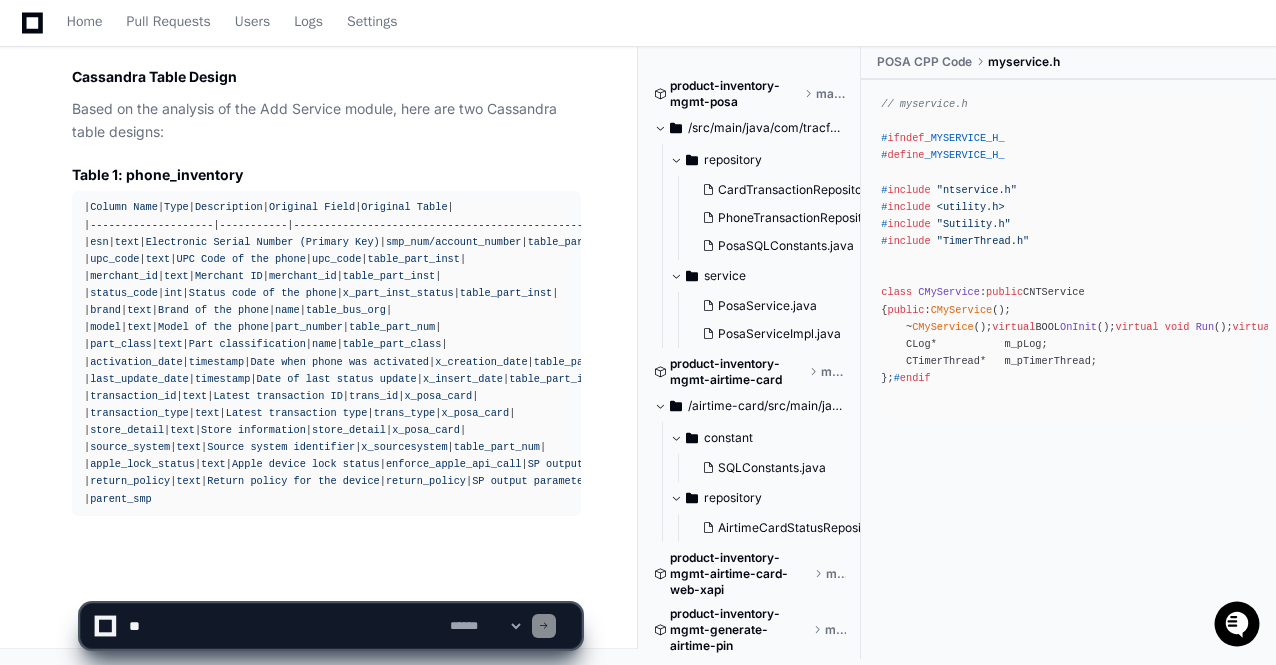 scroll, scrollTop: 5009, scrollLeft: 0, axis: vertical 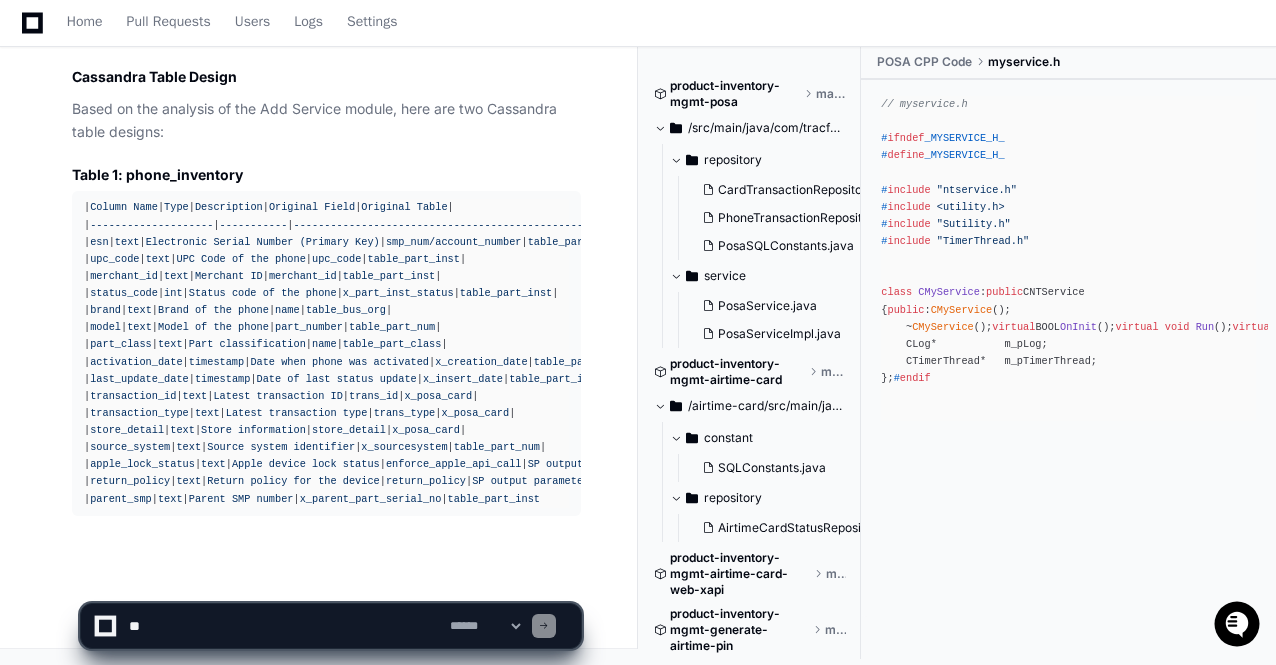 click on "Answer not known"." 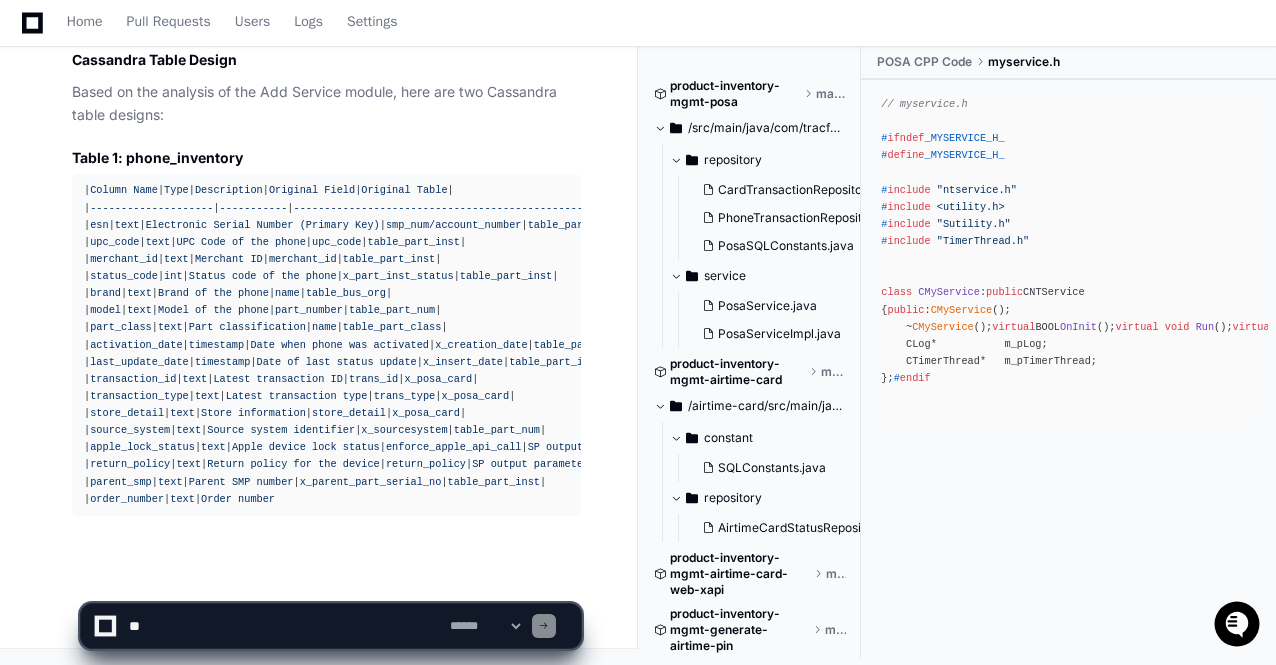 scroll, scrollTop: 5026, scrollLeft: 0, axis: vertical 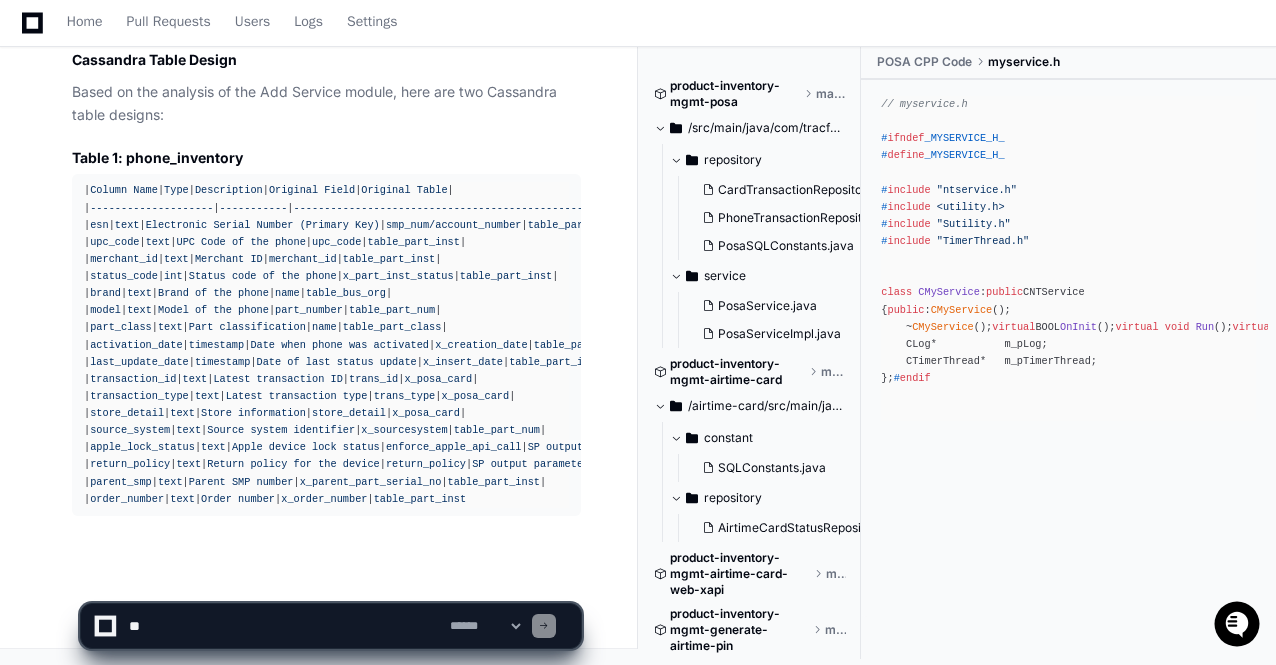 click on "**********" 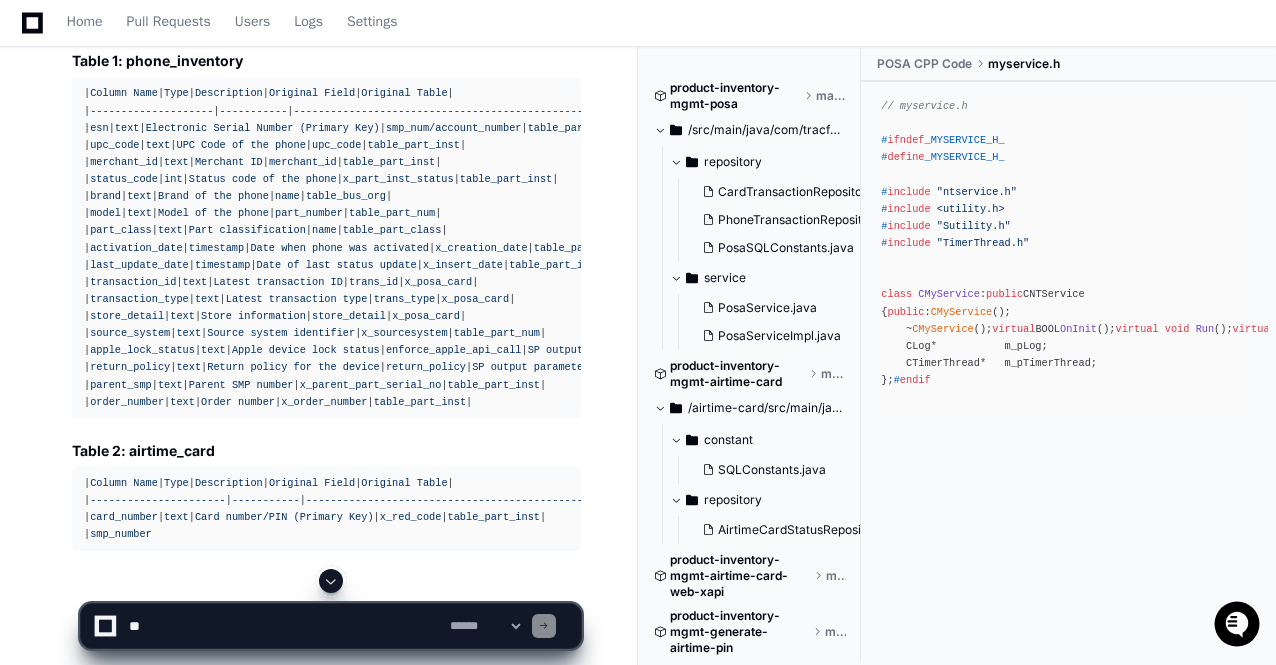 scroll, scrollTop: 5159, scrollLeft: 0, axis: vertical 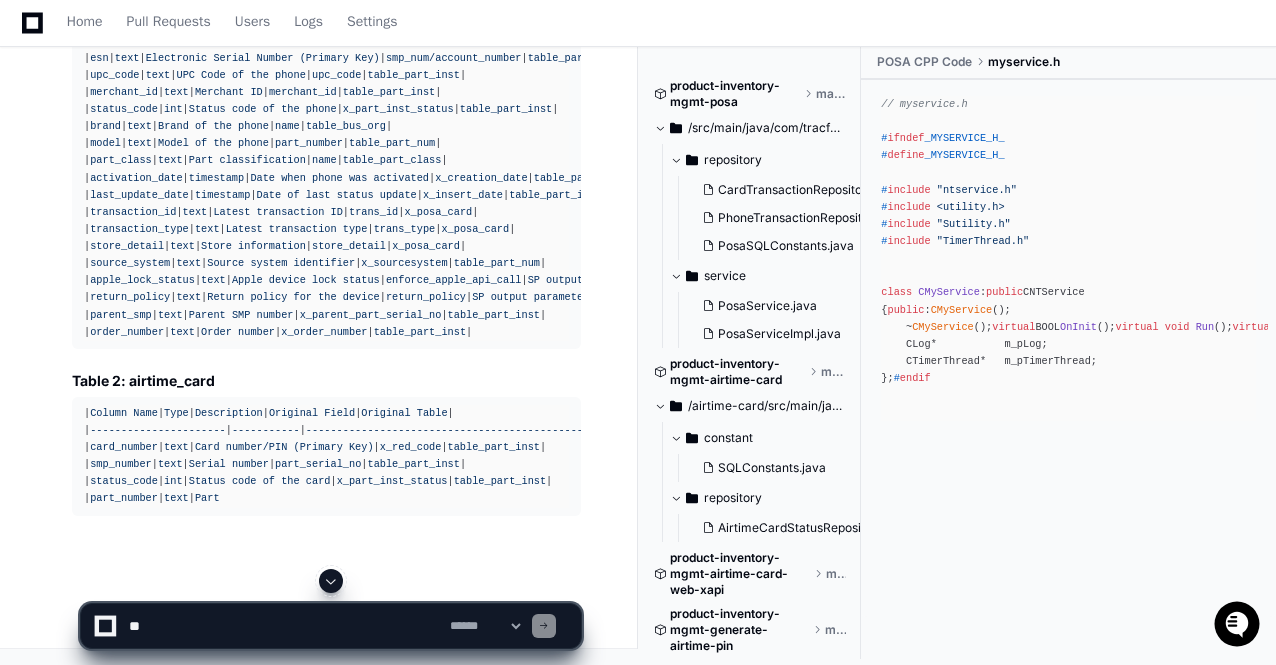 click on "[USERNAME] [TIME] Generate a report after doing the proper analysis accurately on Add service modules. List all the queries used in Add service module along with the detailed table descriptions to the core to the accuracy. You are working on this modules for a long period who knows in and out of these modules so you will provide accurate information without hallucinating and say "Answer not known".
You are a Cassandra expert. Create 2 Cassandra tables one Add service from all the tables and queries you discovered. Show it in the table format with column name, type, description along with the column showing the original fields and table name from where this column was picked up.
[USERNAME] [TIME] Thinking Researching add service module I'll analyze the "Add service" module across the codebase to identify all queries and table structures.
Grepping INSERT|UPDATE|SELECT|DELETE (*.sql|*.java)
Exploring **/*repository*/**" 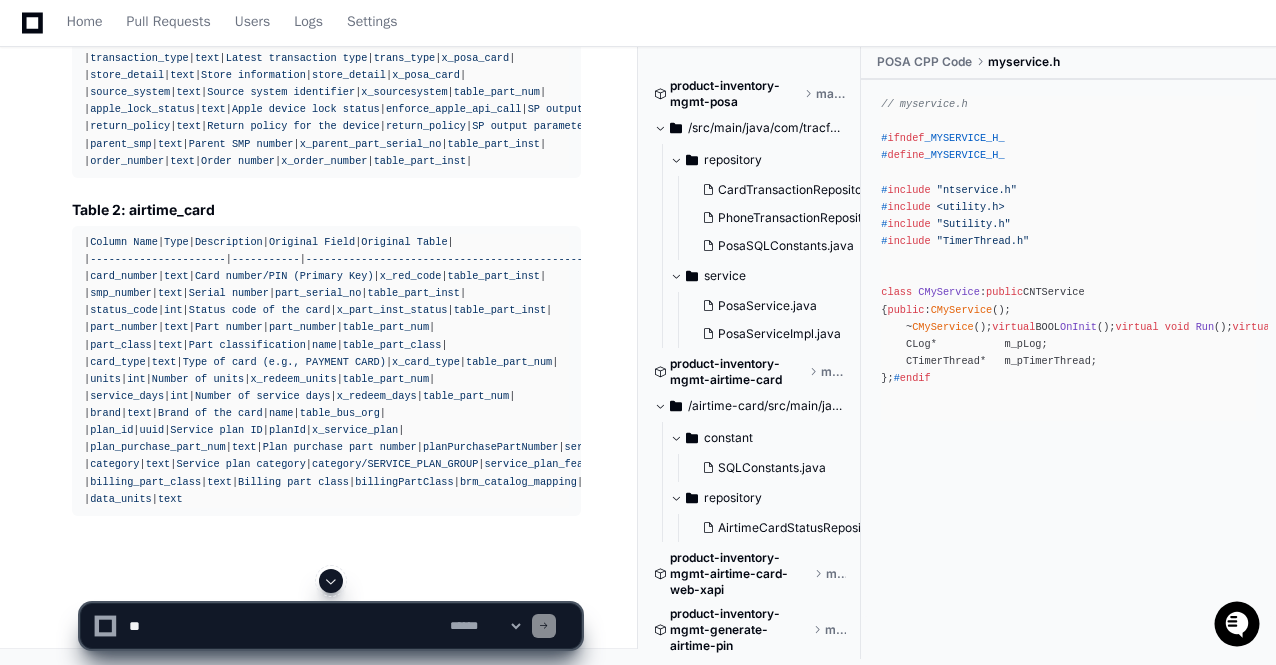 scroll, scrollTop: 5364, scrollLeft: 0, axis: vertical 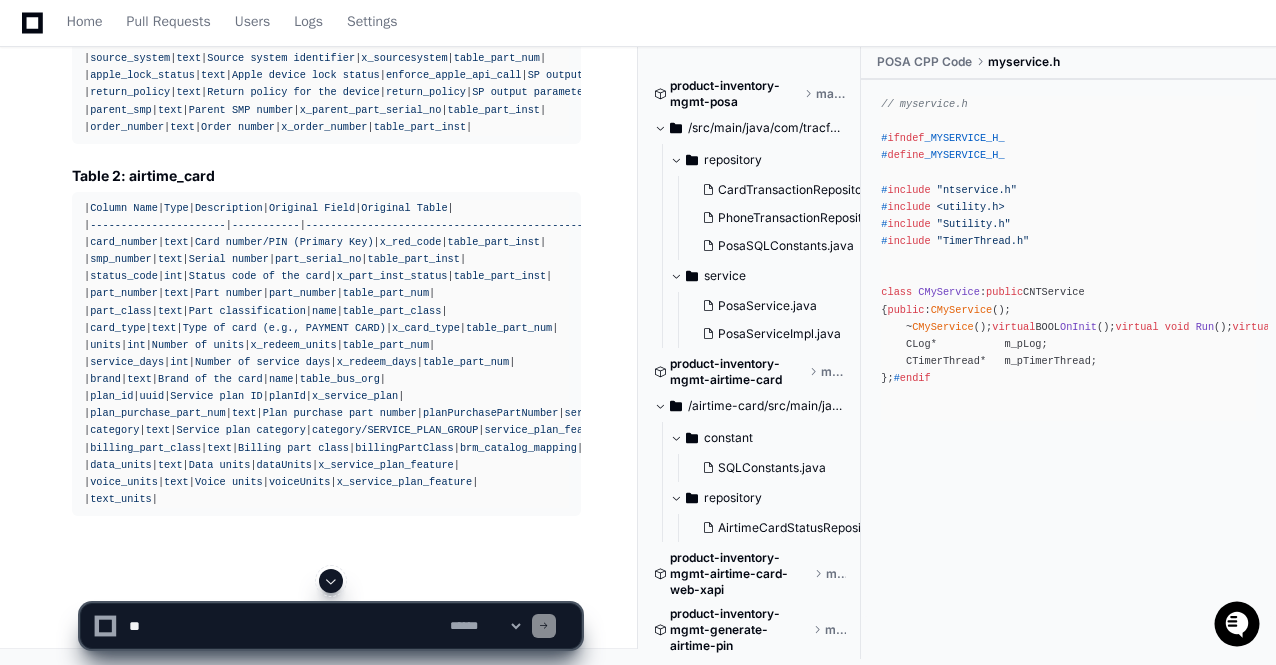 click on "[USERNAME] [TIME] Generate a report after doing the proper analysis accurately on Add service modules. List all the queries used in Add service module along with the detailed table descriptions to the core to the accuracy. You are working on this modules for a long period who knows in and out of these modules so you will provide accurate information without hallucinating and say "Answer not known".
You are a Cassandra expert. Create 2 Cassandra tables one Add service from all the tables and queries you discovered. Show it in the table format with column name, type, description along with the column showing the original fields and table name from where this column was picked up.
[USERNAME] [TIME] Thinking Researching add service module I'll analyze the "Add service" module across the codebase to identify all queries and table structures.
Grepping INSERT|UPDATE|SELECT|DELETE (*.sql|*.java)
Exploring **/*repository*/**" 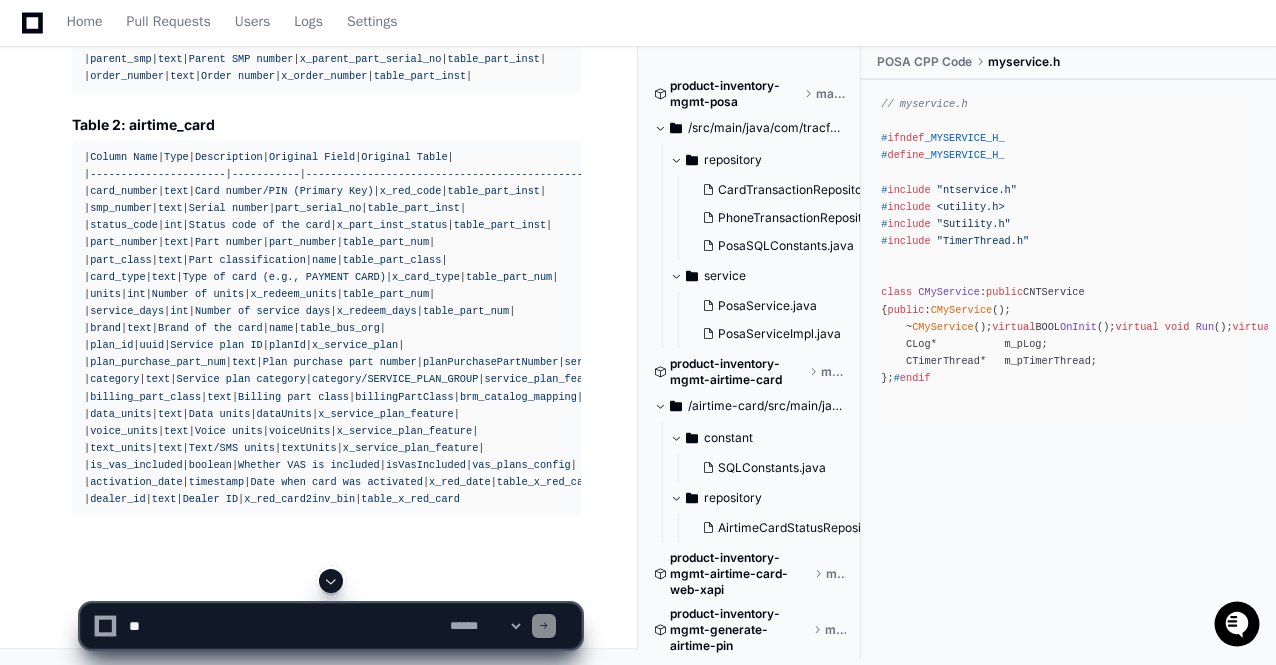 click on "[USERNAME] [TIME] Generate a report after doing the proper analysis accurately on Add service modules. List all the queries used in Add service module along with the detailed table descriptions to the core to the accuracy. You are working on this modules for a long period who knows in and out of these modules so you will provide accurate information without hallucinating and say "Answer not known".
You are a Cassandra expert. Create 2 Cassandra tables one Add service from all the tables and queries you discovered. Show it in the table format with column name, type, description along with the column showing the original fields and table name from where this column was picked up.
[USERNAME] [TIME] Thinking Researching add service module I'll analyze the "Add service" module across the codebase to identify all queries and table structures.
Grepping INSERT|UPDATE|SELECT|DELETE (*.sql|*.java)
Exploring **/*repository*/**" 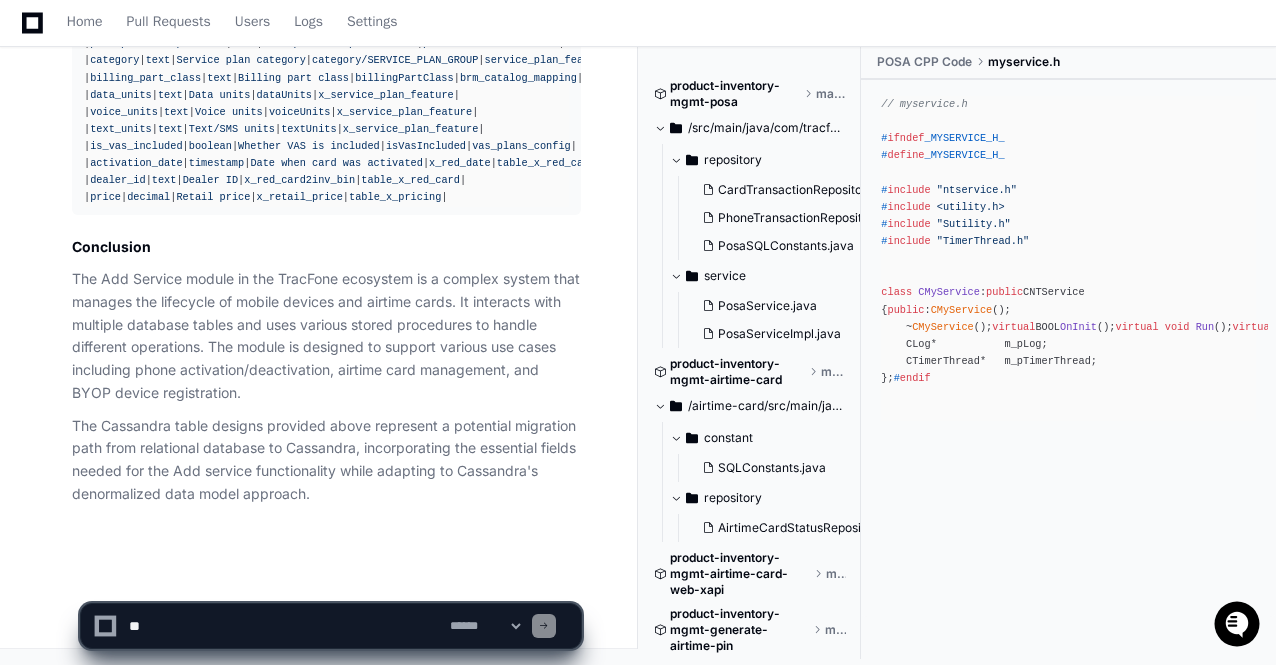 scroll, scrollTop: 5768, scrollLeft: 0, axis: vertical 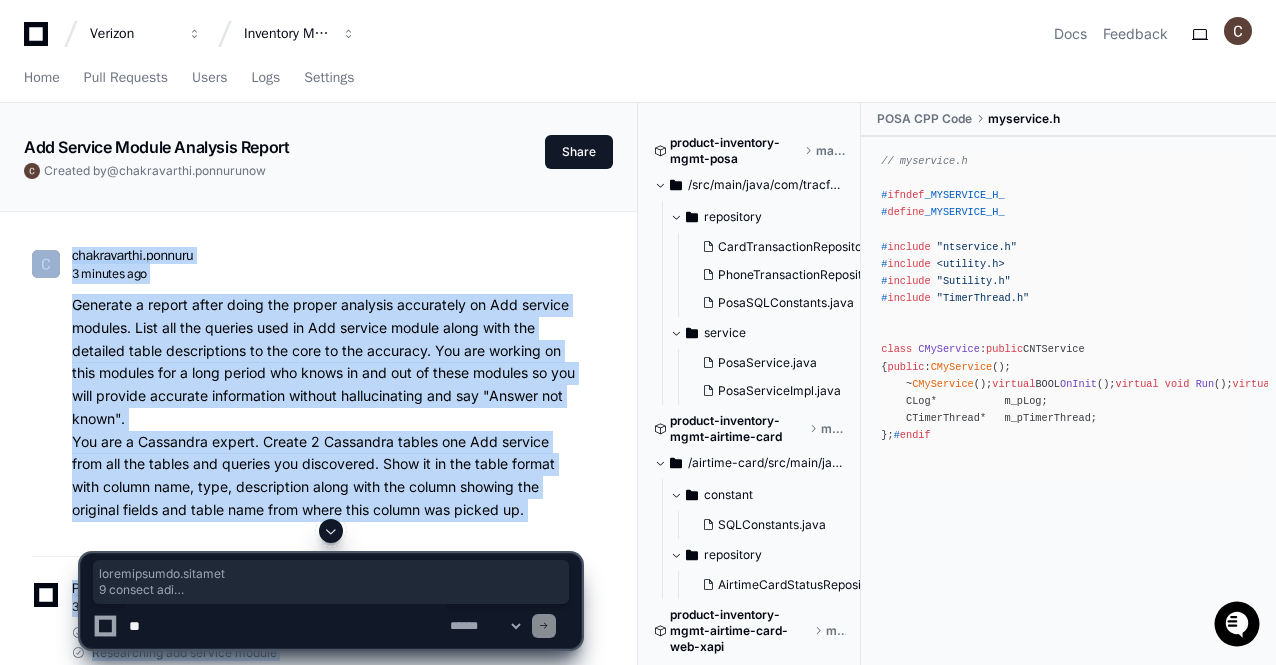 drag, startPoint x: 624, startPoint y: 547, endPoint x: 41, endPoint y: 204, distance: 676.4155 